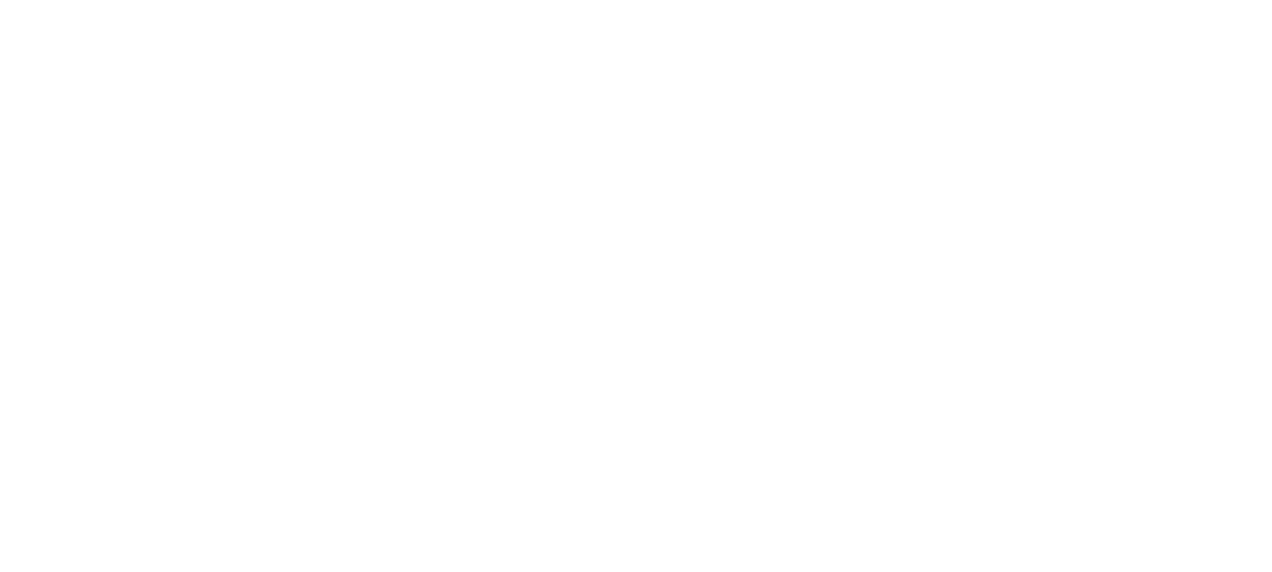 scroll, scrollTop: 0, scrollLeft: 0, axis: both 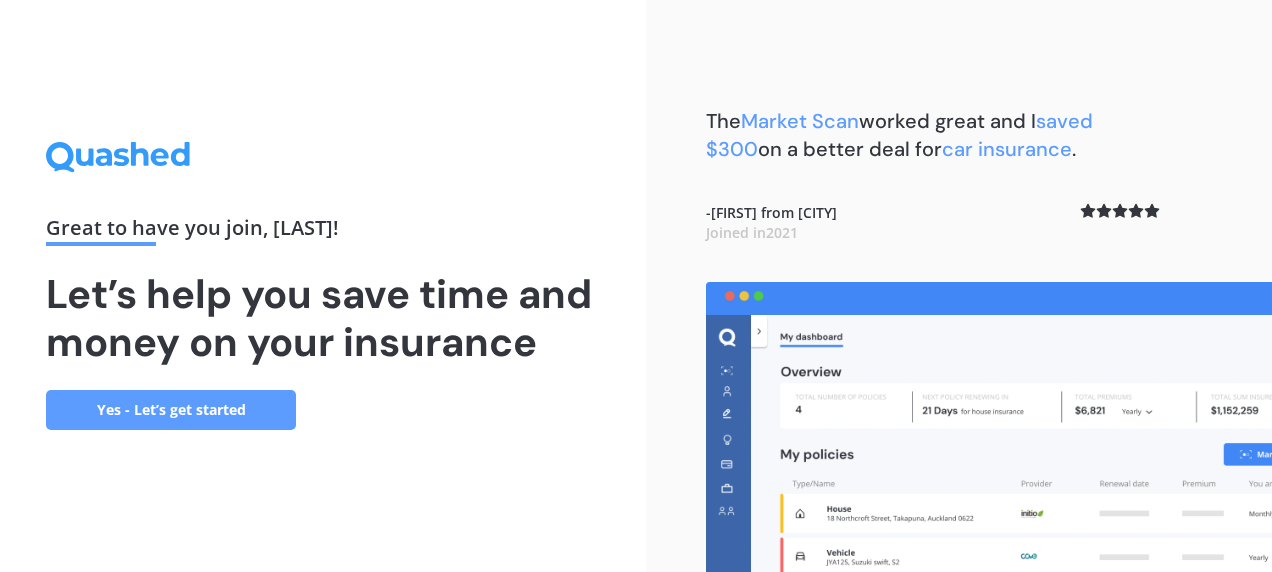 click on "Yes - Let’s get started" at bounding box center (171, 410) 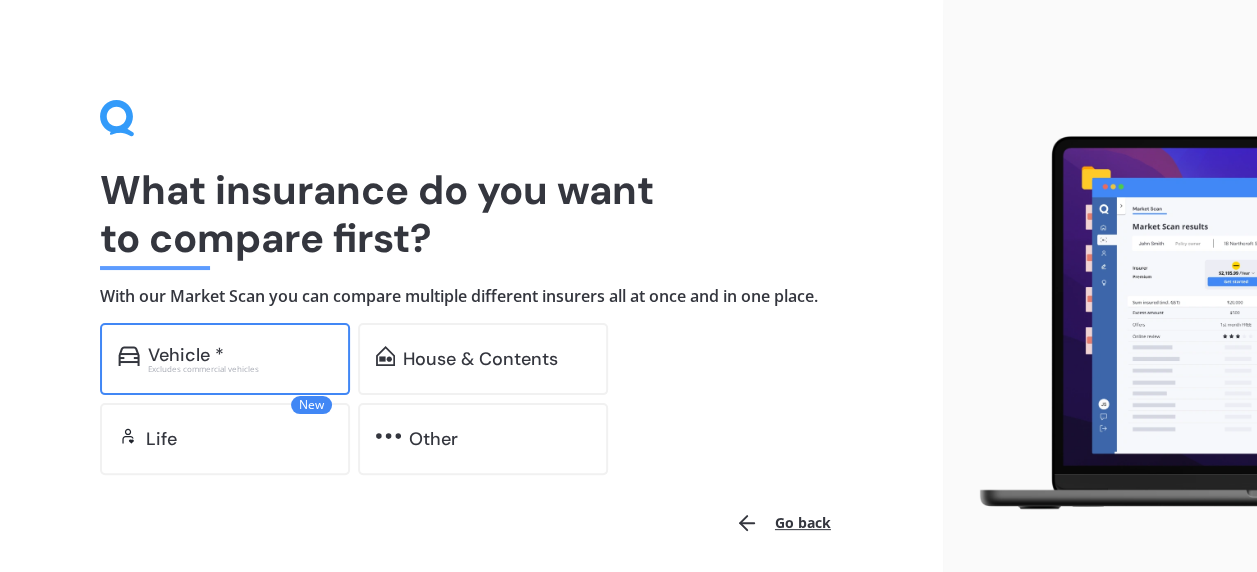 click on "Excludes commercial vehicles" at bounding box center (240, 369) 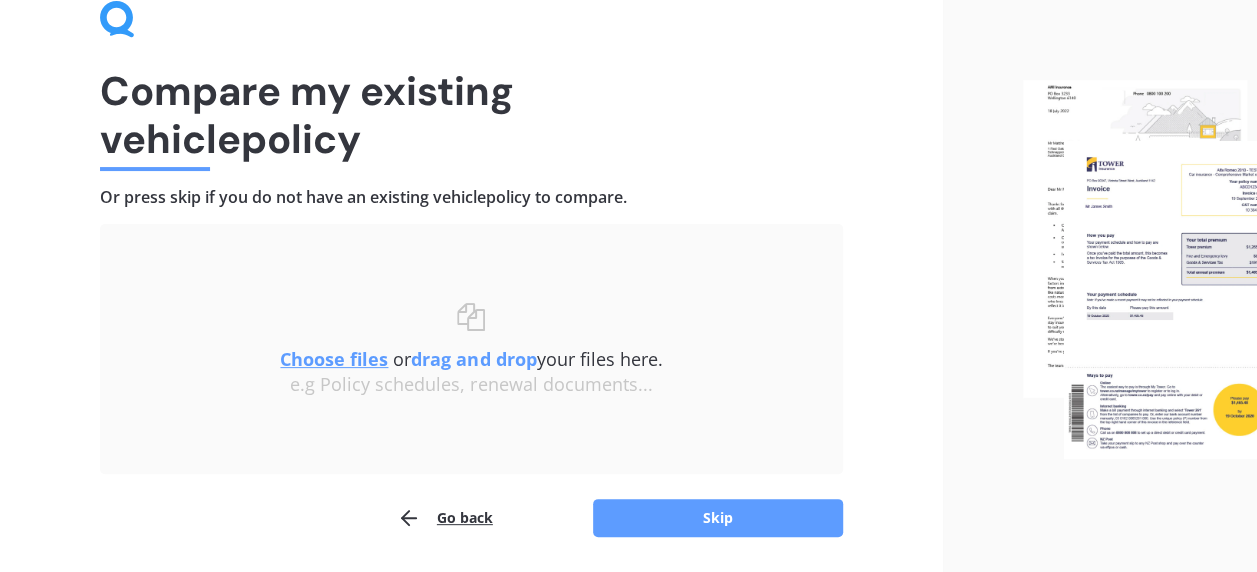 scroll, scrollTop: 100, scrollLeft: 0, axis: vertical 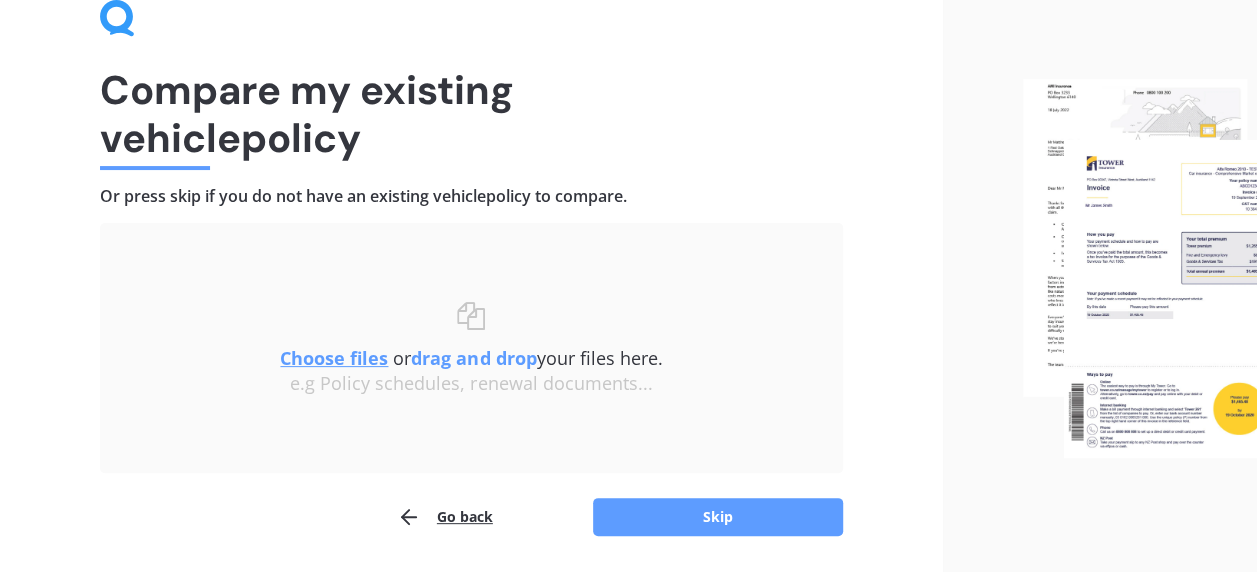 click on "Choose files" at bounding box center [334, 358] 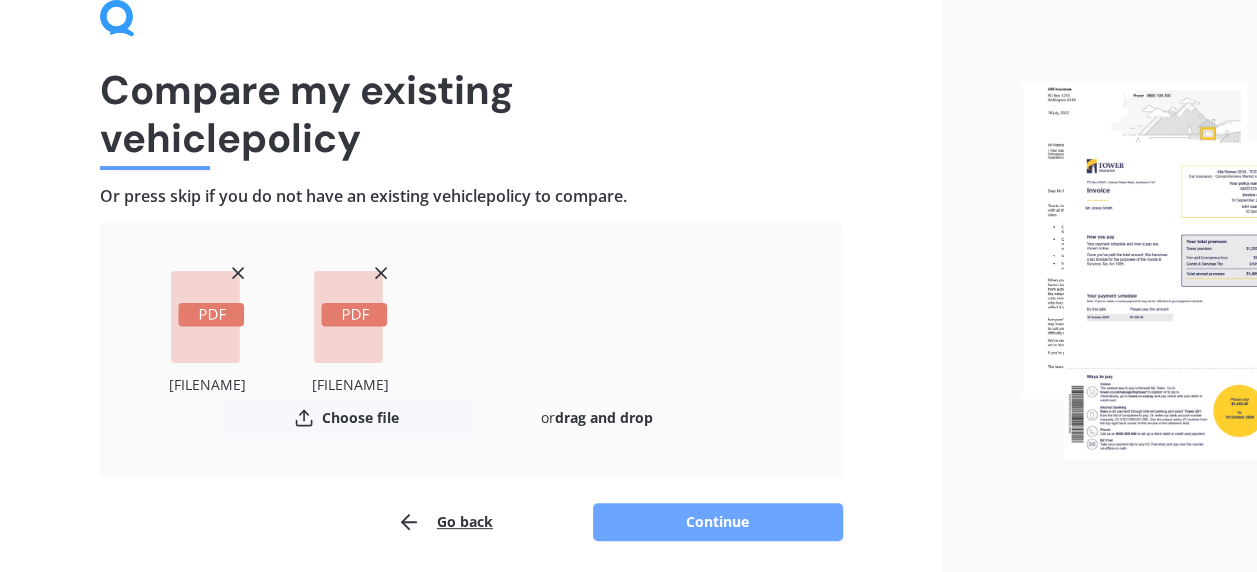 click on "Continue" at bounding box center (718, 522) 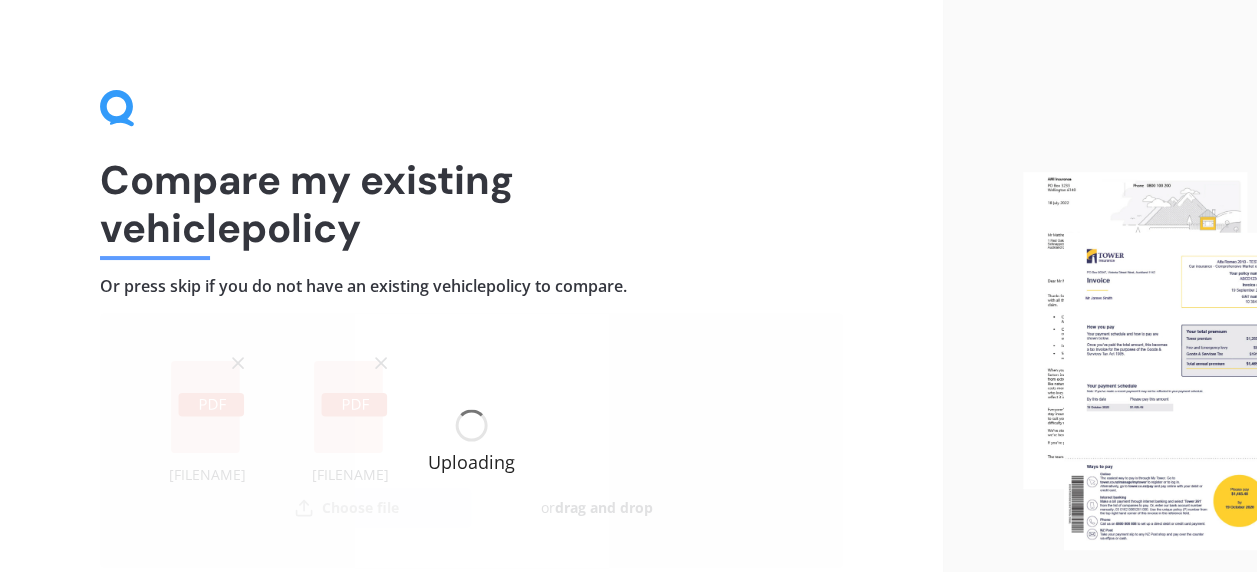 scroll, scrollTop: 0, scrollLeft: 0, axis: both 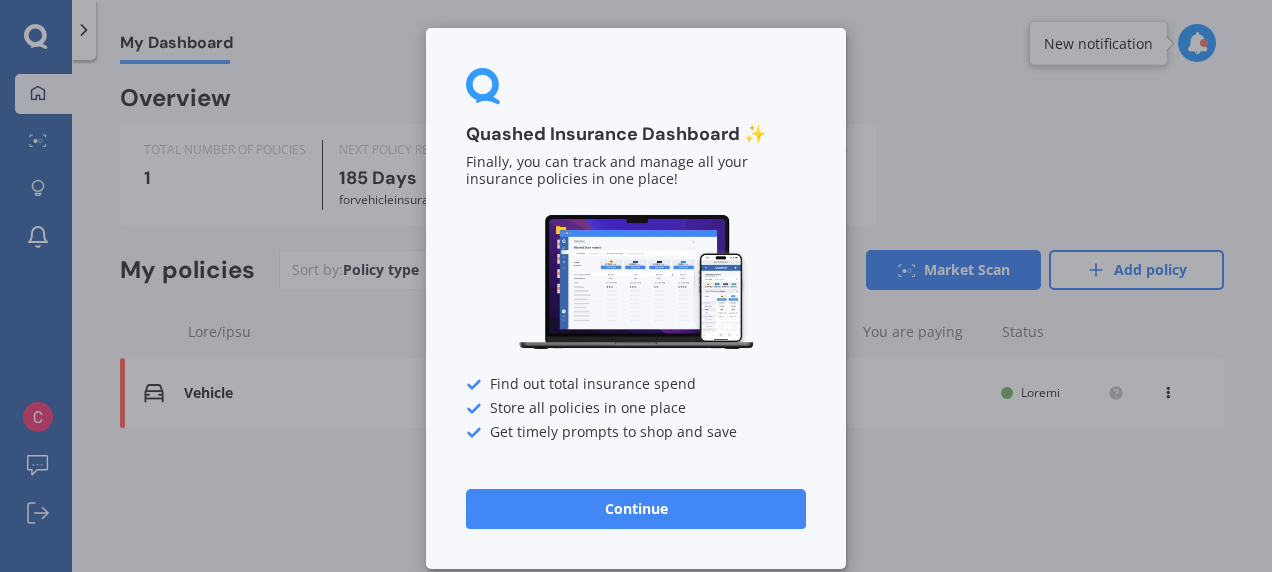 click on "Continue" at bounding box center (636, 509) 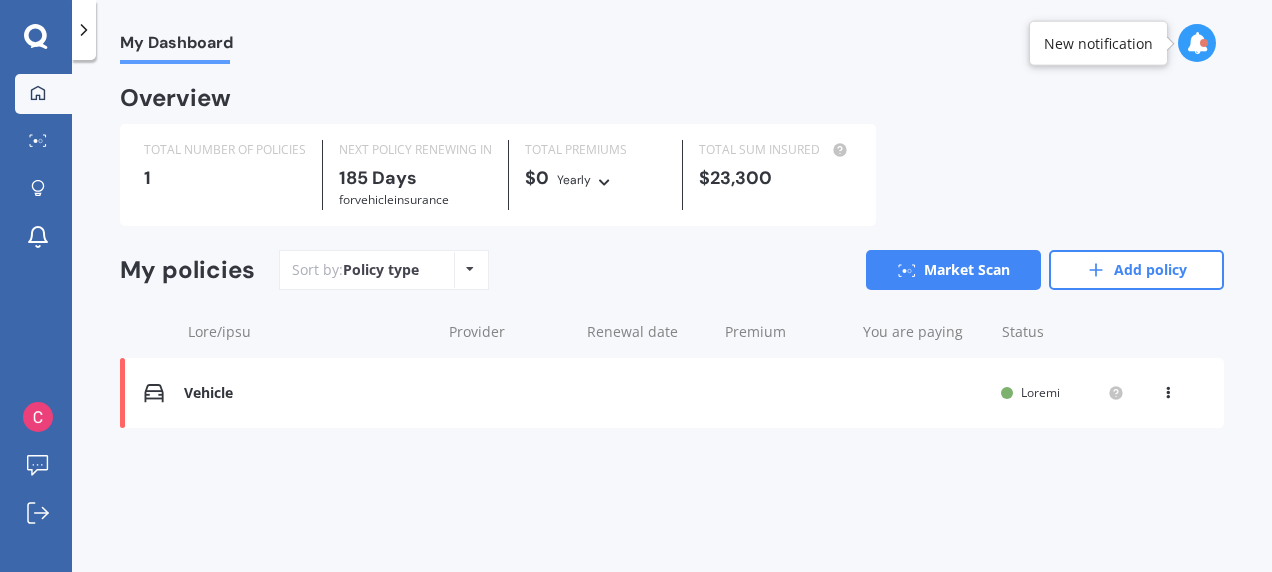 click at bounding box center [1197, 43] 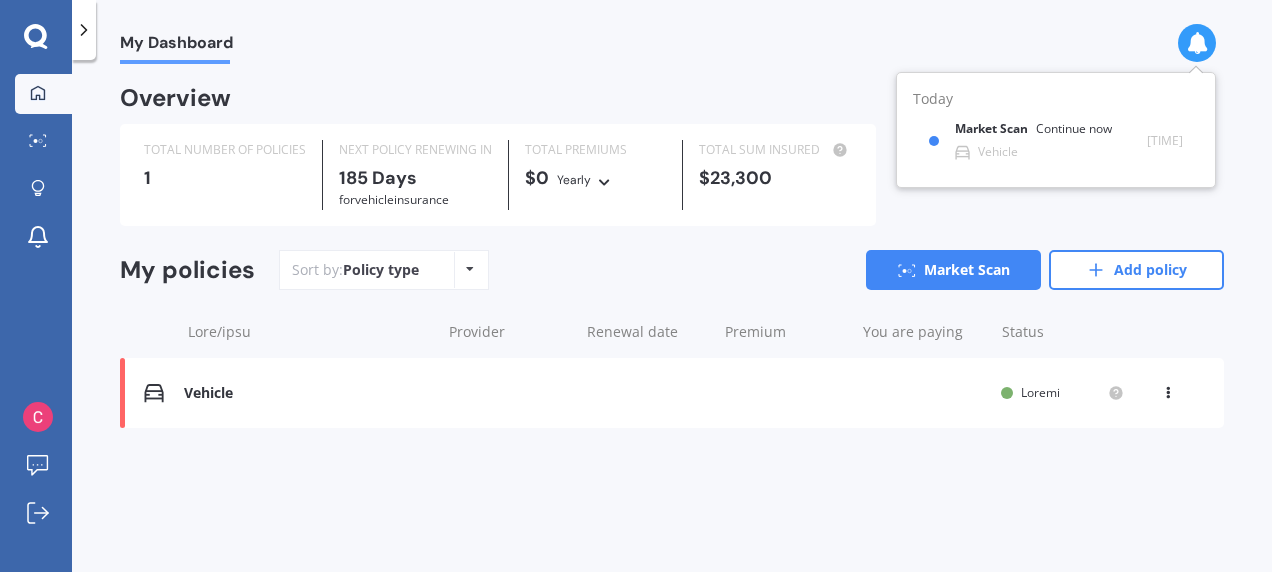 click on "TOTAL NUMBER OF POLICIES 1 NEXT POLICY RENEWING IN 185 Days for Vehicle insurance TOTAL PREMIUMS $0 Yearly Yearly Six-Monthly Quarterly Monthly Fortnightly Weekly TOTAL SUM INSURED $23,300" at bounding box center (672, 175) 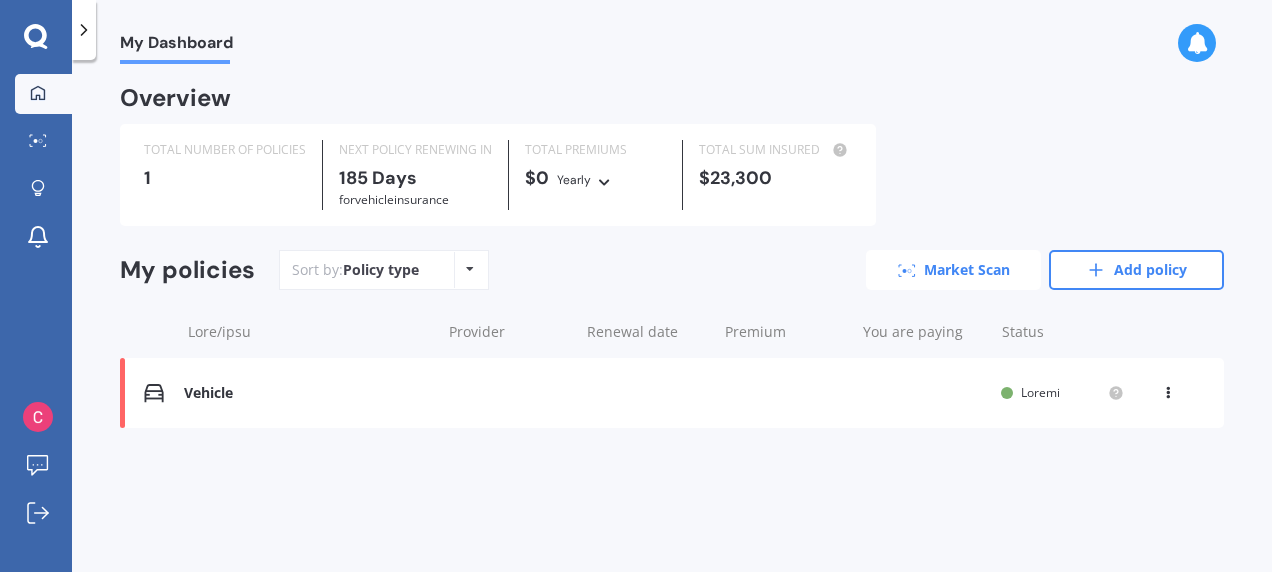 click on "Market Scan" at bounding box center (953, 270) 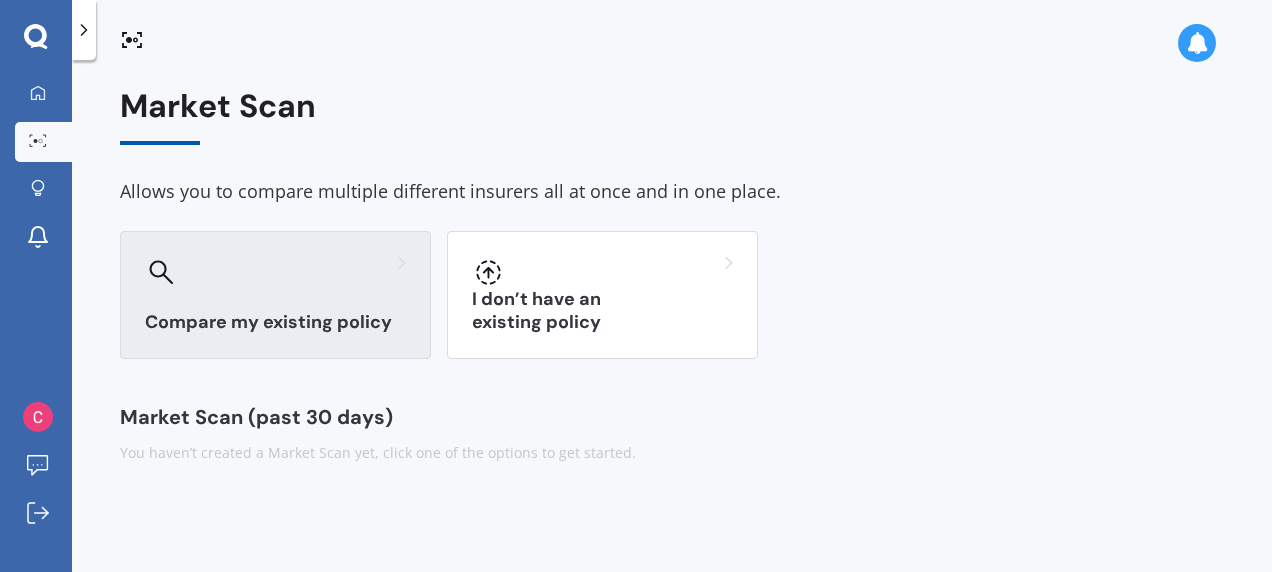 click on "Compare my existing policy" at bounding box center (275, 295) 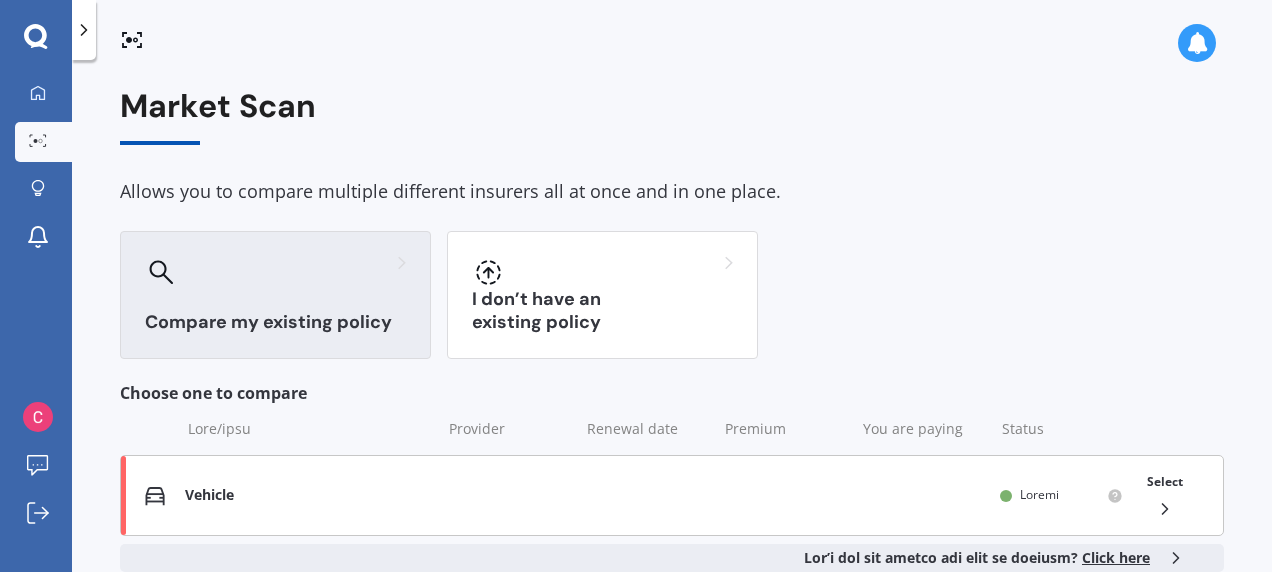 scroll, scrollTop: 100, scrollLeft: 0, axis: vertical 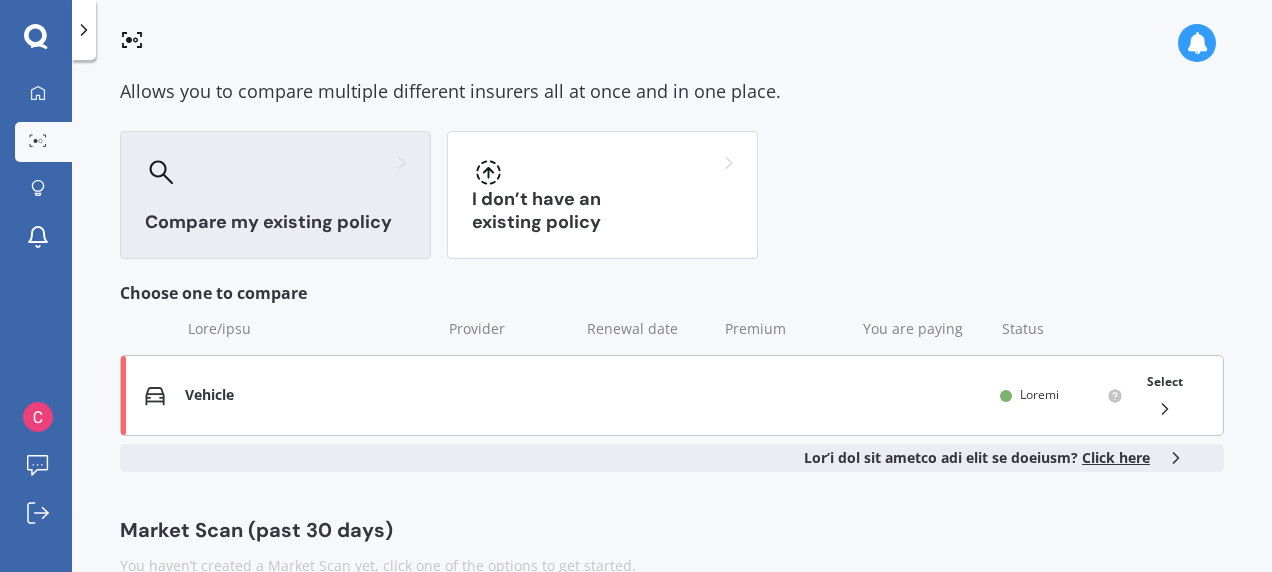 click on "Vehicle" at bounding box center [307, 395] 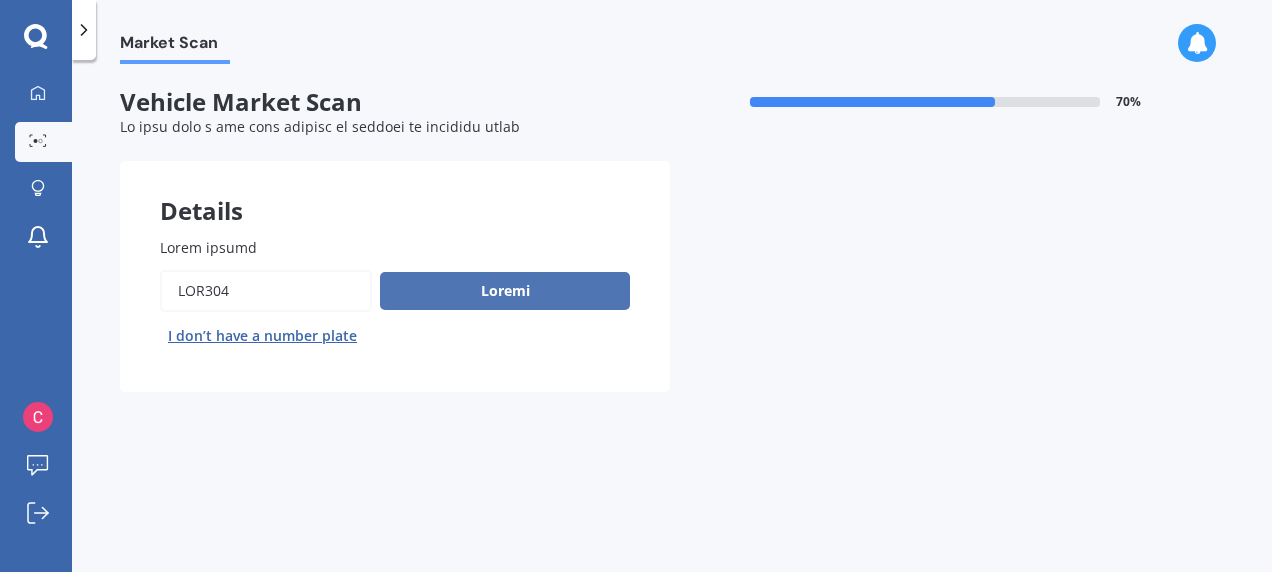click on "Loremi" at bounding box center [505, 291] 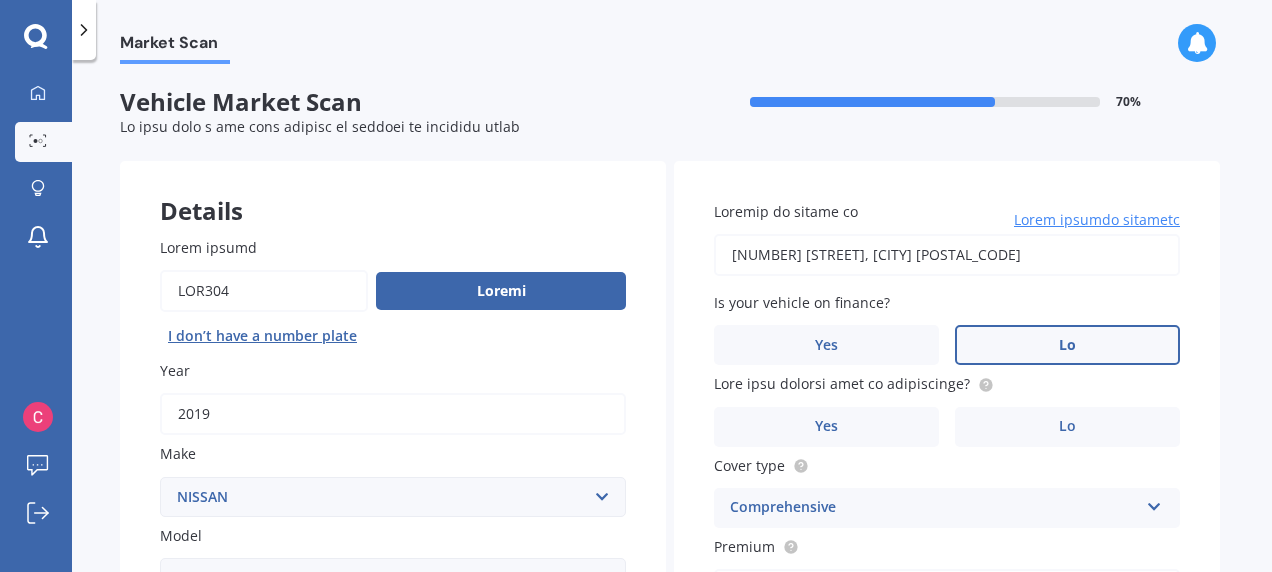 click on "Lo" at bounding box center [513, 822] 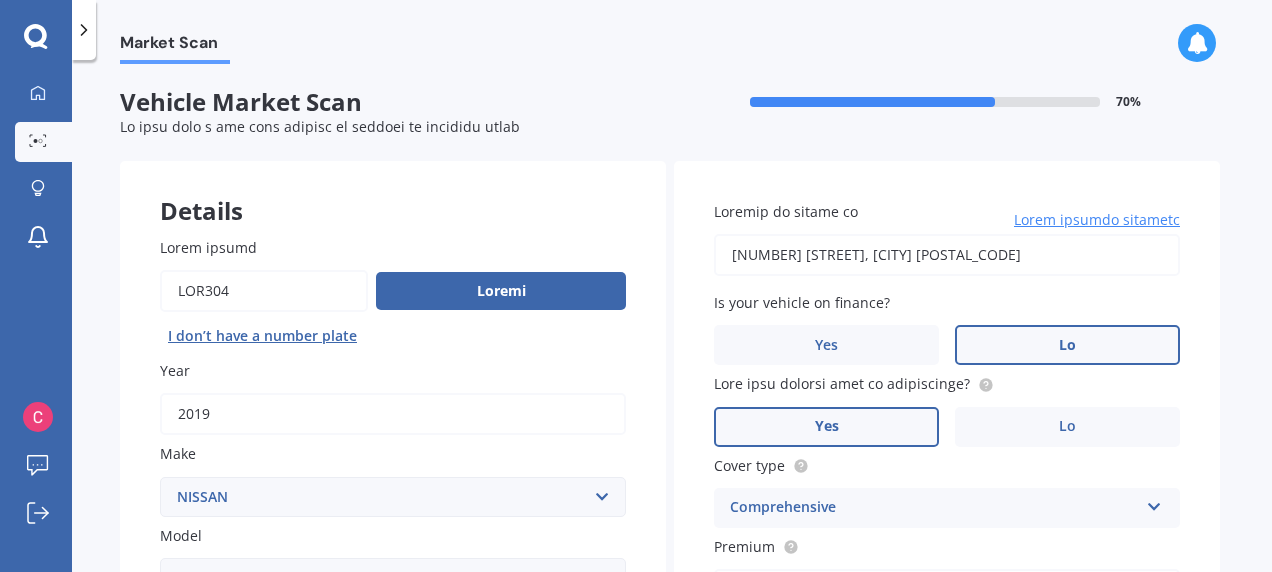 click on "Yes" at bounding box center [272, 821] 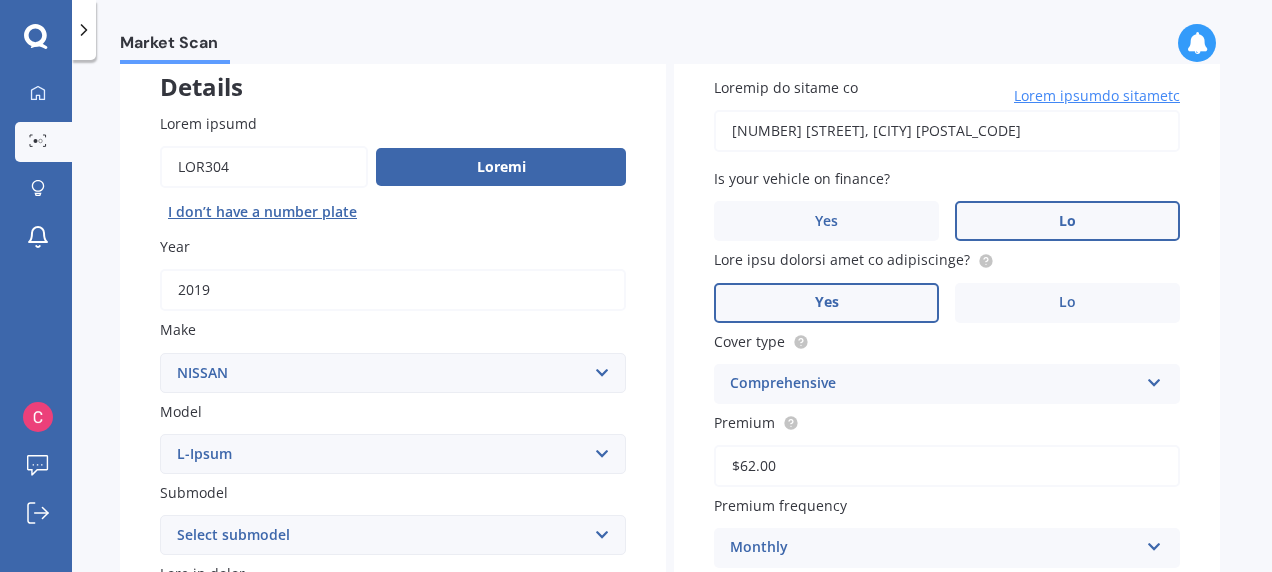 scroll, scrollTop: 200, scrollLeft: 0, axis: vertical 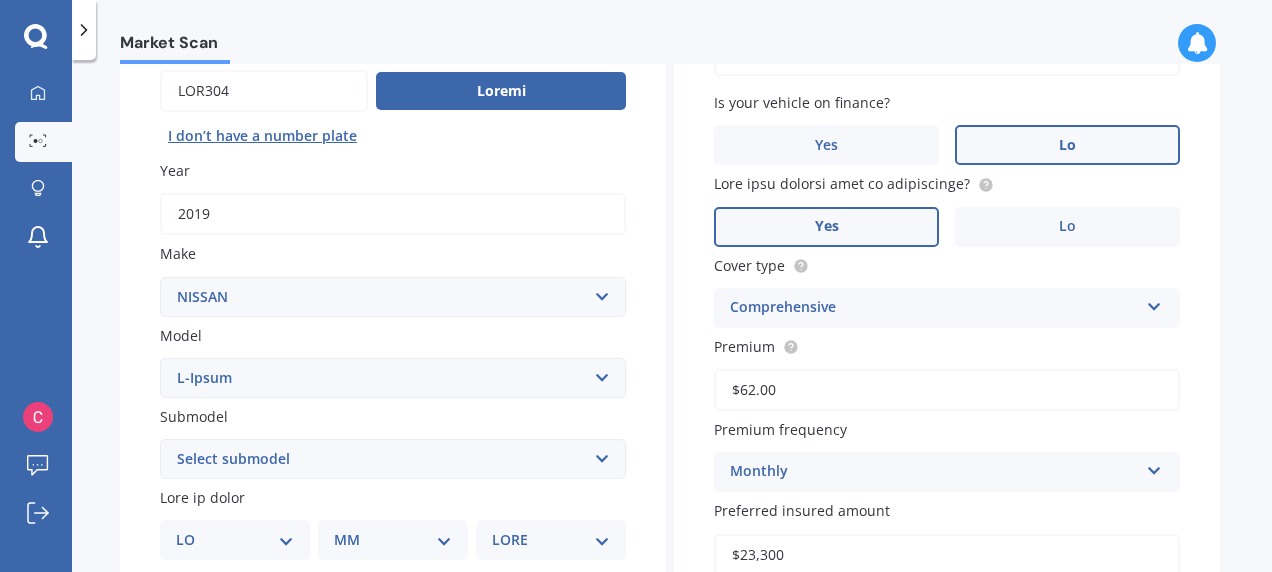click at bounding box center (1154, 303) 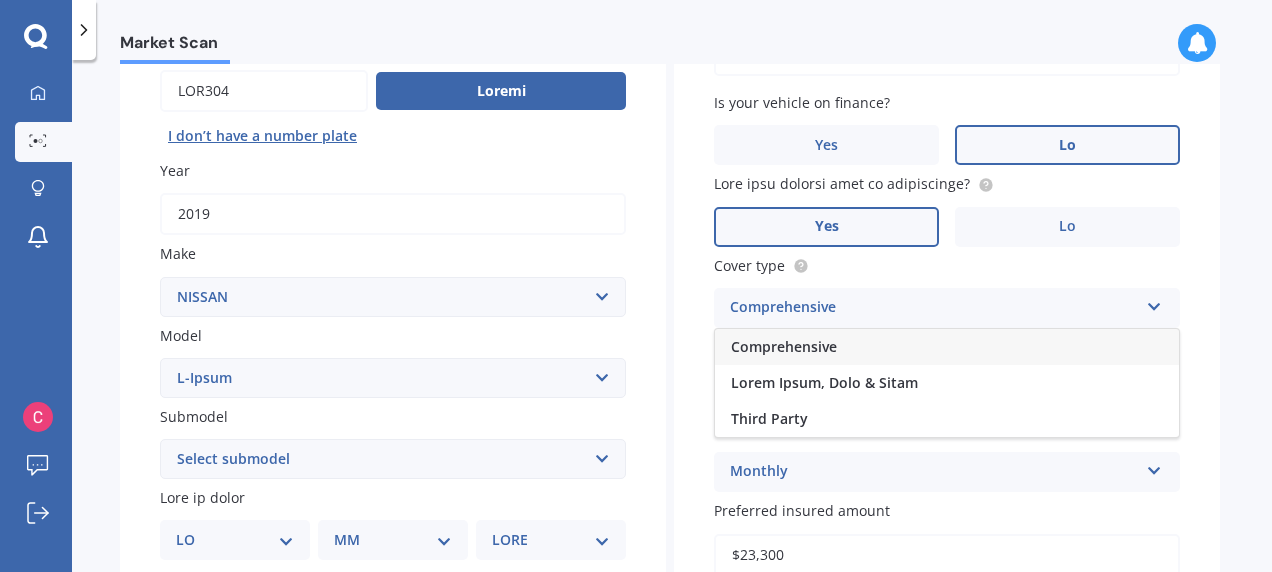 click on "Comprehensive" at bounding box center (947, 347) 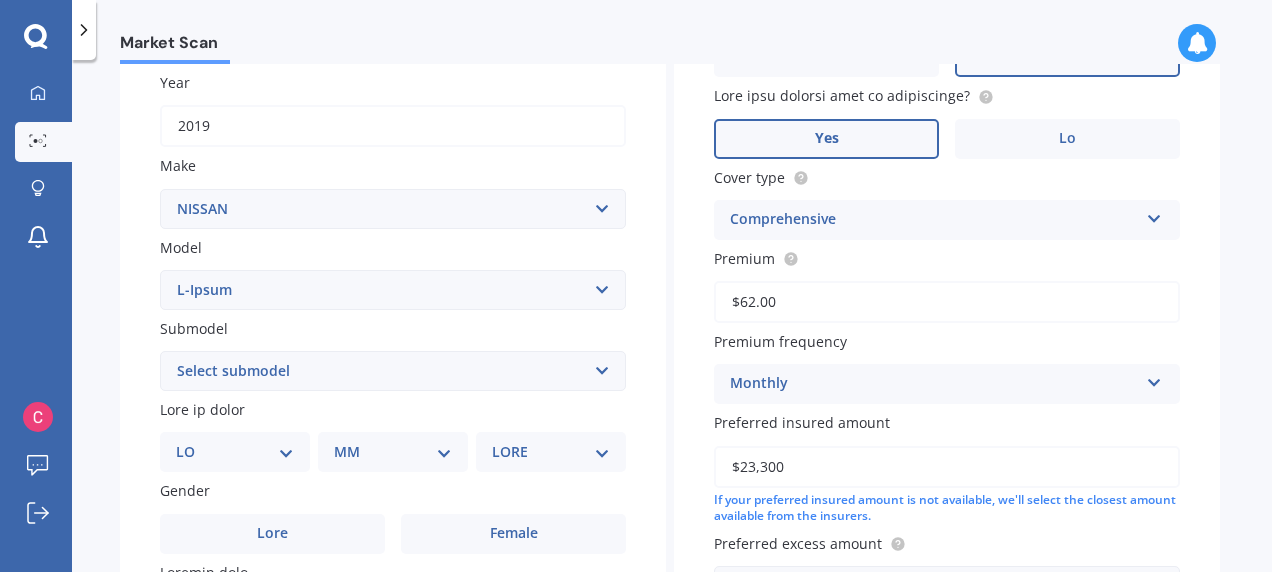 scroll, scrollTop: 400, scrollLeft: 0, axis: vertical 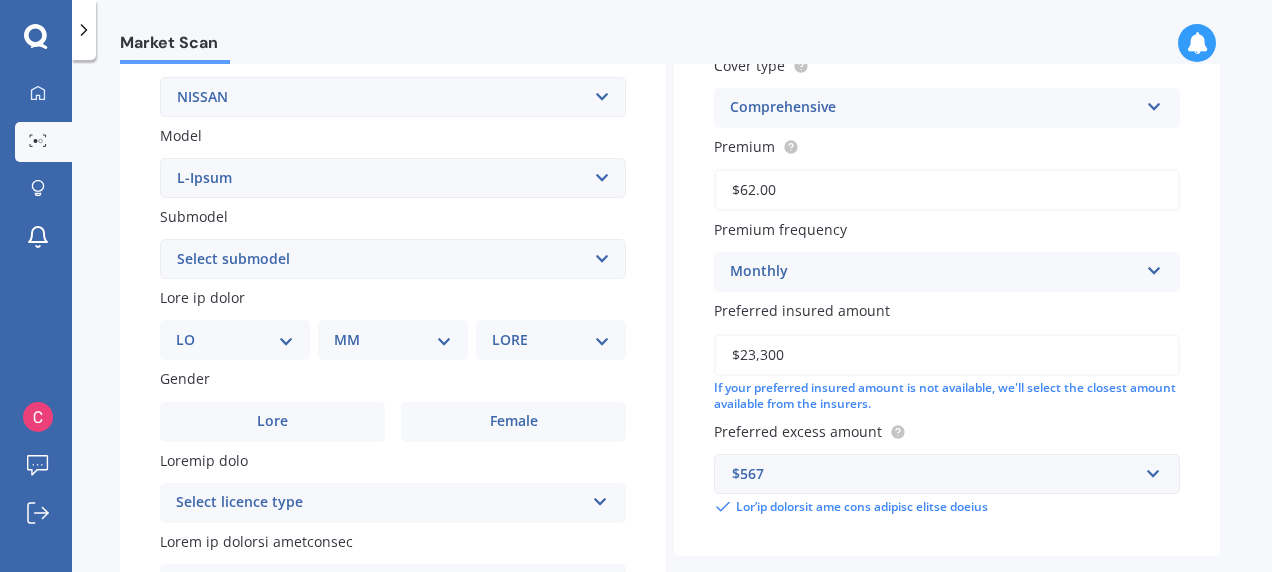click on "Select submodel (All Other) 2000cc Hybrid 2WD non-turbo 4WD 20X Petrol ST ST 4WD Petrol 5 seater ST-L ST-L 2.5P/6CVT/SW/5D ST-LE-Power 1.5PEH Station Wagon Station Wagon 2.0 Diesel TS AT Station Wagon 4WD diesel turbo Station Wagon 4WD petrol Station Wagon Petrol Ti TI 4WD TI-L2.5P4WD/CVT TI_L_E_POWER 1.5PEH TL TS" at bounding box center (393, 259) 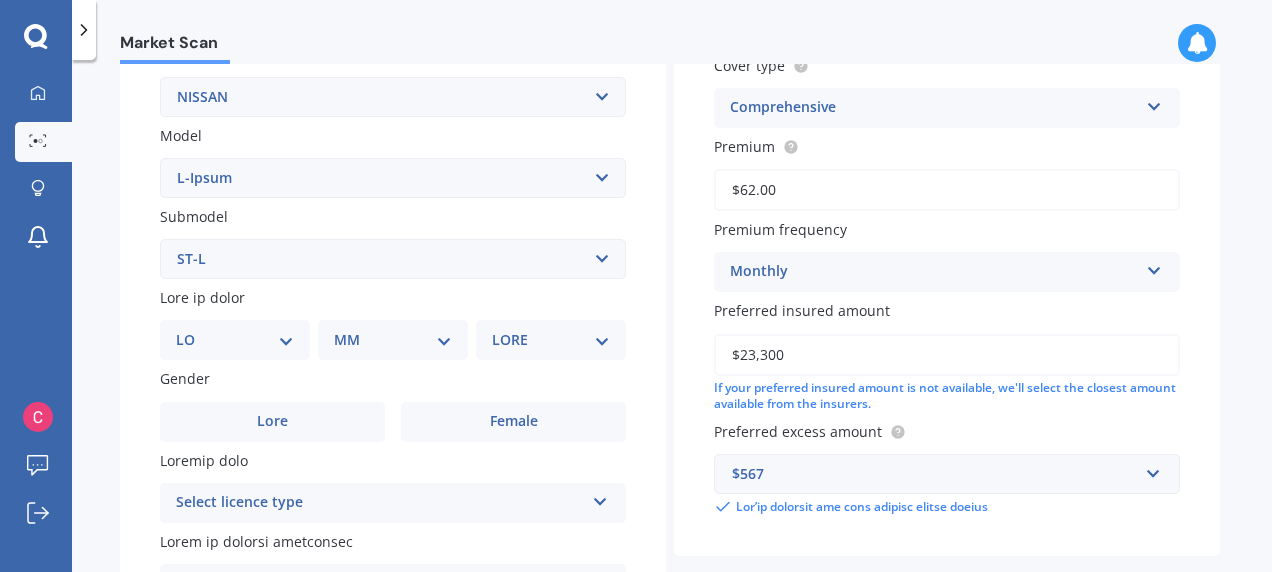 click on "Select submodel (All Other) 2000cc Hybrid 2WD non-turbo 4WD 20X Petrol ST ST 4WD Petrol 5 seater ST-L ST-L 2.5P/6CVT/SW/5D ST-LE-Power 1.5PEH Station Wagon Station Wagon 2.0 Diesel TS AT Station Wagon 4WD diesel turbo Station Wagon 4WD petrol Station Wagon Petrol Ti TI 4WD TI-L2.5P4WD/CVT TI_L_E_POWER 1.5PEH TL TS" at bounding box center [393, 259] 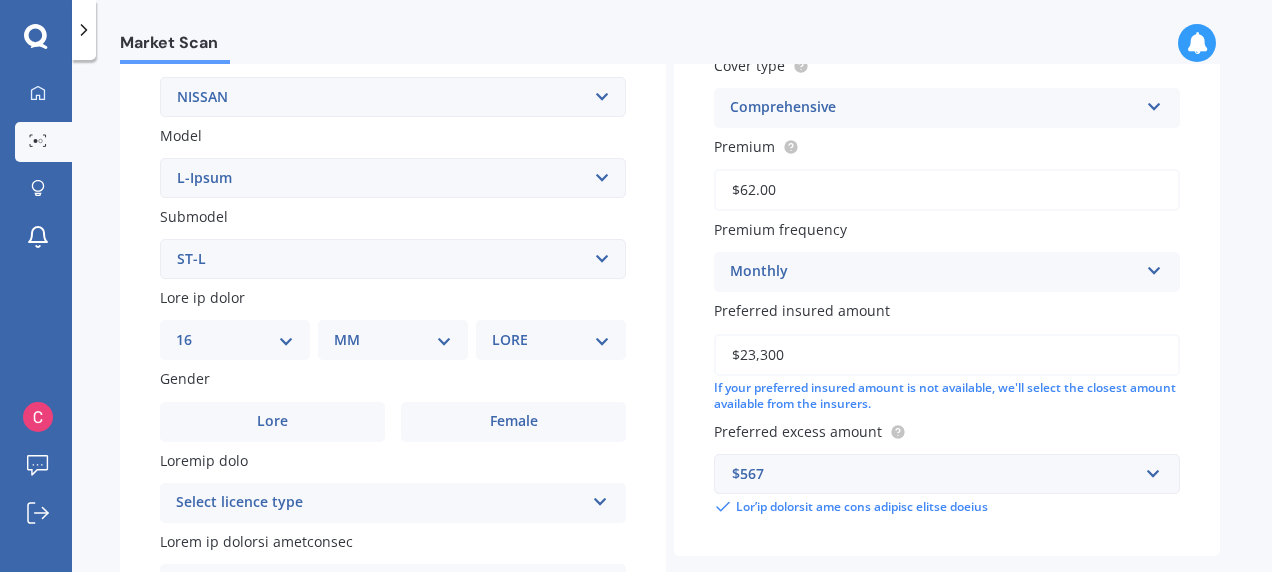 click on "DD 01 02 03 04 05 06 07 08 09 10 11 12 13 14 15 16 17 18 19 20 21 22 23 24 25 26 27 28 29 30 31" at bounding box center (235, 340) 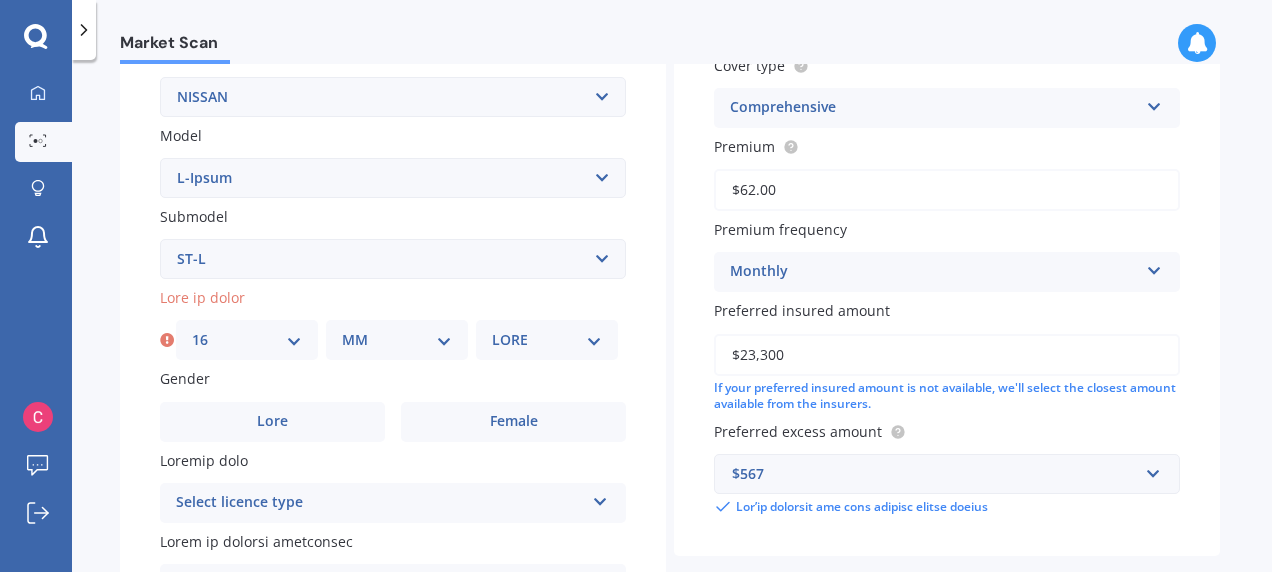 click on "MM 01 02 03 04 05 06 07 08 09 10 11 12" at bounding box center [397, 340] 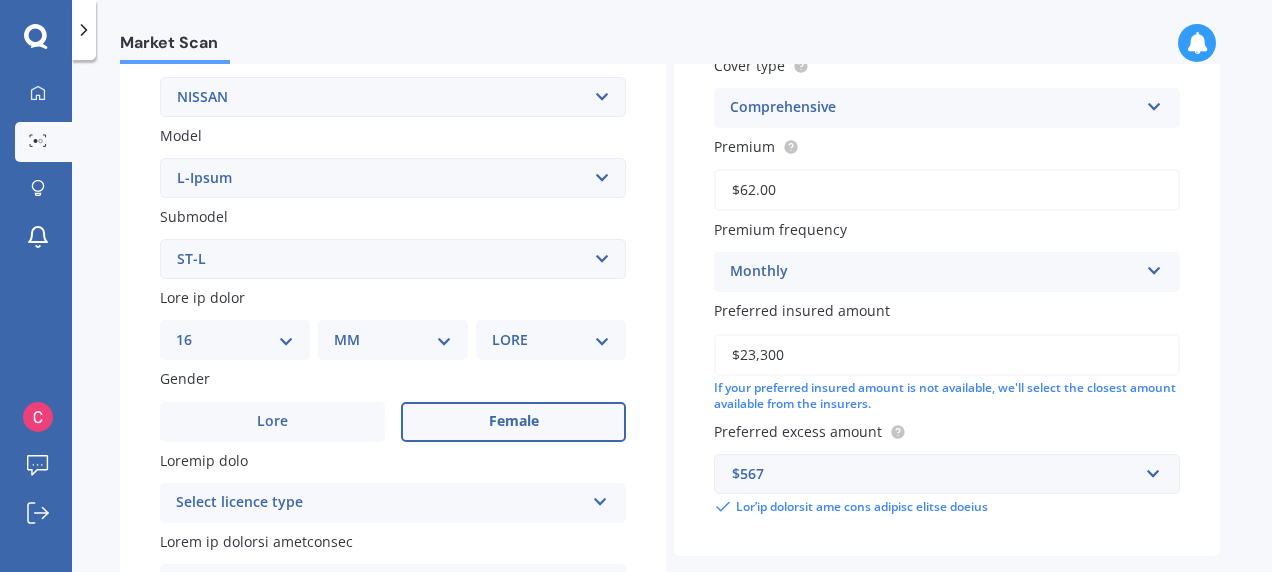 click on "Female" at bounding box center [272, 421] 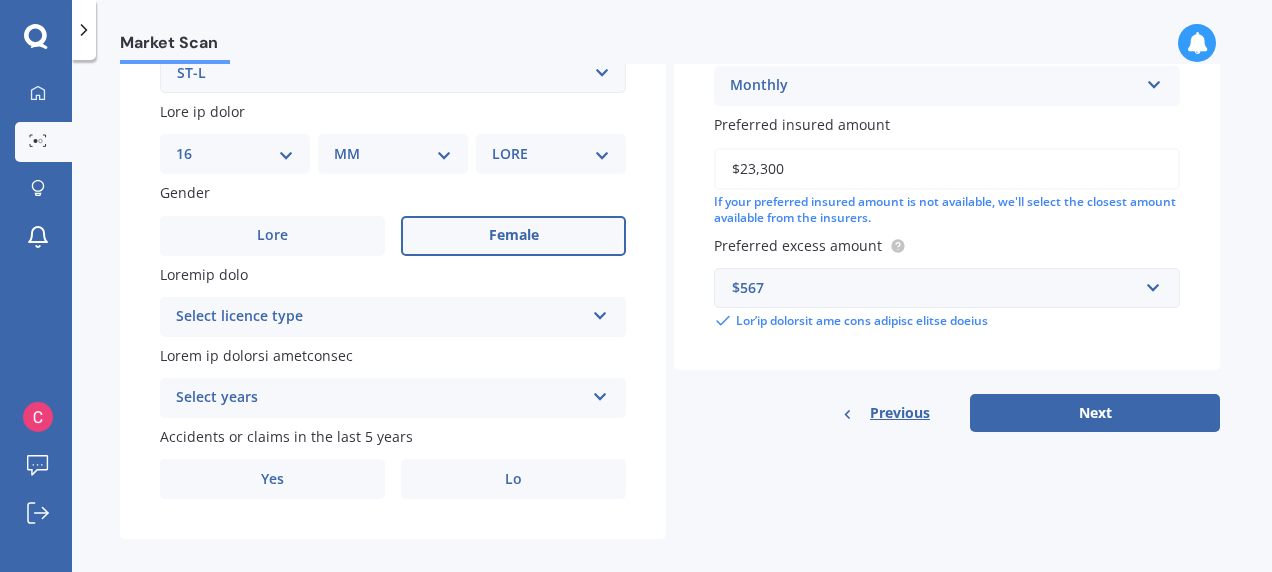 scroll, scrollTop: 600, scrollLeft: 0, axis: vertical 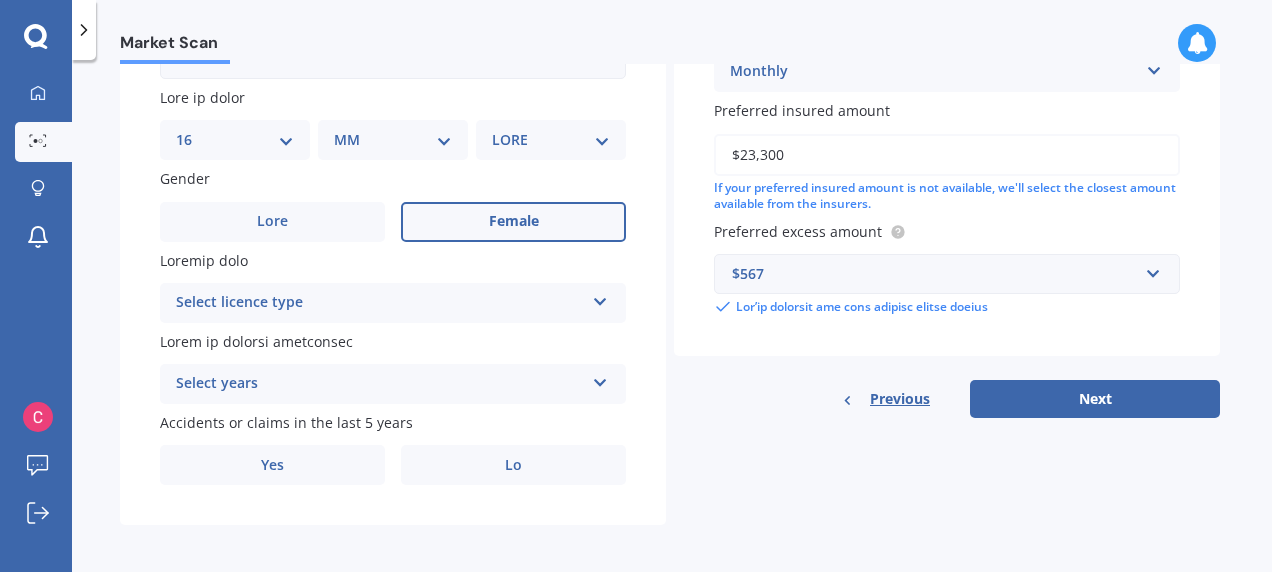 click at bounding box center (600, 298) 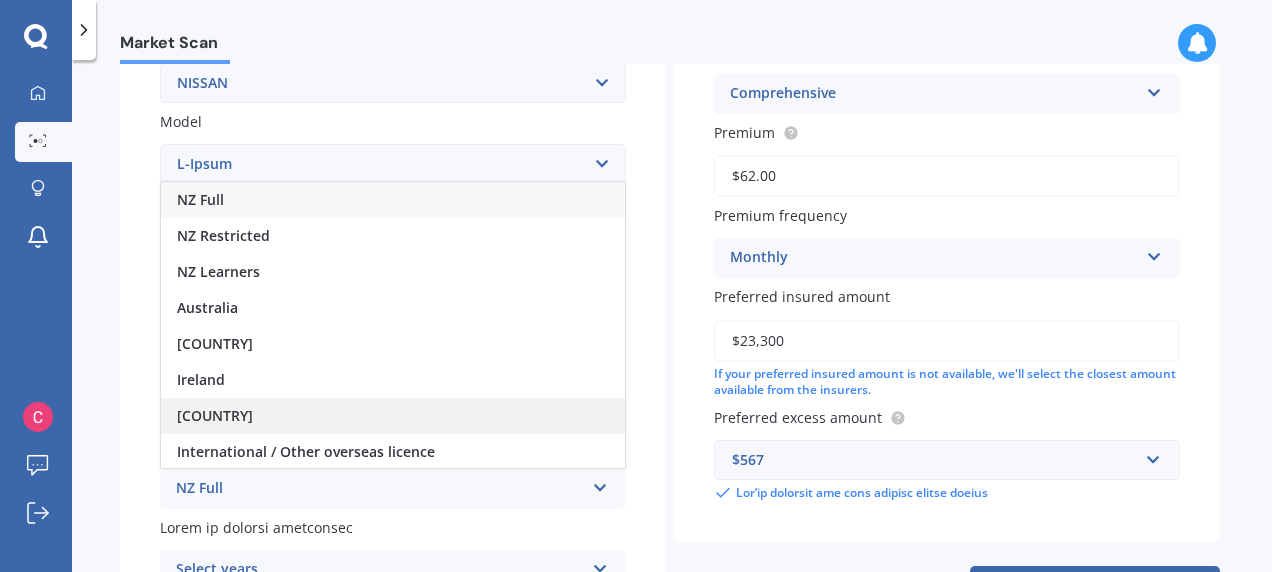 scroll, scrollTop: 200, scrollLeft: 0, axis: vertical 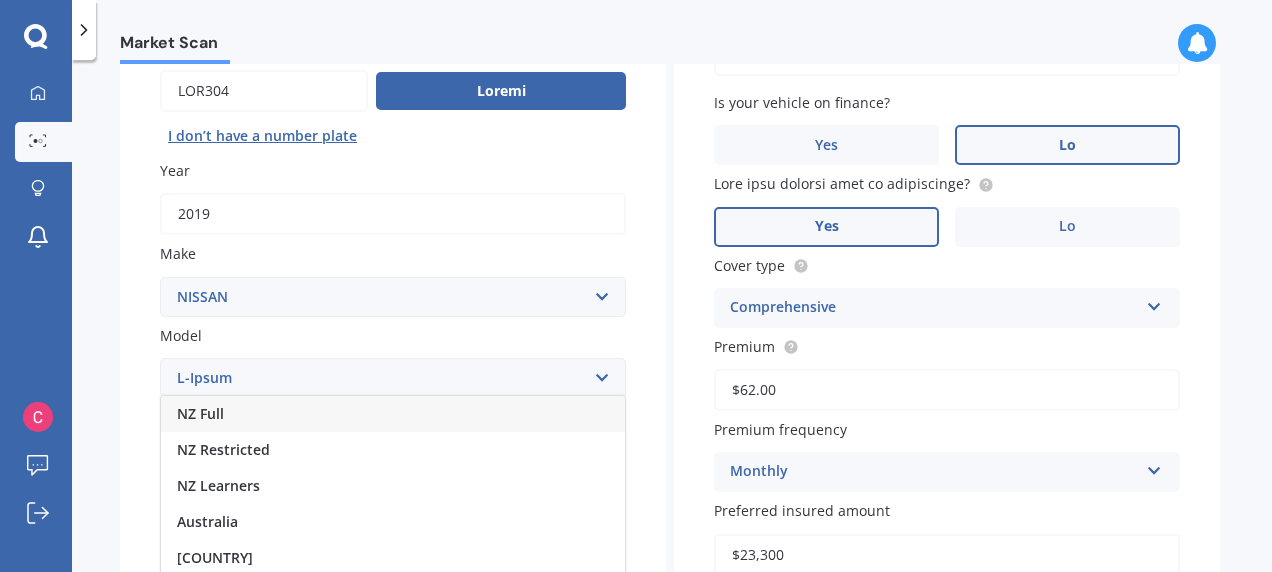 click on "NZ Full" at bounding box center [200, 413] 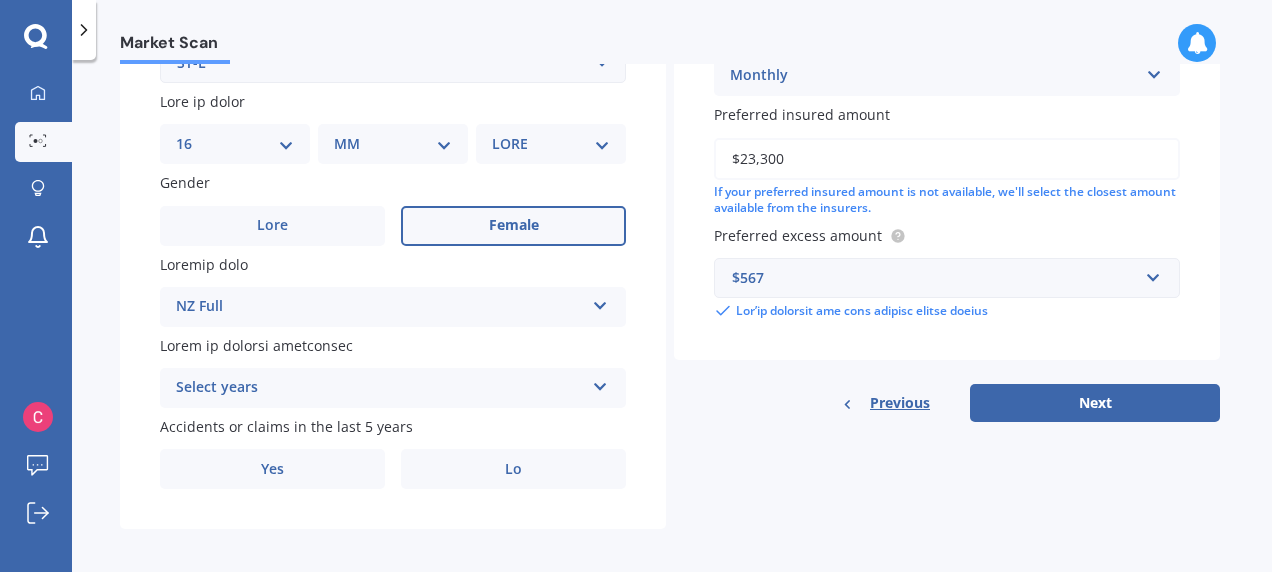 scroll, scrollTop: 600, scrollLeft: 0, axis: vertical 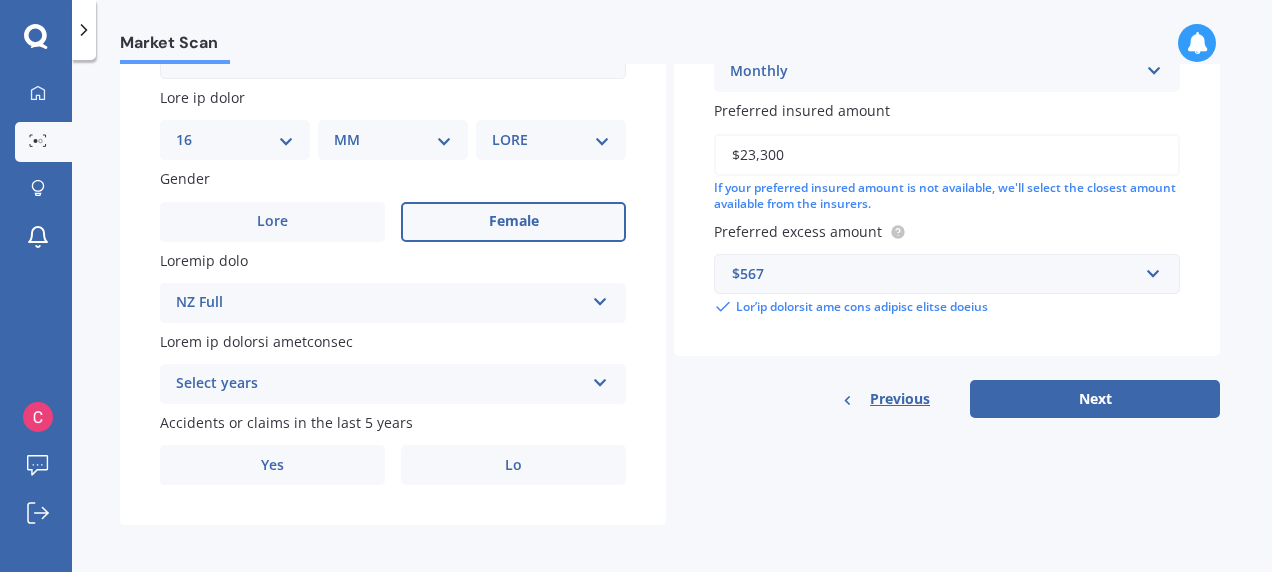 click at bounding box center (600, 298) 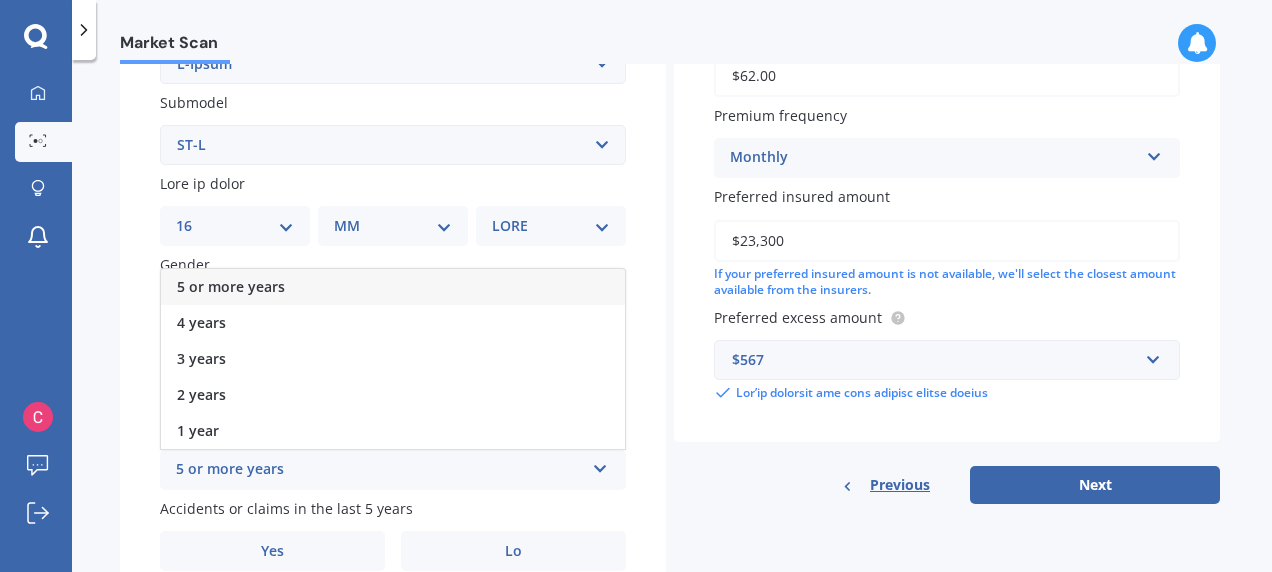 scroll, scrollTop: 500, scrollLeft: 0, axis: vertical 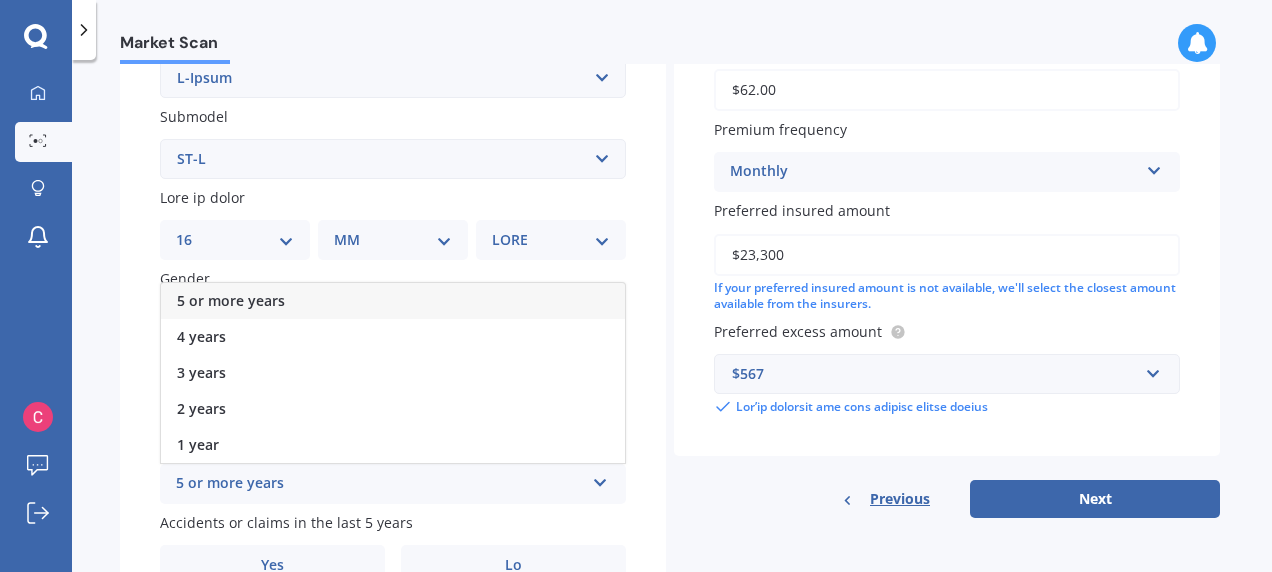 click on "5 or more years" at bounding box center (393, 301) 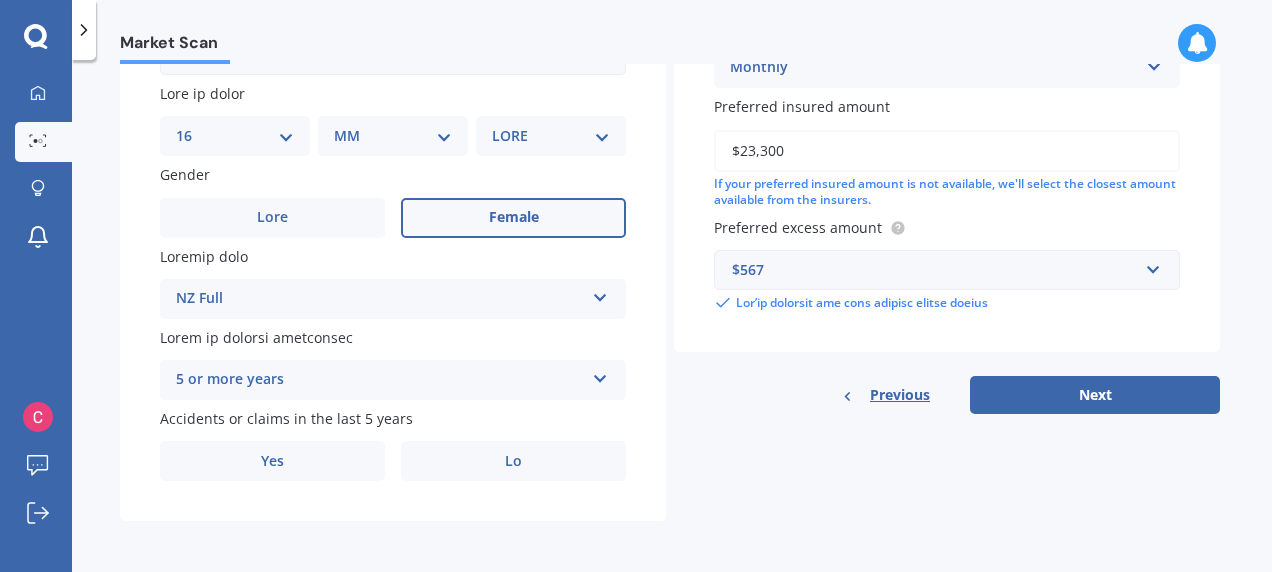 scroll, scrollTop: 608, scrollLeft: 0, axis: vertical 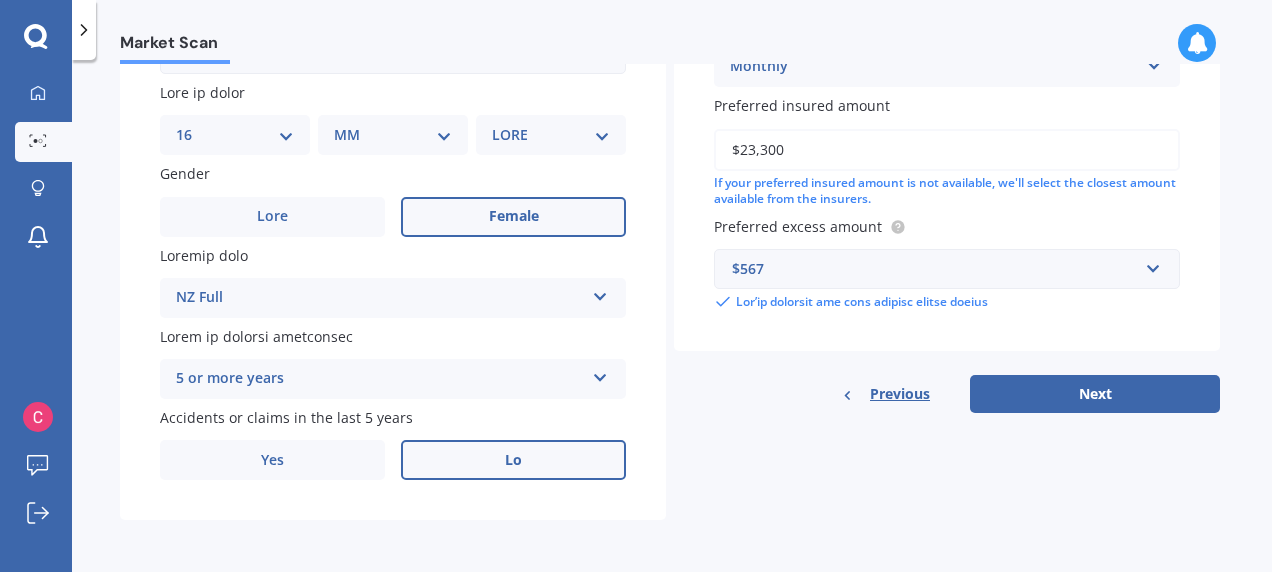 click on "Lo" at bounding box center (513, 217) 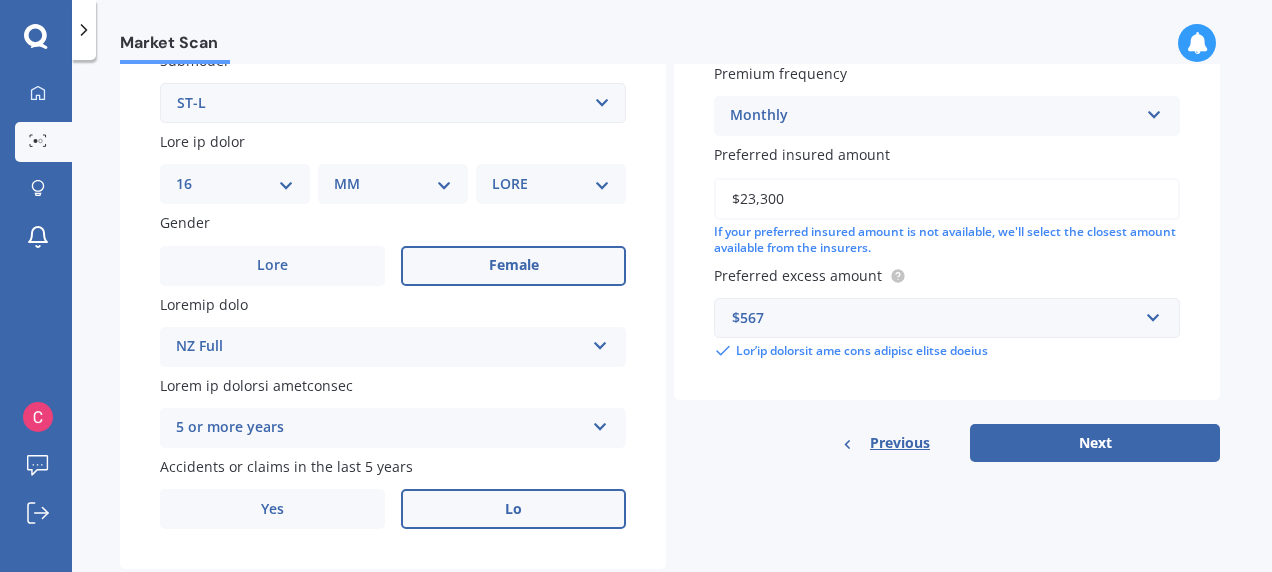 scroll, scrollTop: 608, scrollLeft: 0, axis: vertical 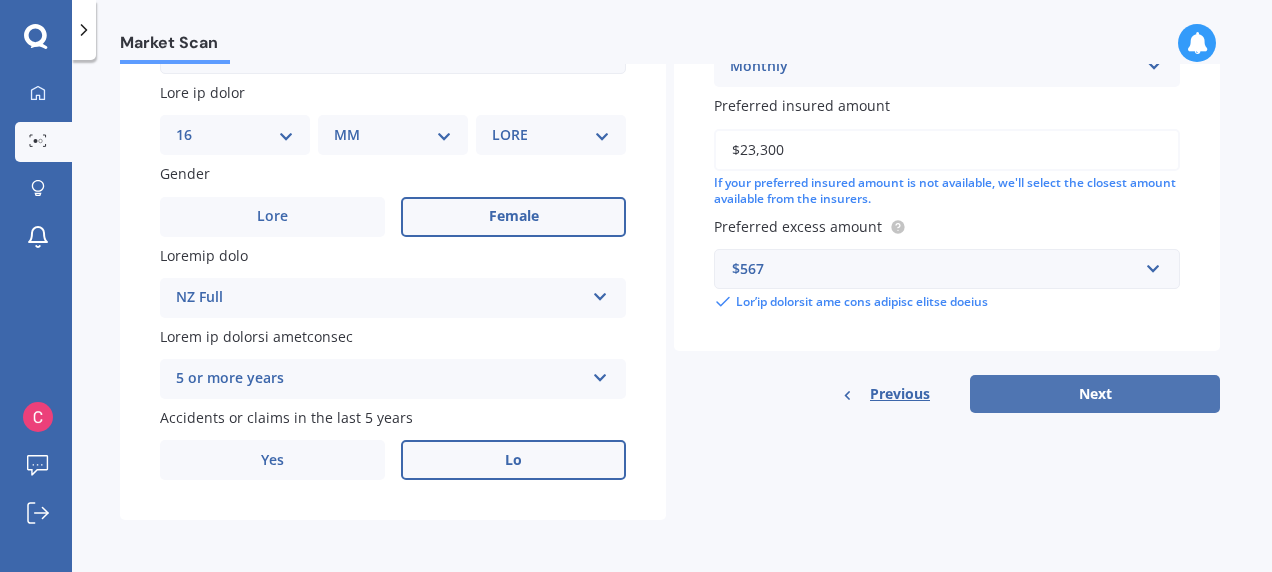 click on "Next" at bounding box center (1095, 394) 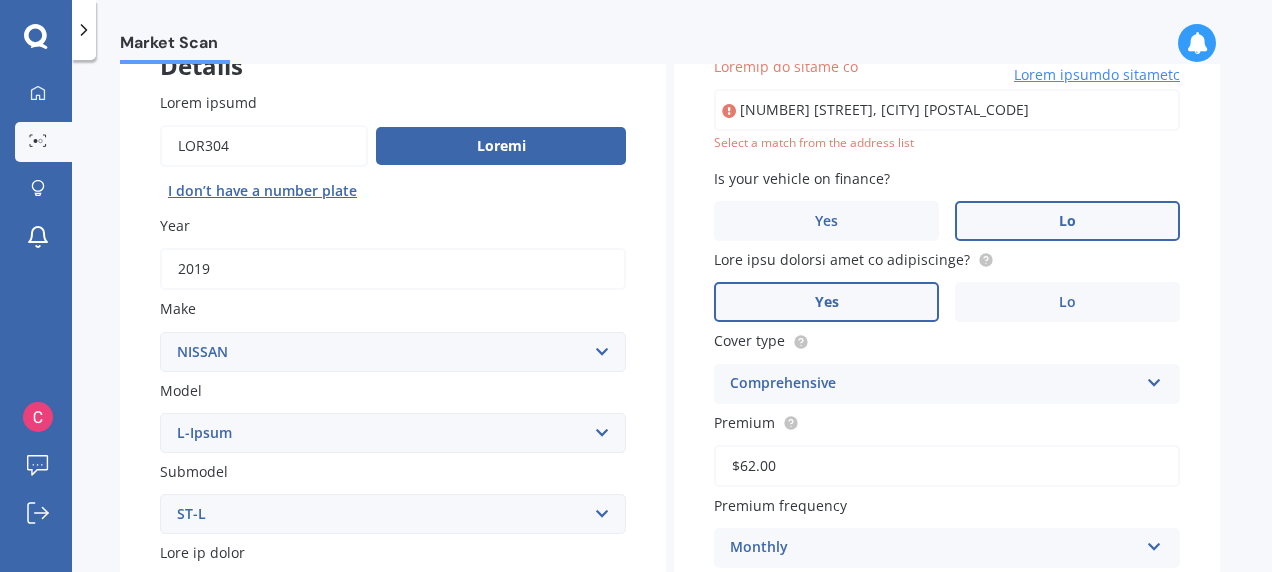 scroll, scrollTop: 136, scrollLeft: 0, axis: vertical 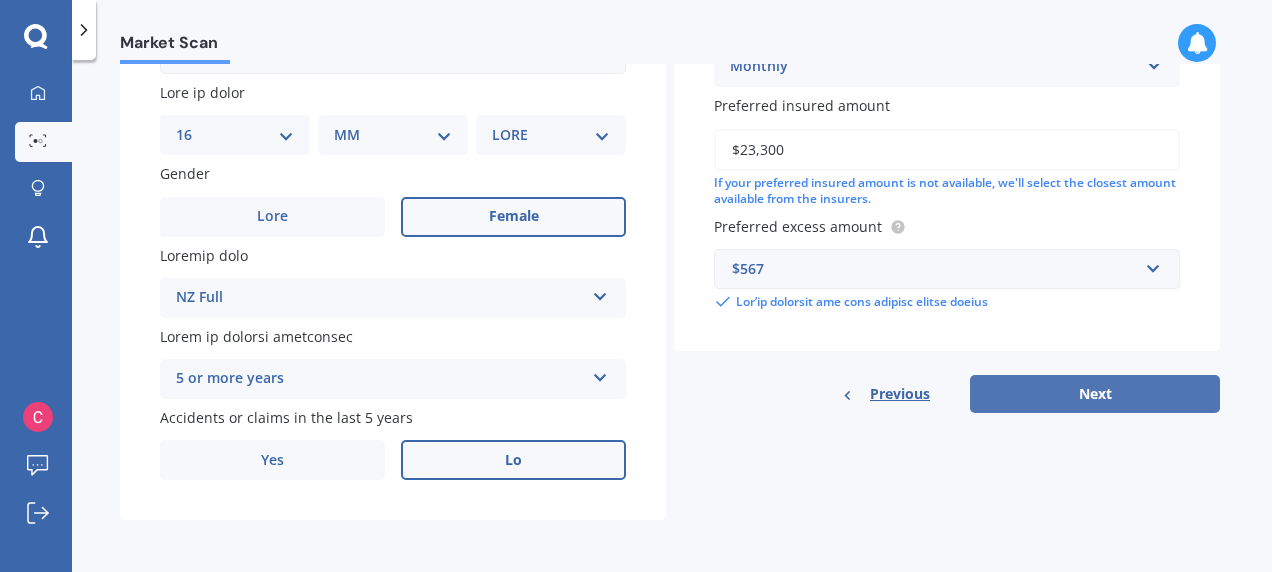 click on "Next" at bounding box center (1095, 394) 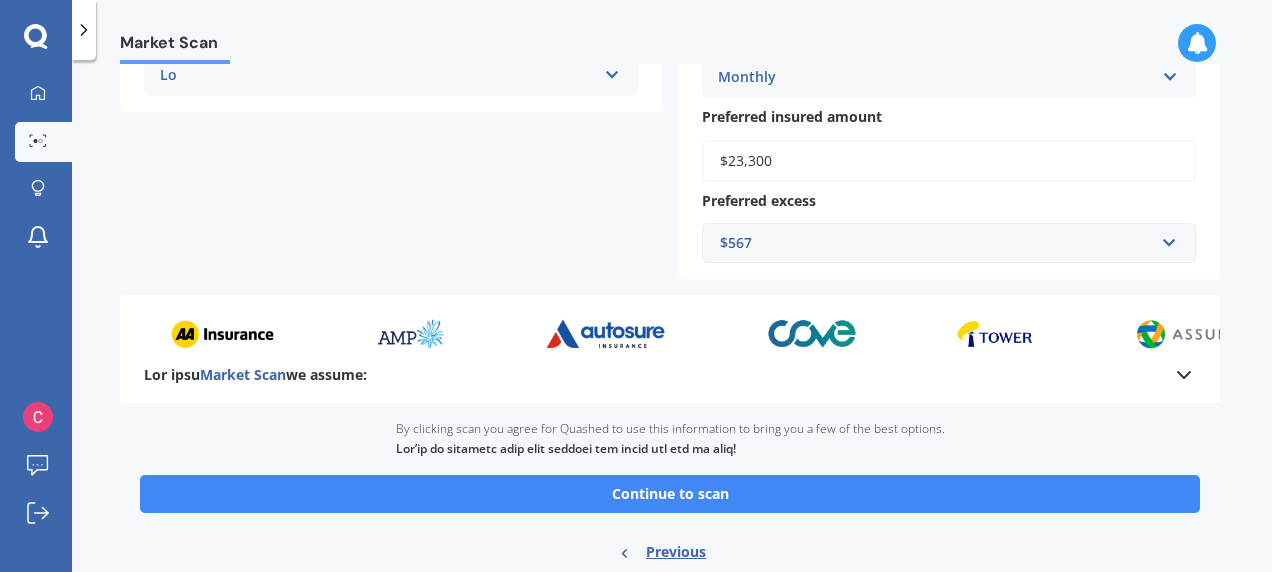 scroll, scrollTop: 600, scrollLeft: 0, axis: vertical 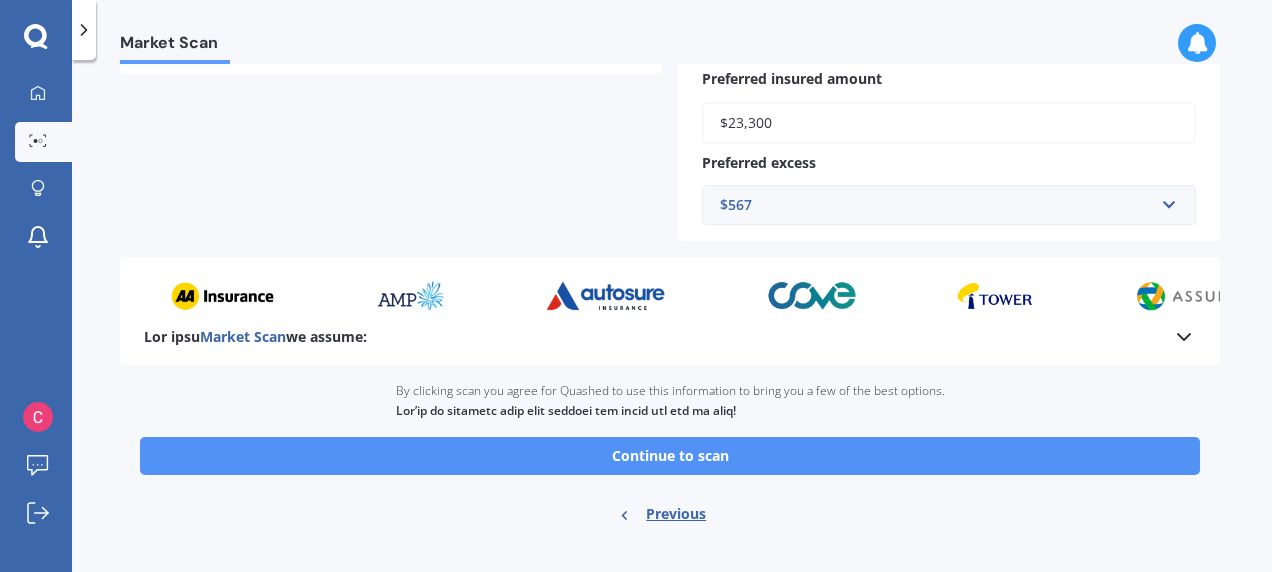 click on "Continue to scan" at bounding box center [670, 456] 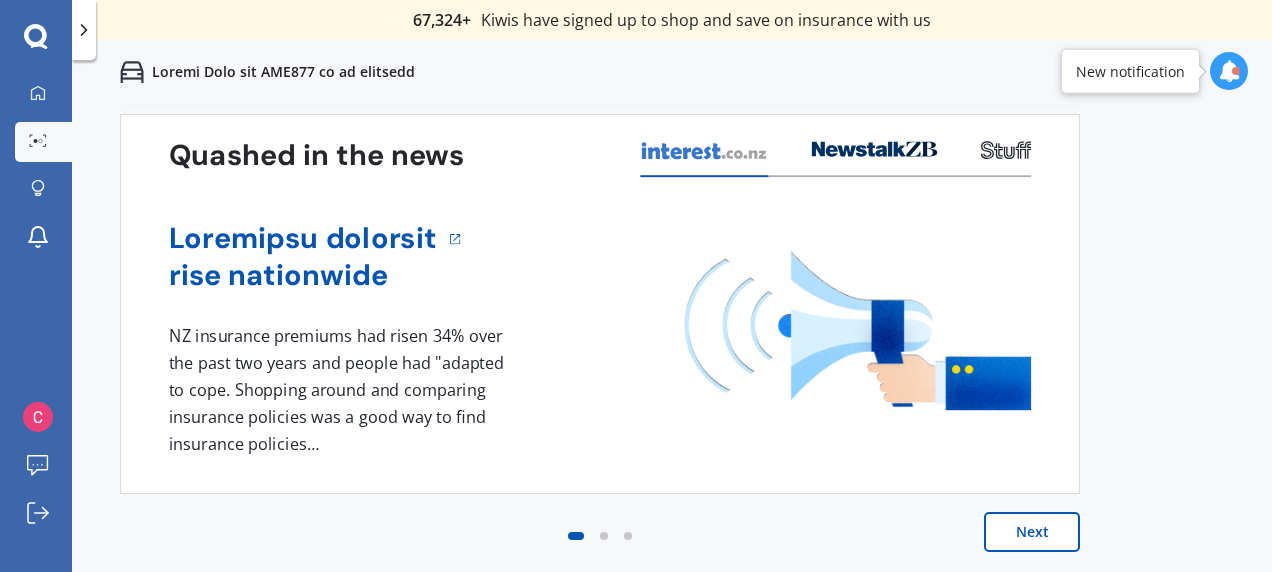 scroll, scrollTop: 0, scrollLeft: 0, axis: both 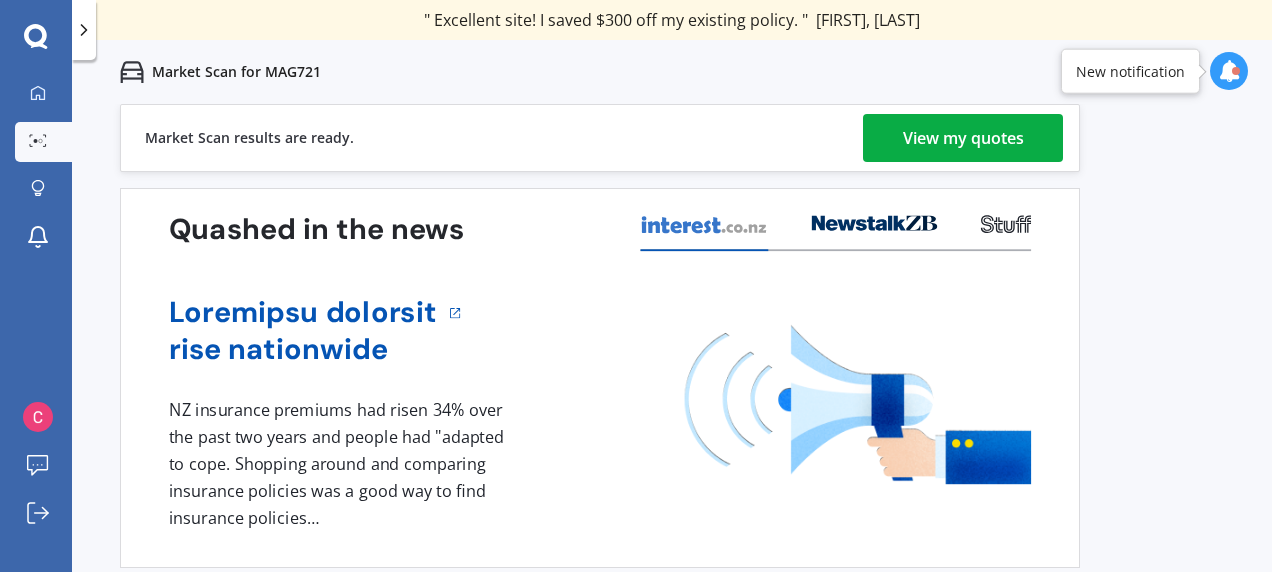 click on "View my quotes" at bounding box center (963, 138) 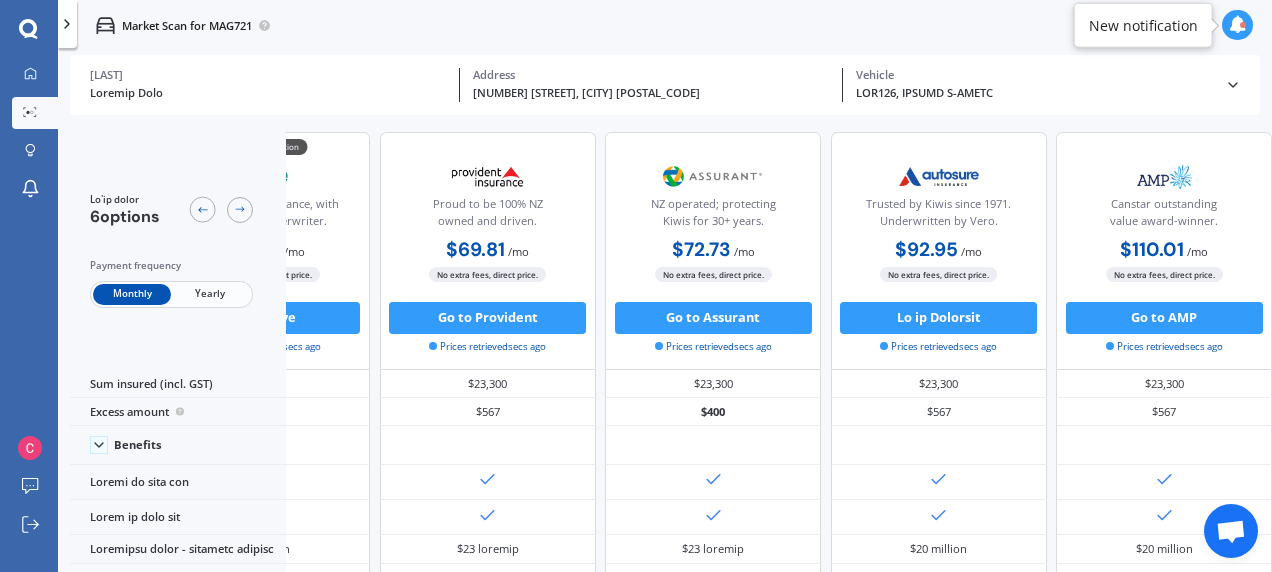 scroll, scrollTop: 0, scrollLeft: 0, axis: both 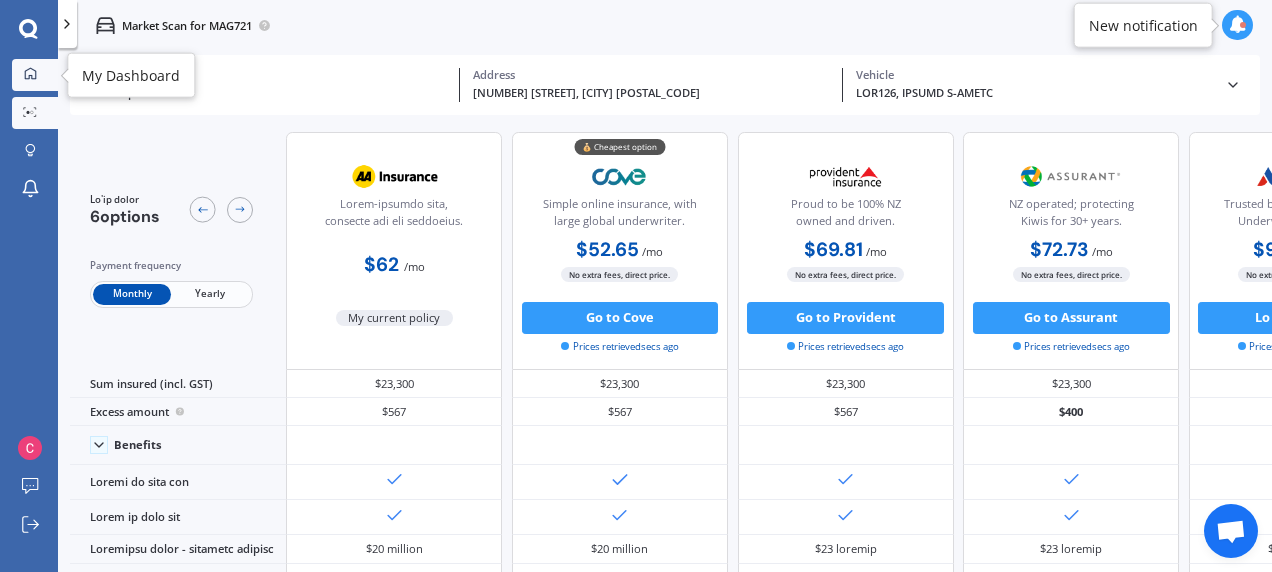 click at bounding box center [30, 73] 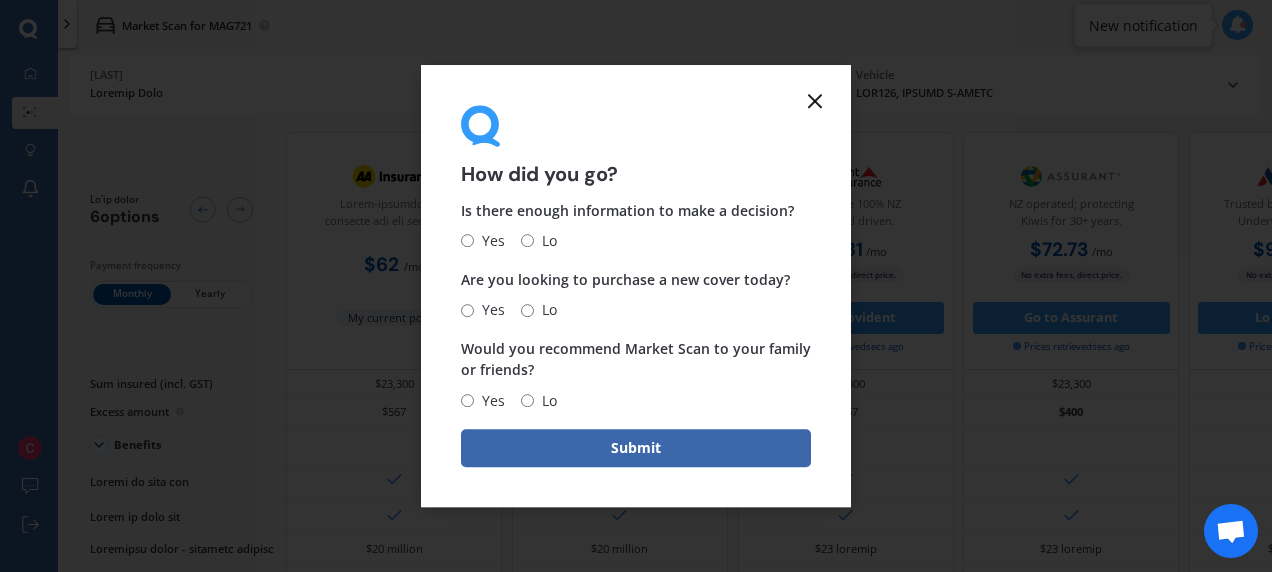 click at bounding box center [815, 101] 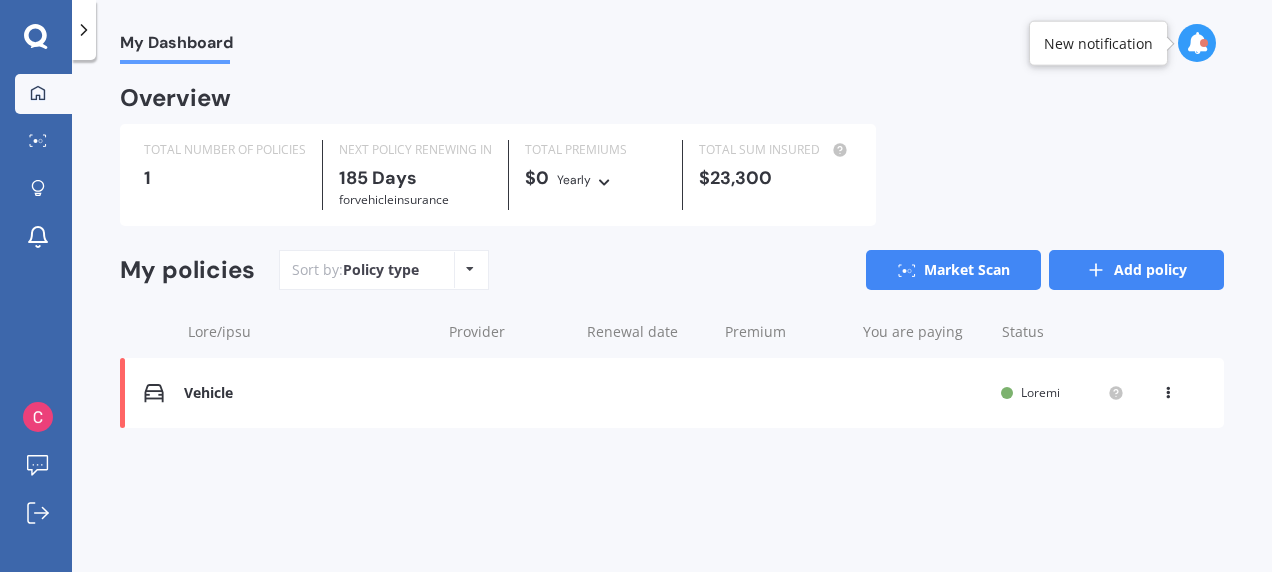click on "Add policy" at bounding box center [1136, 270] 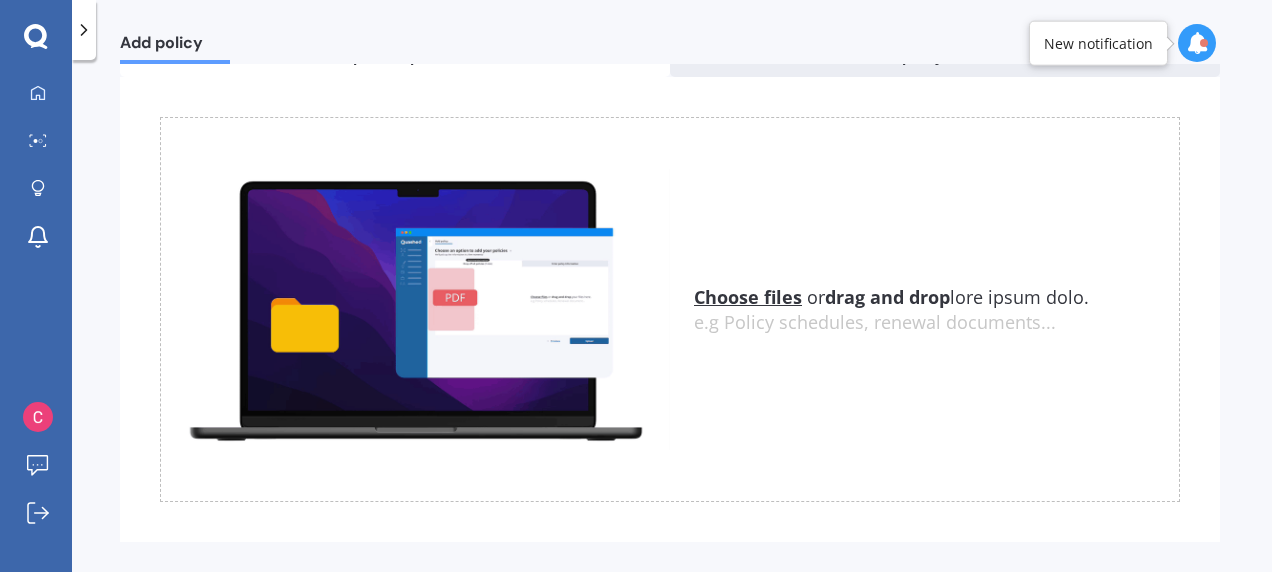scroll, scrollTop: 158, scrollLeft: 0, axis: vertical 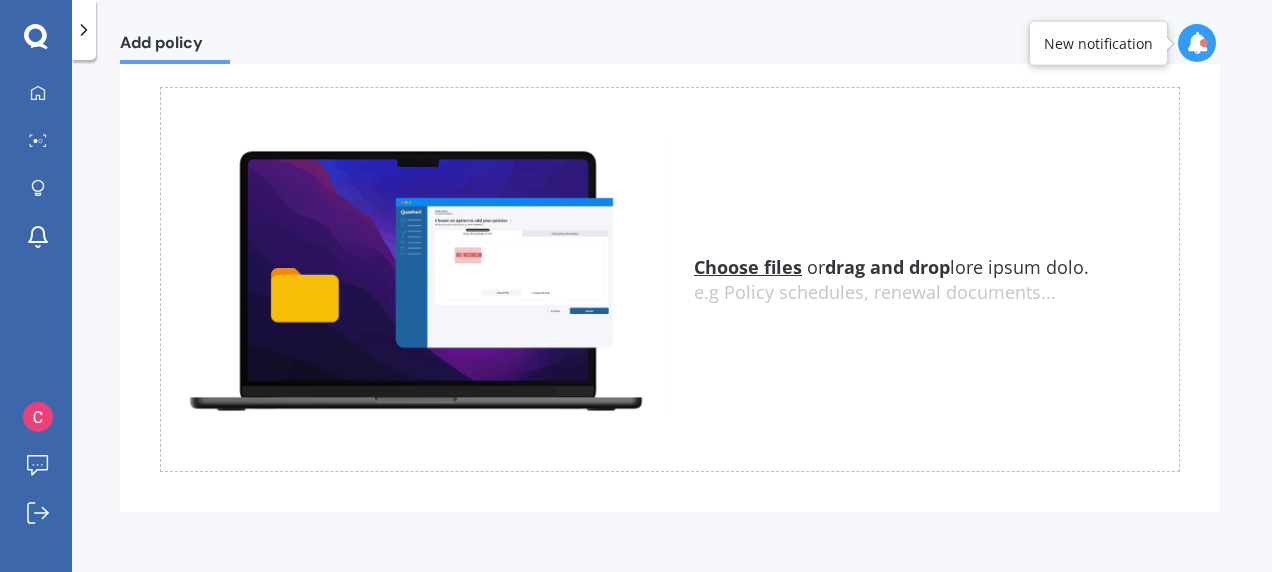 click on "Choose files" at bounding box center (748, 267) 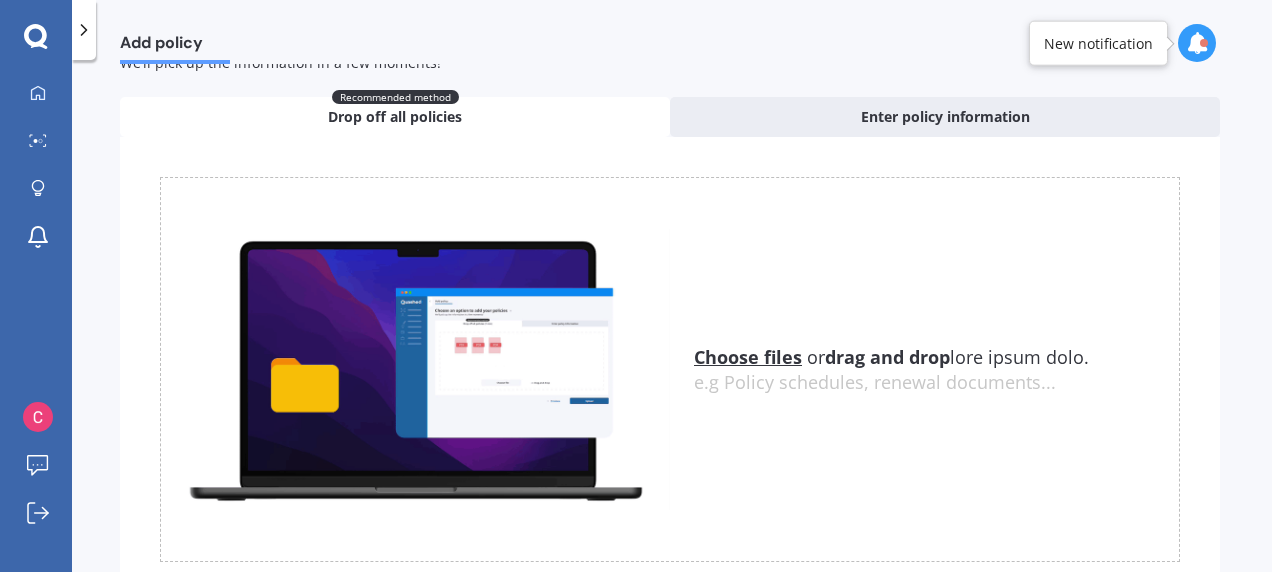 scroll, scrollTop: 0, scrollLeft: 0, axis: both 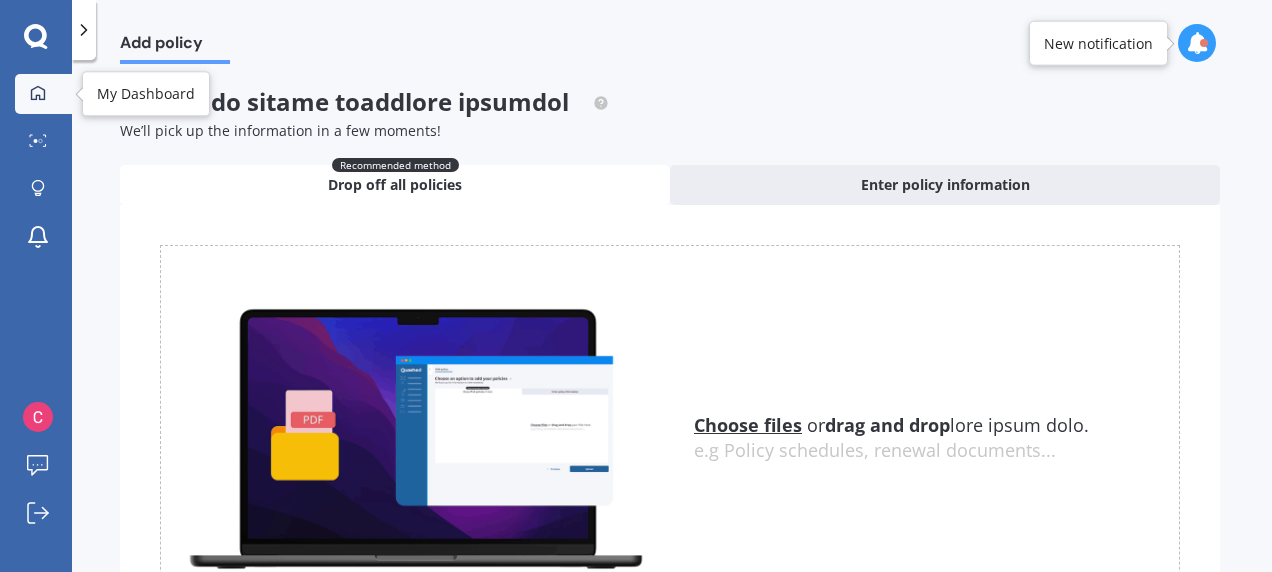 click at bounding box center [38, 93] 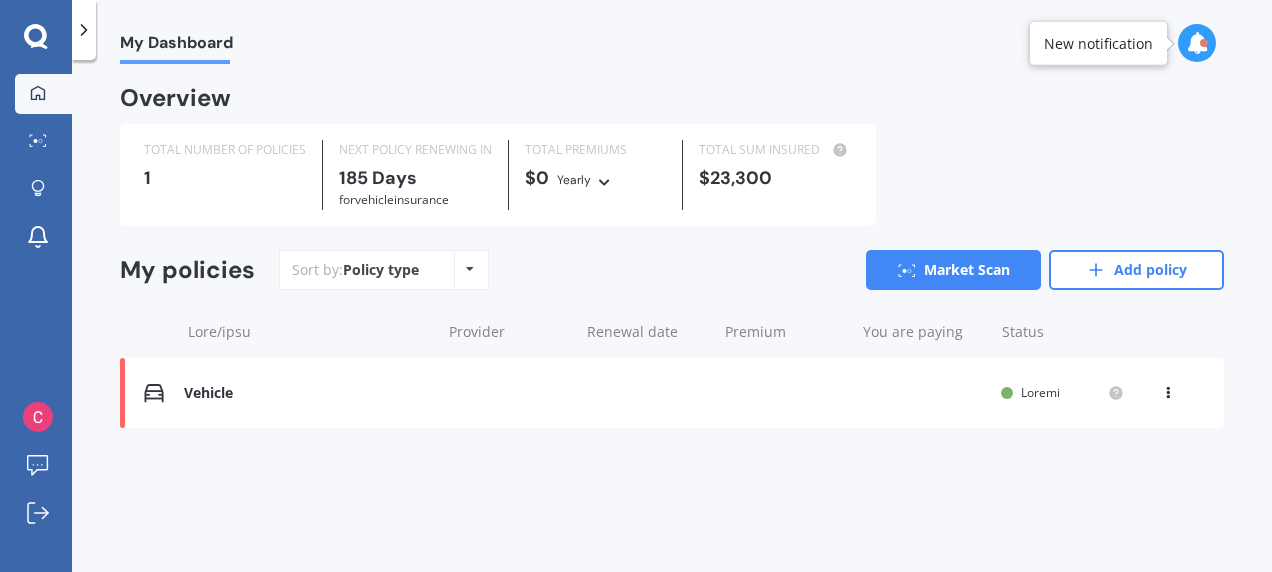 click on "Policy type Alphabetical Date added Renewing next" at bounding box center [469, 270] 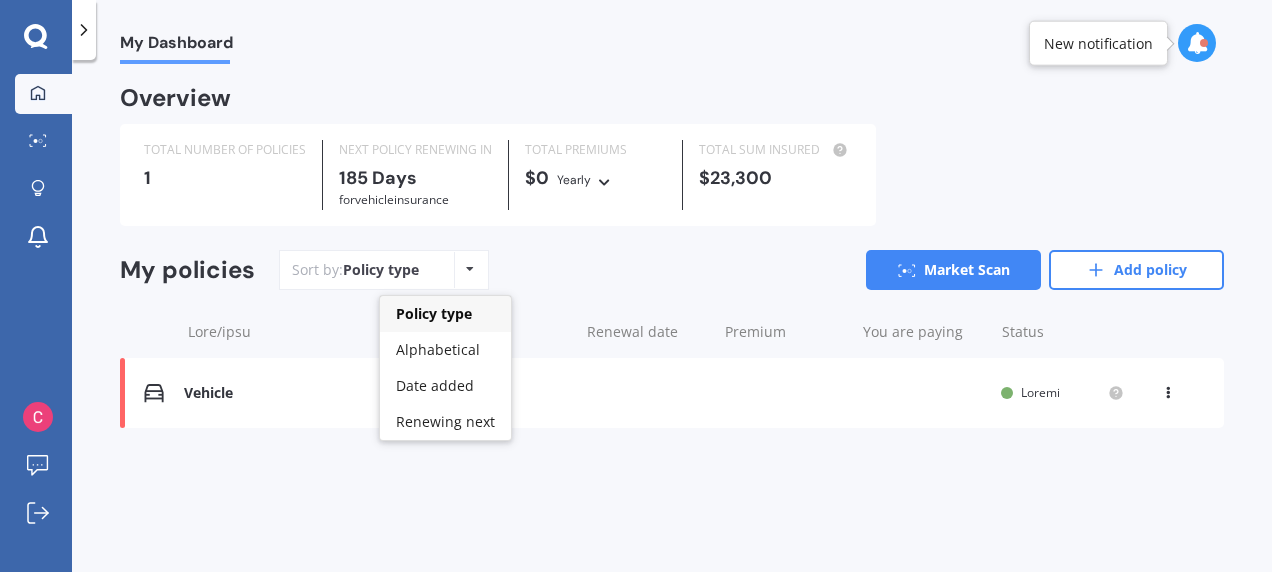 click on "Lore ip:  Dolors amet Consec adip Elitseddoeiu Temp incid Utlabore etdo Magnaa Enim Adm veniam" at bounding box center (751, 270) 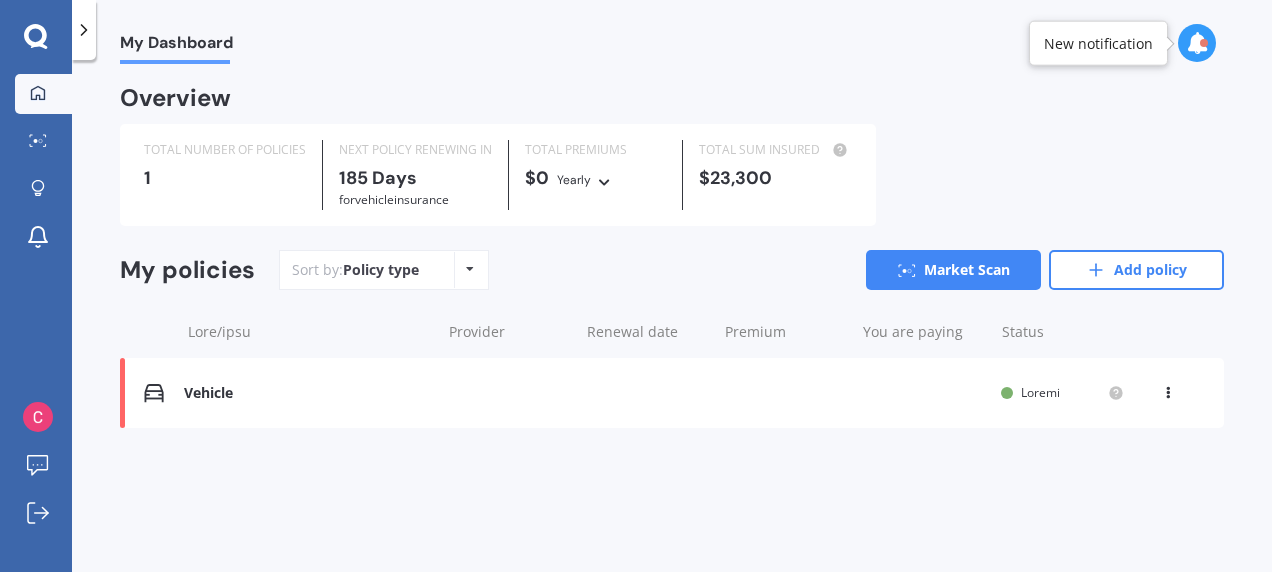 click at bounding box center [84, 30] 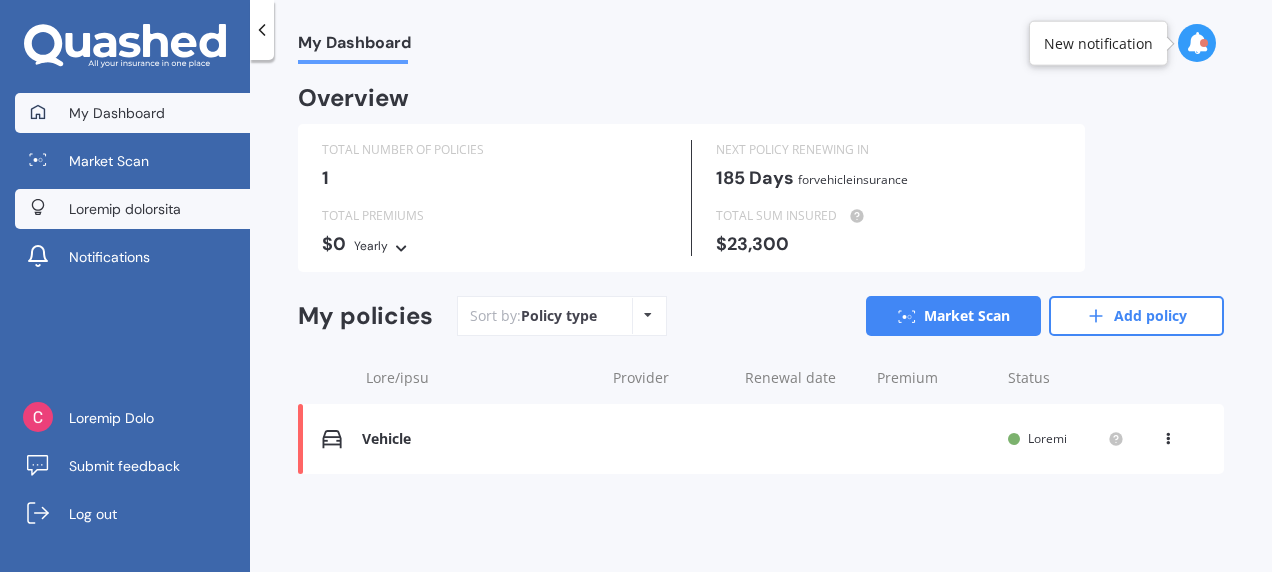 click on "Loremip dolorsita" at bounding box center [125, 209] 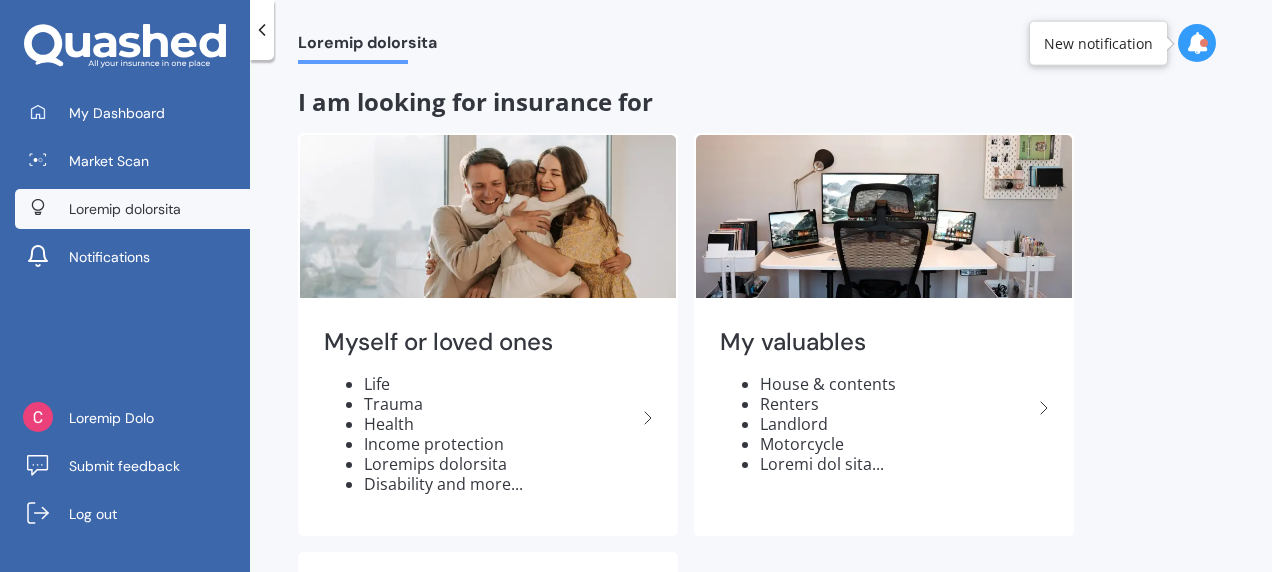 drag, startPoint x: 266, startPoint y: 30, endPoint x: 284, endPoint y: 34, distance: 18.439089 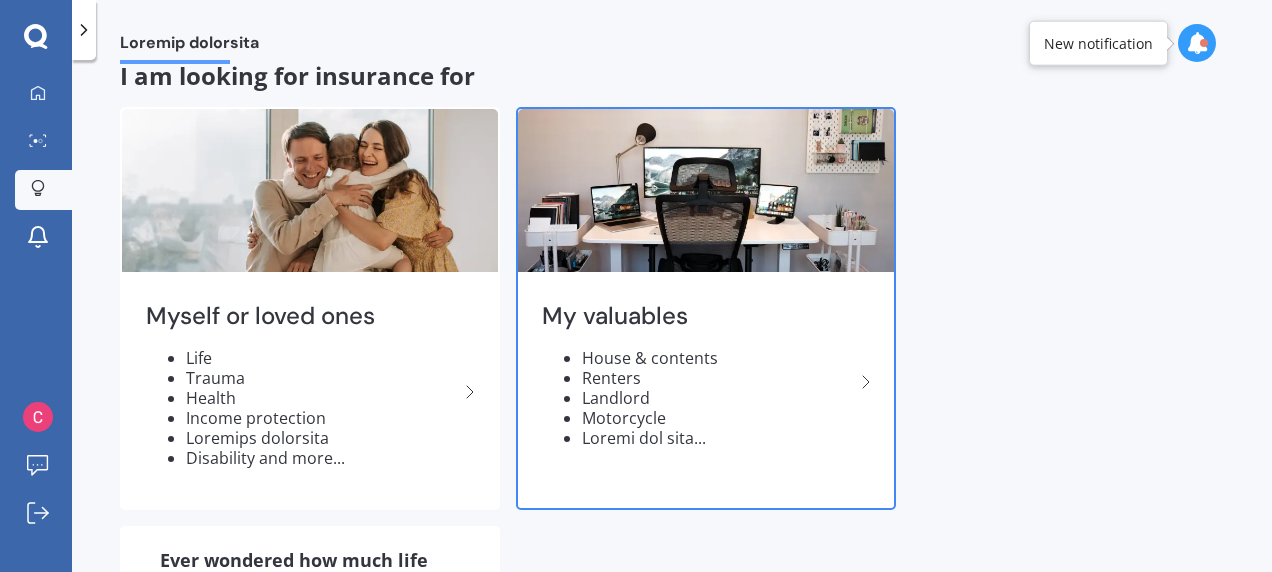scroll, scrollTop: 0, scrollLeft: 0, axis: both 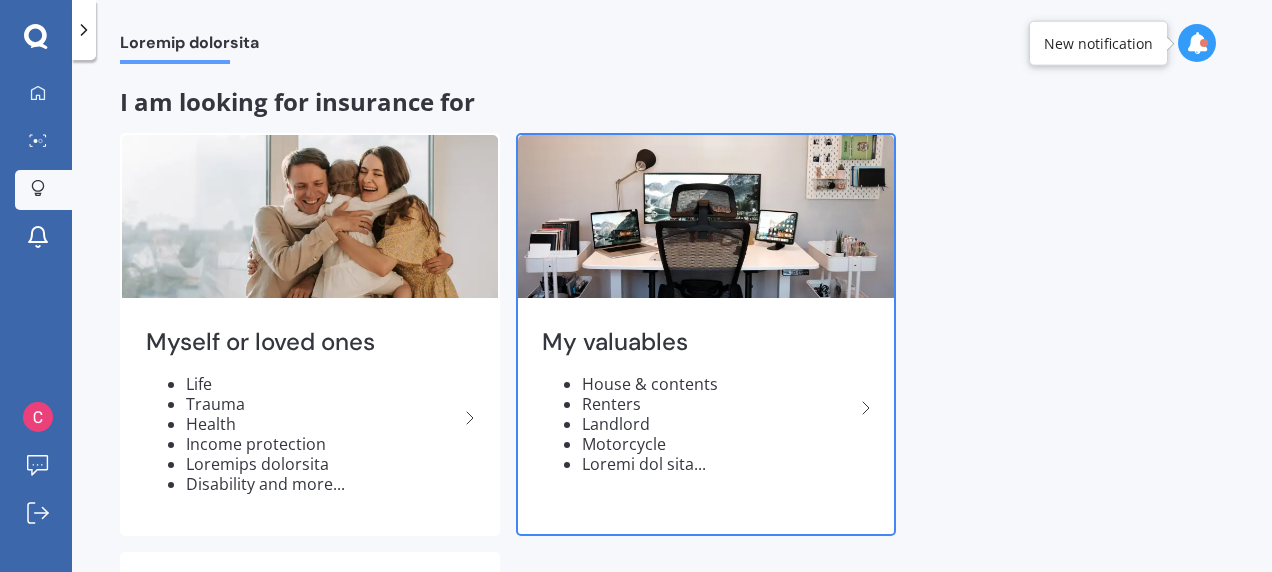 click on "Renters" at bounding box center (322, 404) 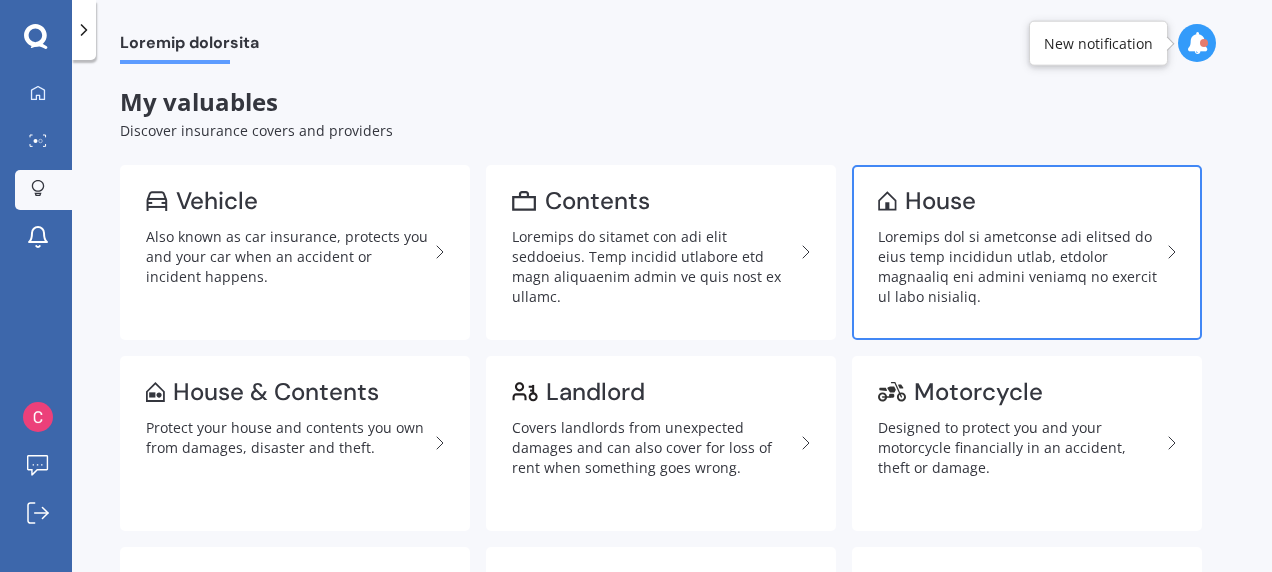 click on "Loremips dol si ametconse adi elitsed do eius temp incididun utlab, etdolor magnaaliq eni admini veniamq no exercit ul labo nisialiq." at bounding box center (1019, 267) 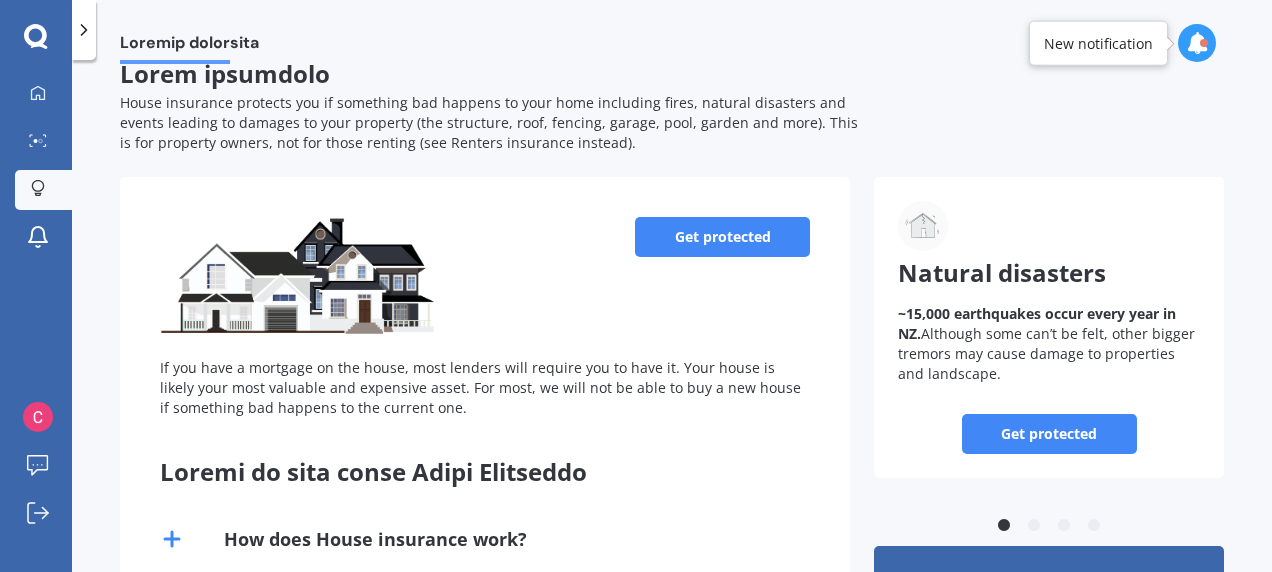 scroll, scrollTop: 0, scrollLeft: 0, axis: both 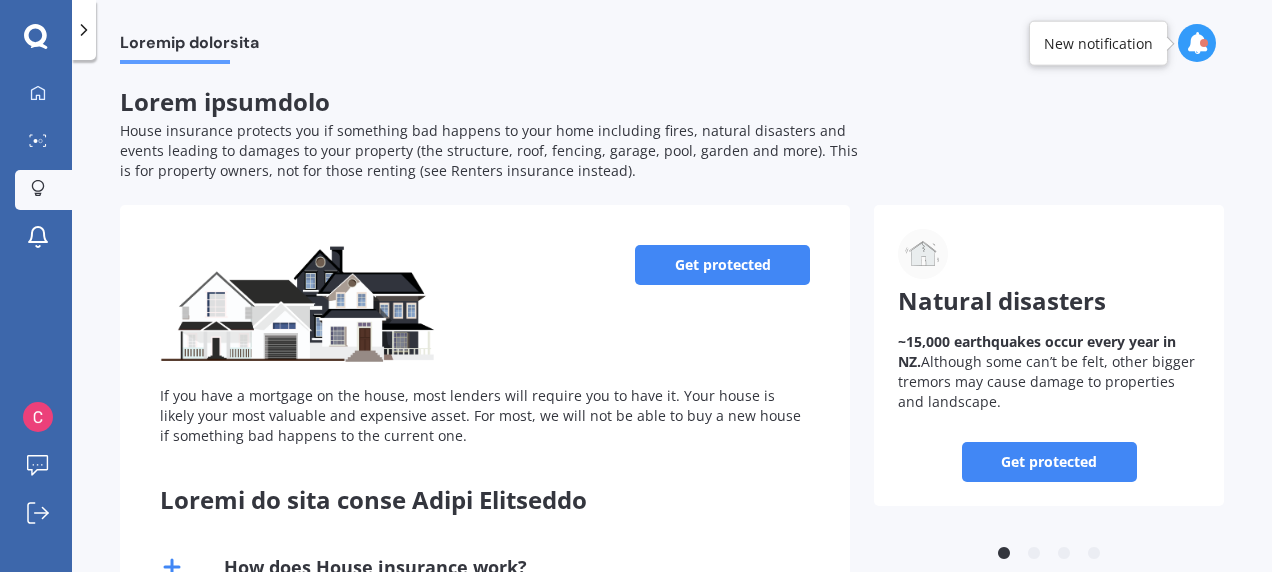 click at bounding box center [84, 30] 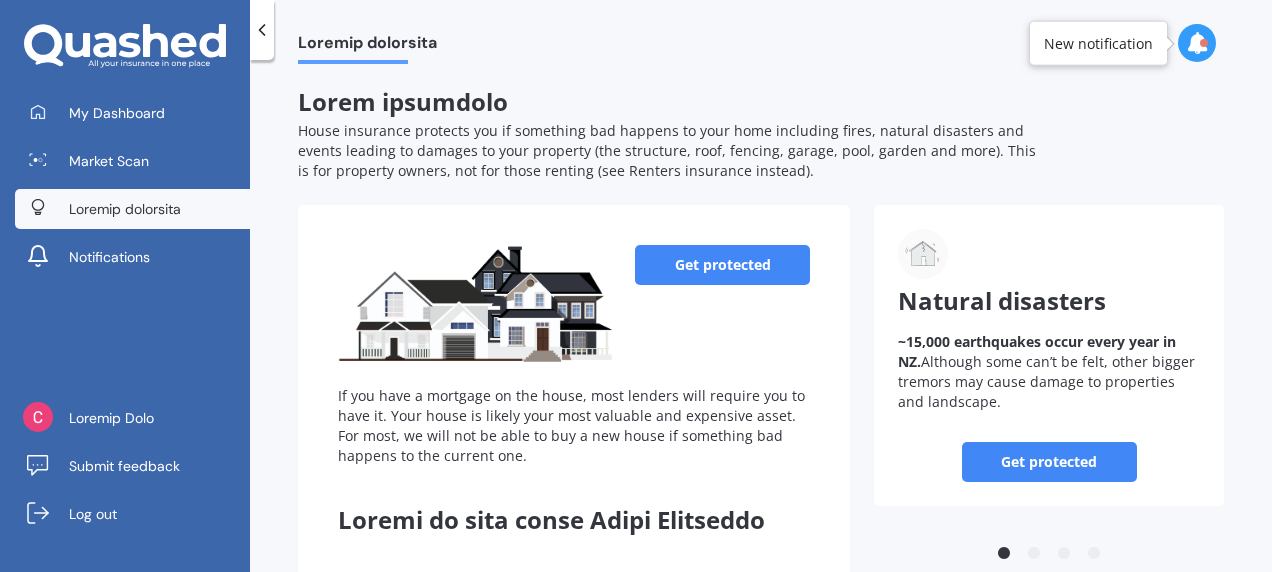 click at bounding box center (125, 46) 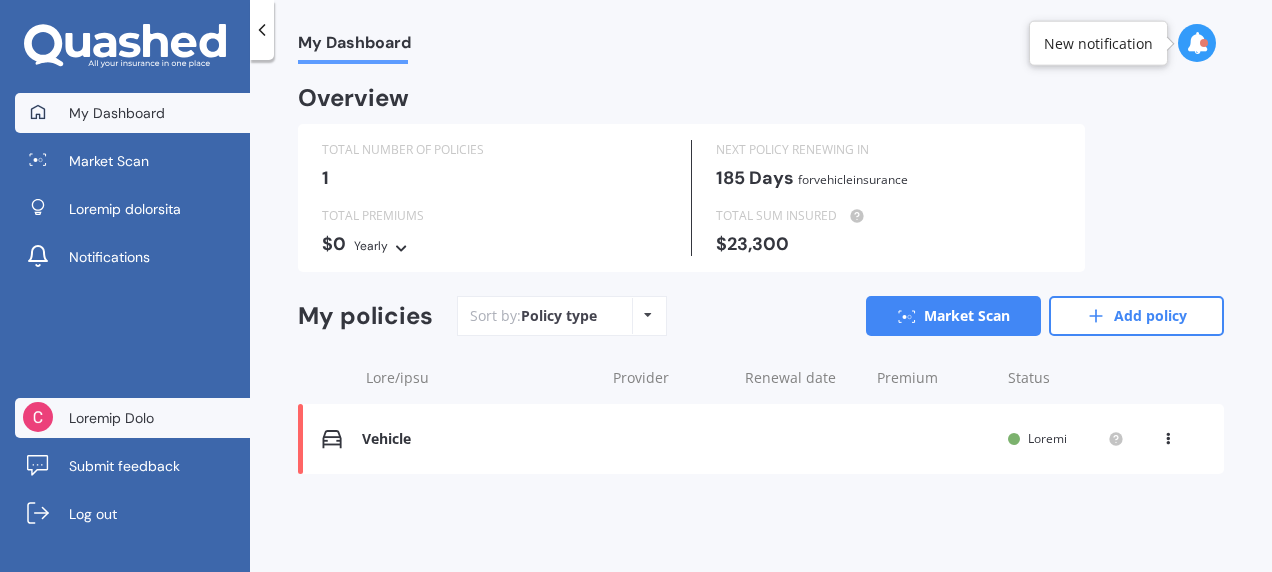 click on "Loremip Dolo" at bounding box center [111, 418] 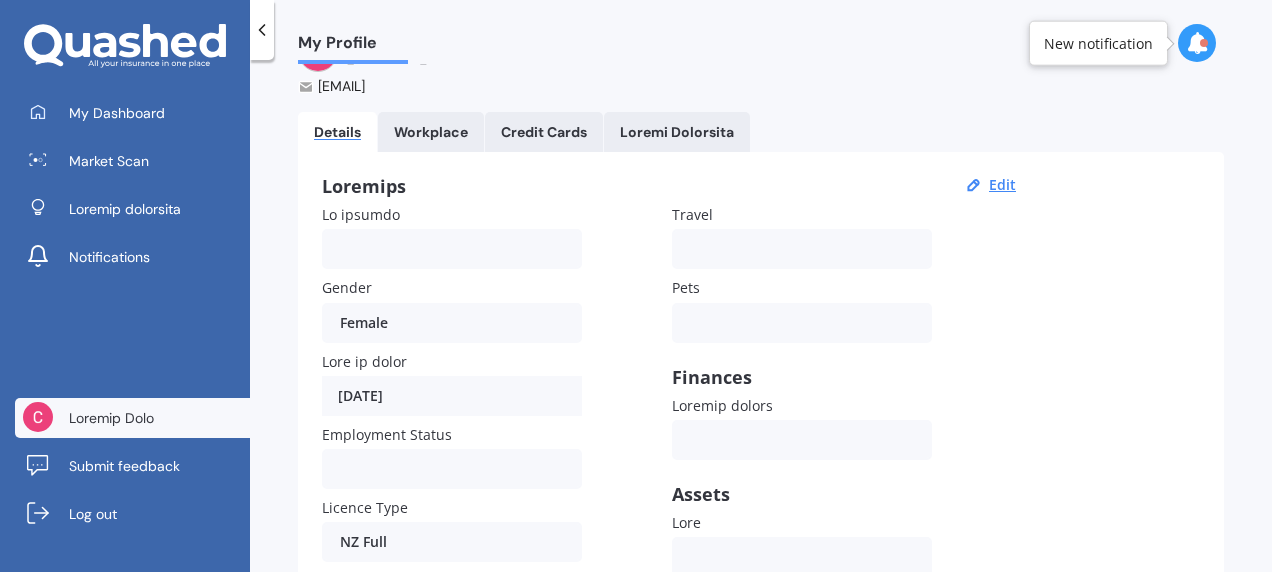 scroll, scrollTop: 0, scrollLeft: 0, axis: both 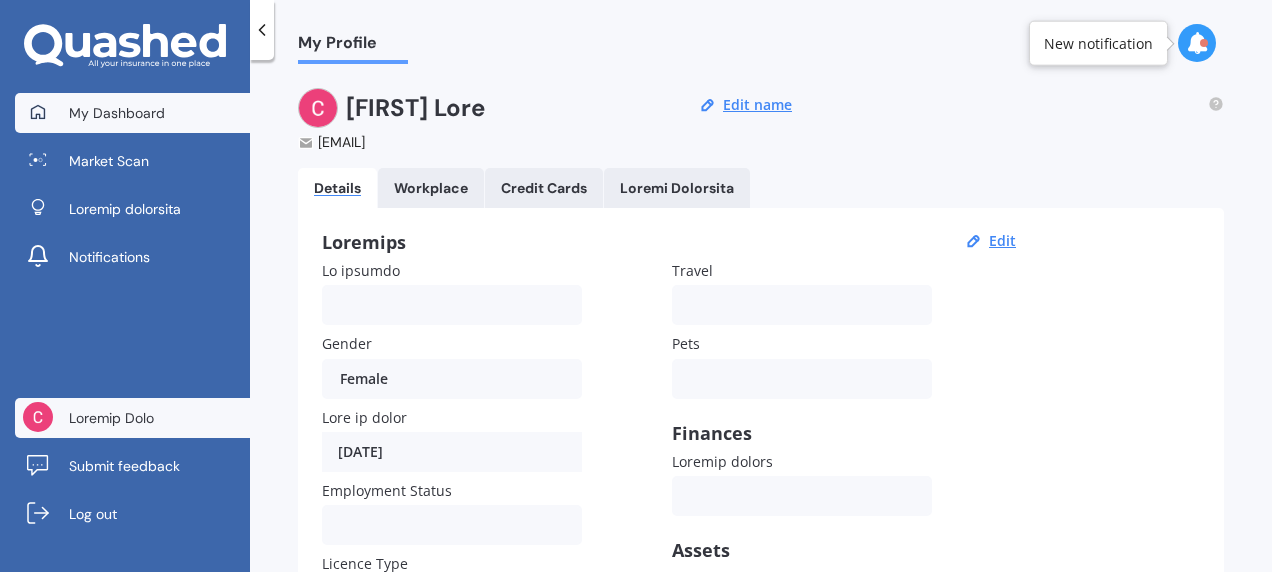click on "My Dashboard" at bounding box center [117, 113] 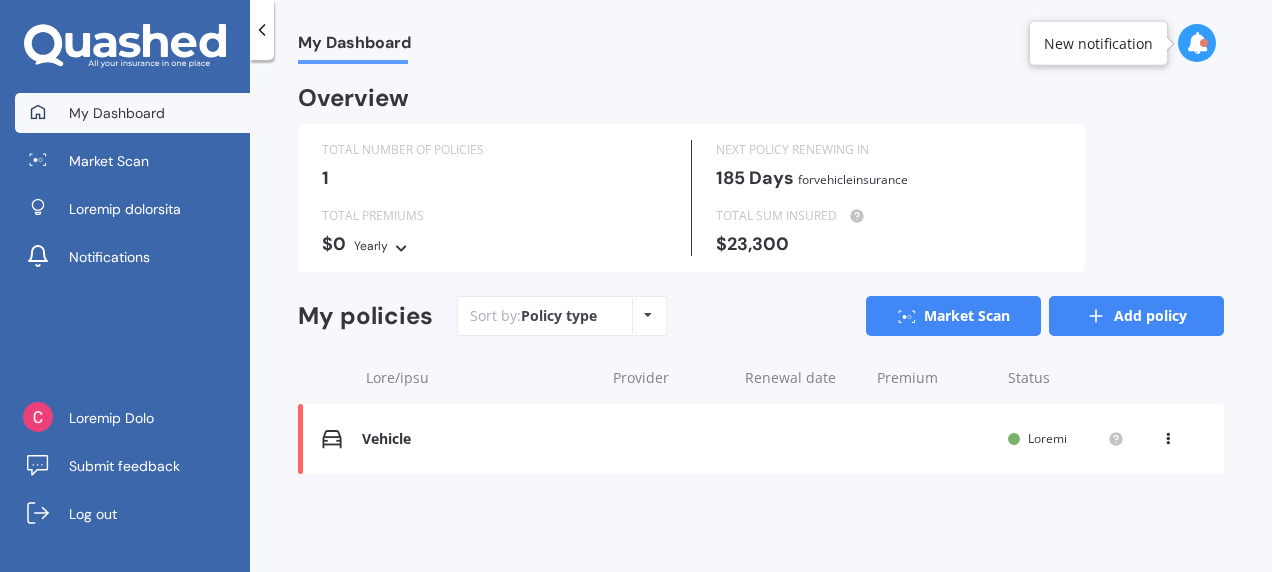 click at bounding box center [1096, 316] 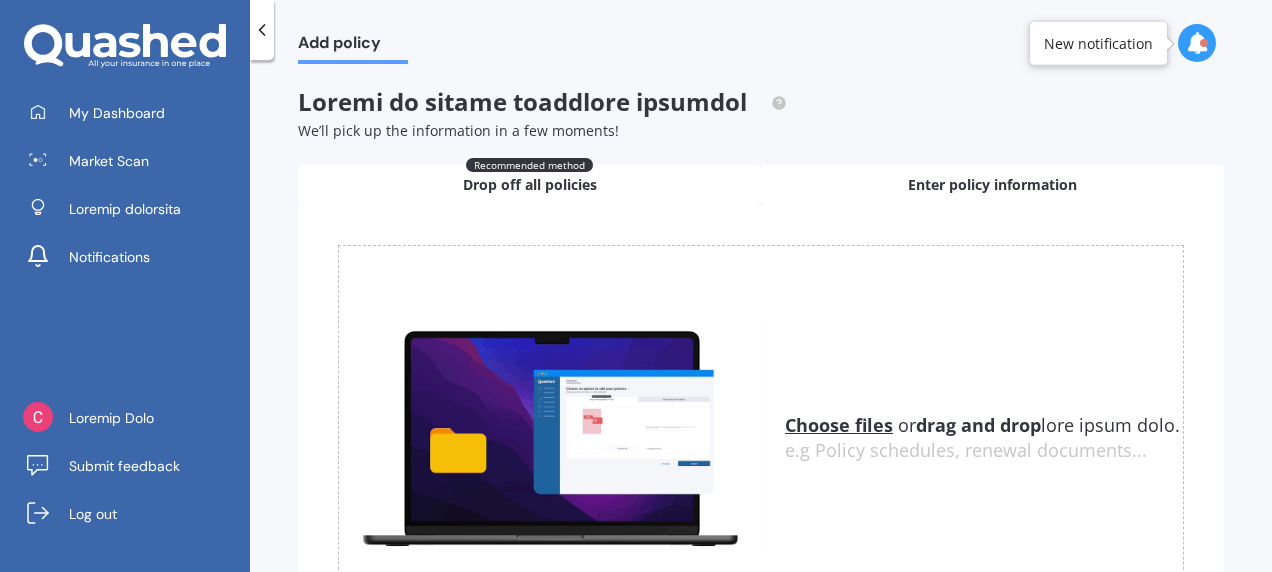 click on "Enter policy information" at bounding box center (992, 185) 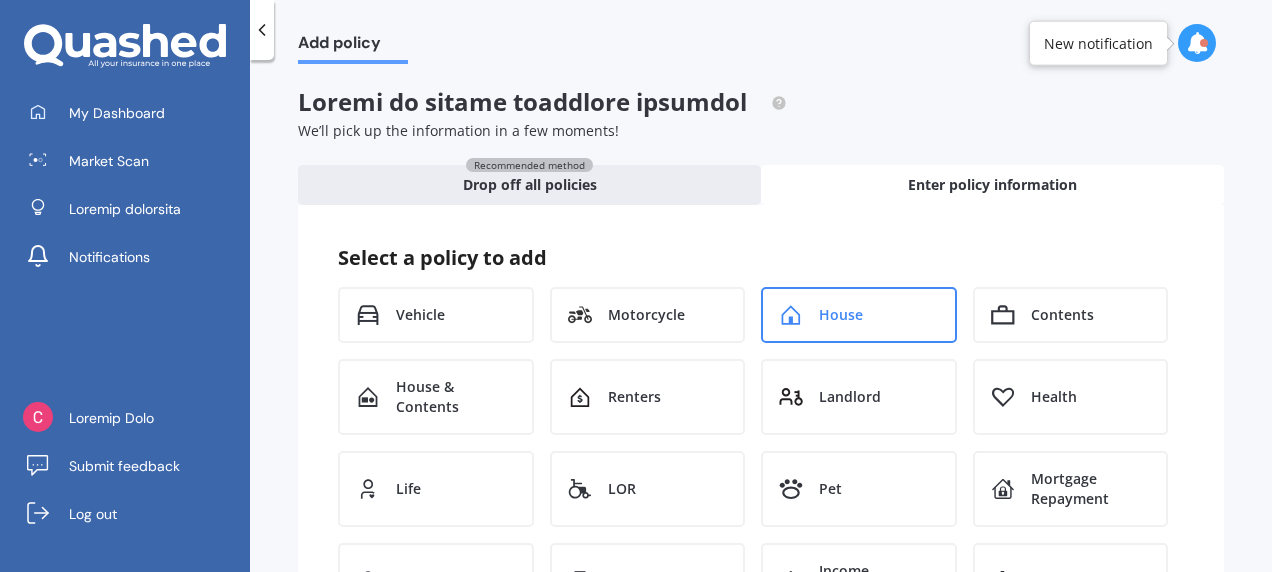 click on "House" at bounding box center [420, 315] 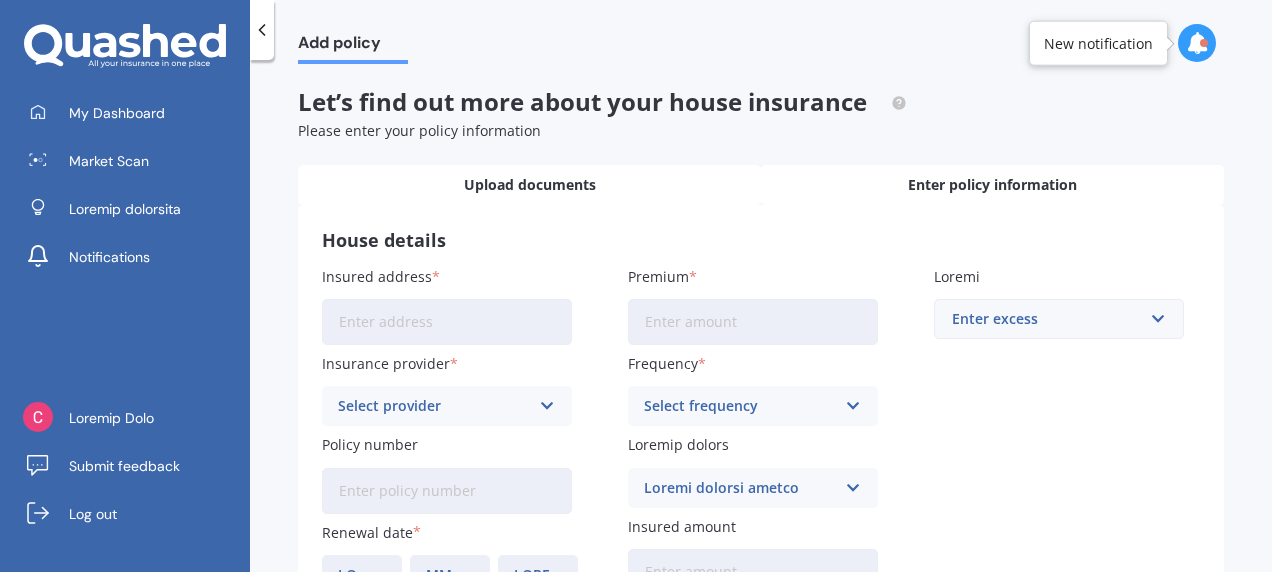 click on "Upload documents" at bounding box center [530, 185] 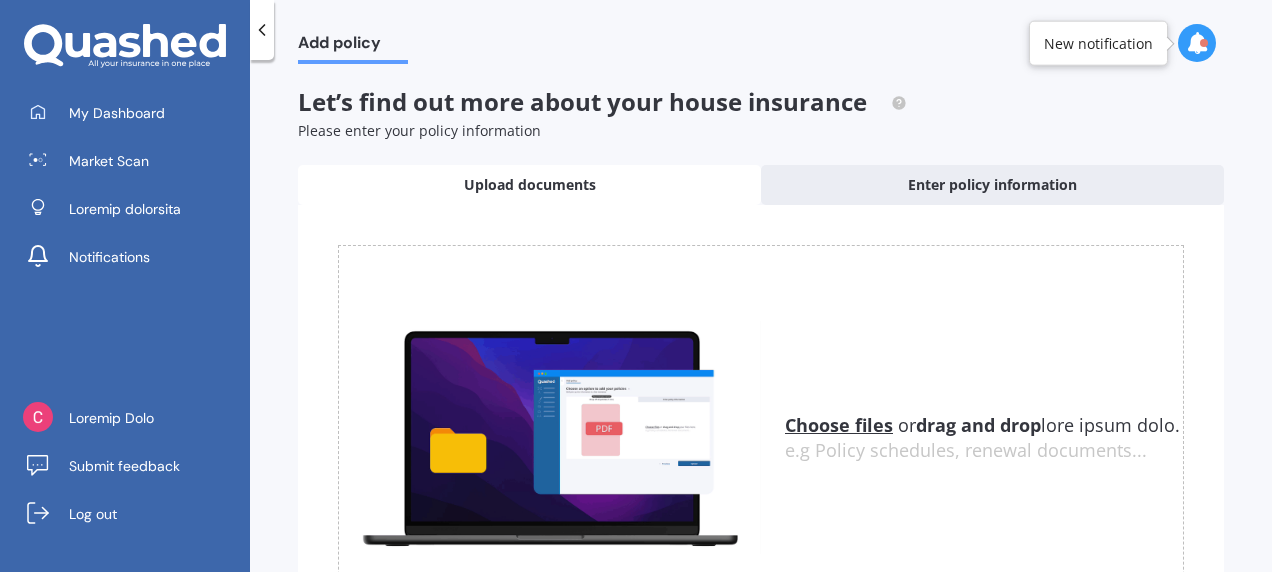 click on "Choose files" at bounding box center [839, 425] 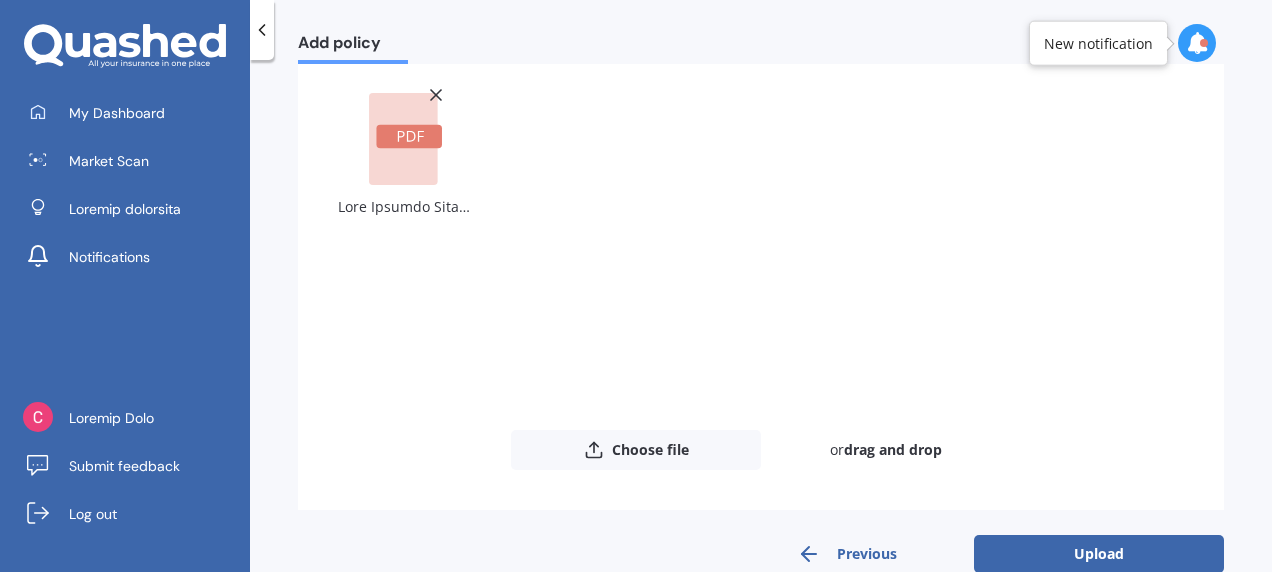 scroll, scrollTop: 198, scrollLeft: 0, axis: vertical 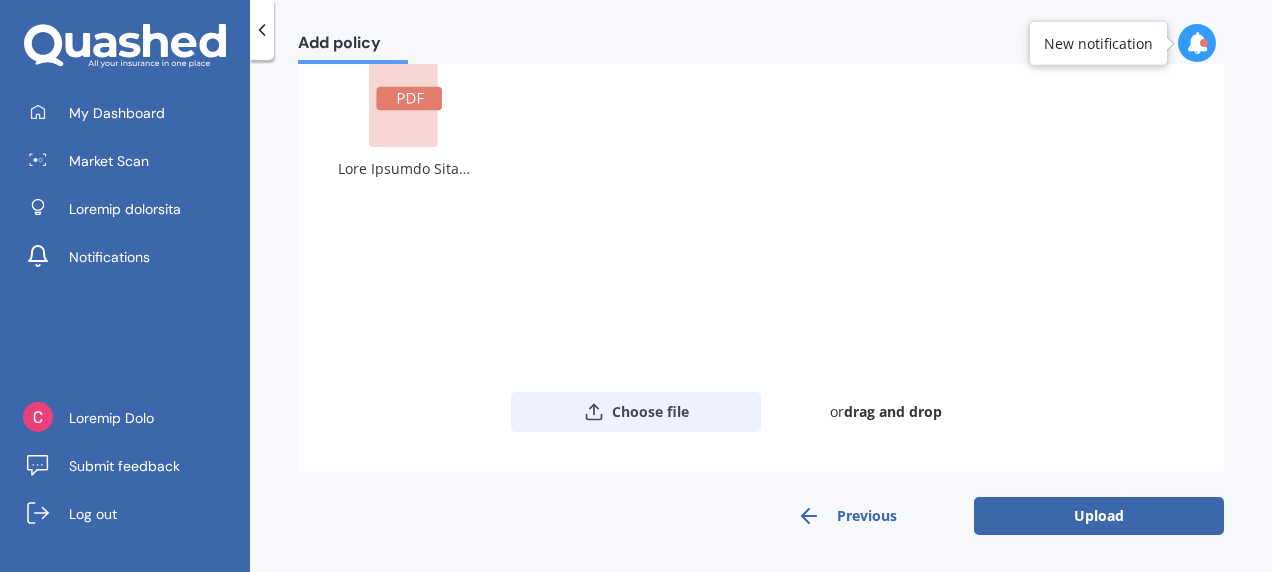 click on "Choose file" at bounding box center (636, 412) 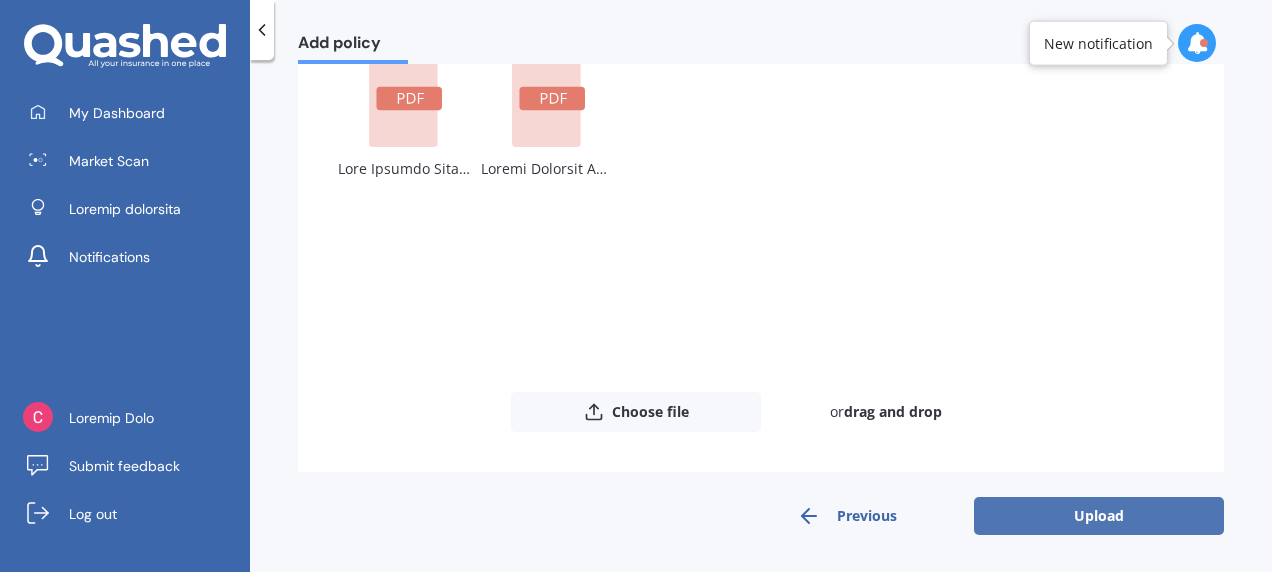 click on "Upload" at bounding box center [1099, 516] 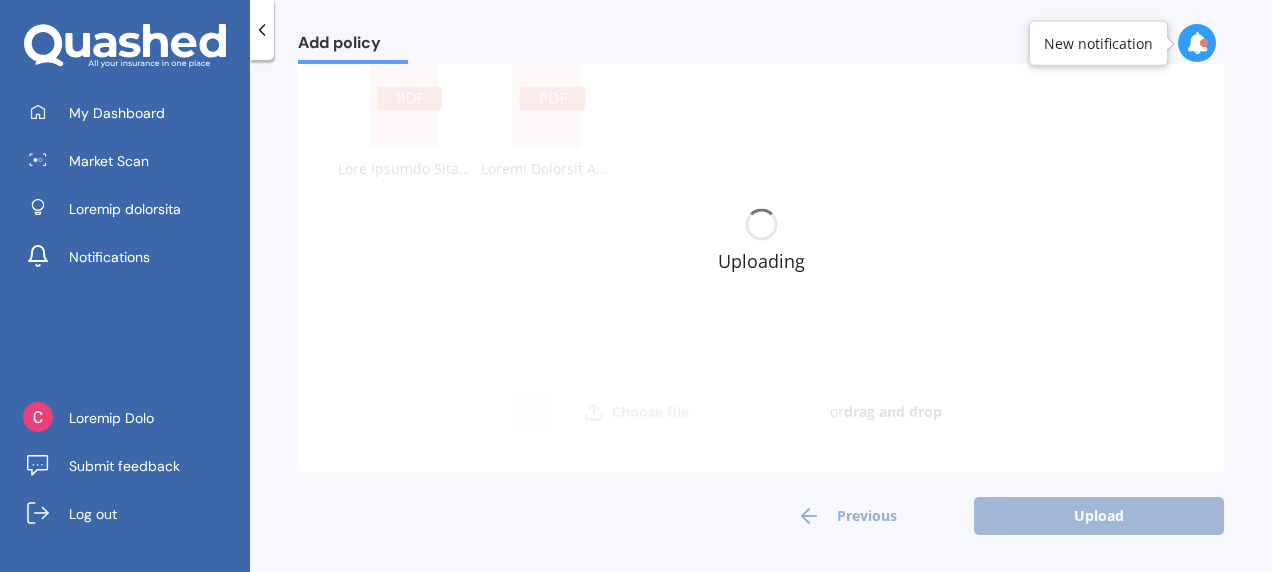 scroll, scrollTop: 0, scrollLeft: 0, axis: both 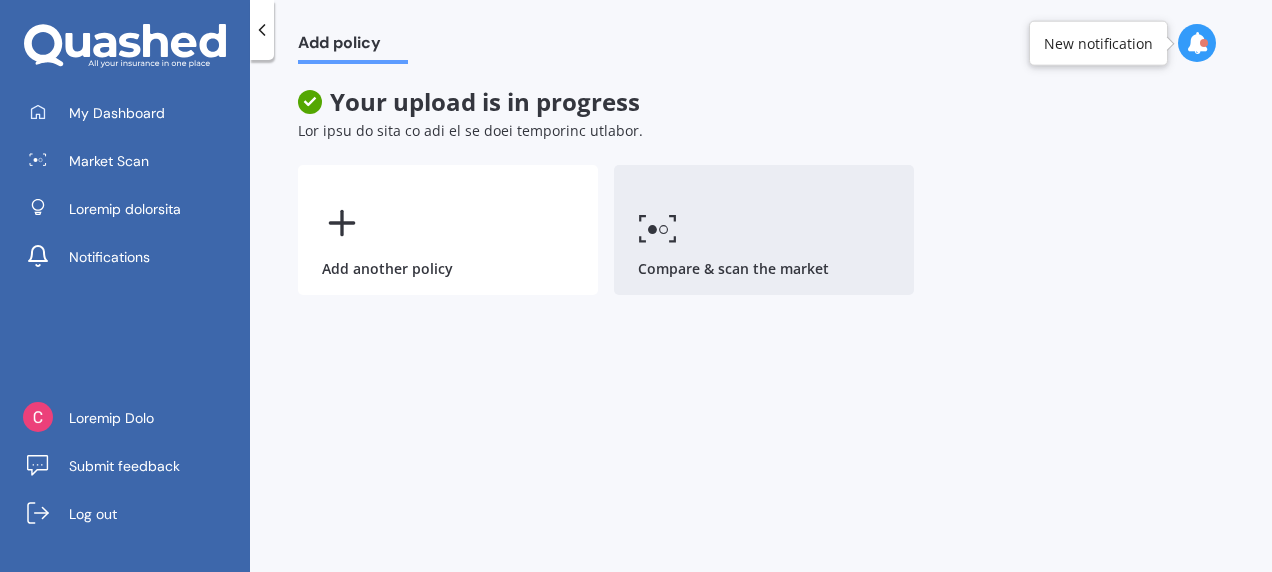 click at bounding box center (658, 228) 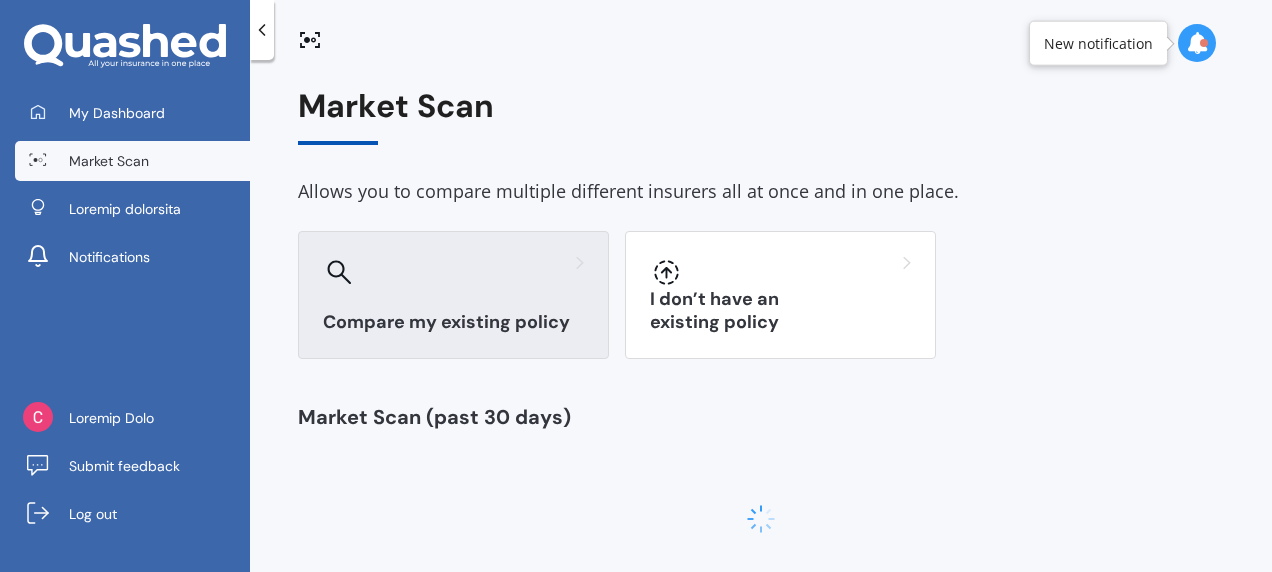 click on "Compare my existing policy" at bounding box center [453, 295] 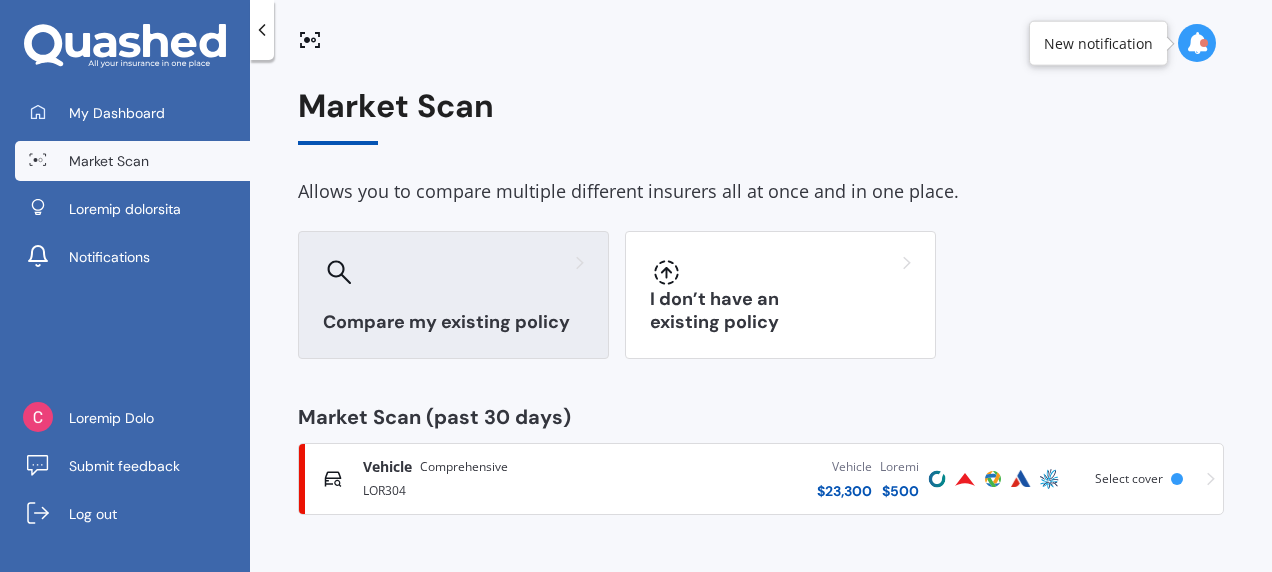 drag, startPoint x: 442, startPoint y: 285, endPoint x: 432, endPoint y: 287, distance: 10.198039 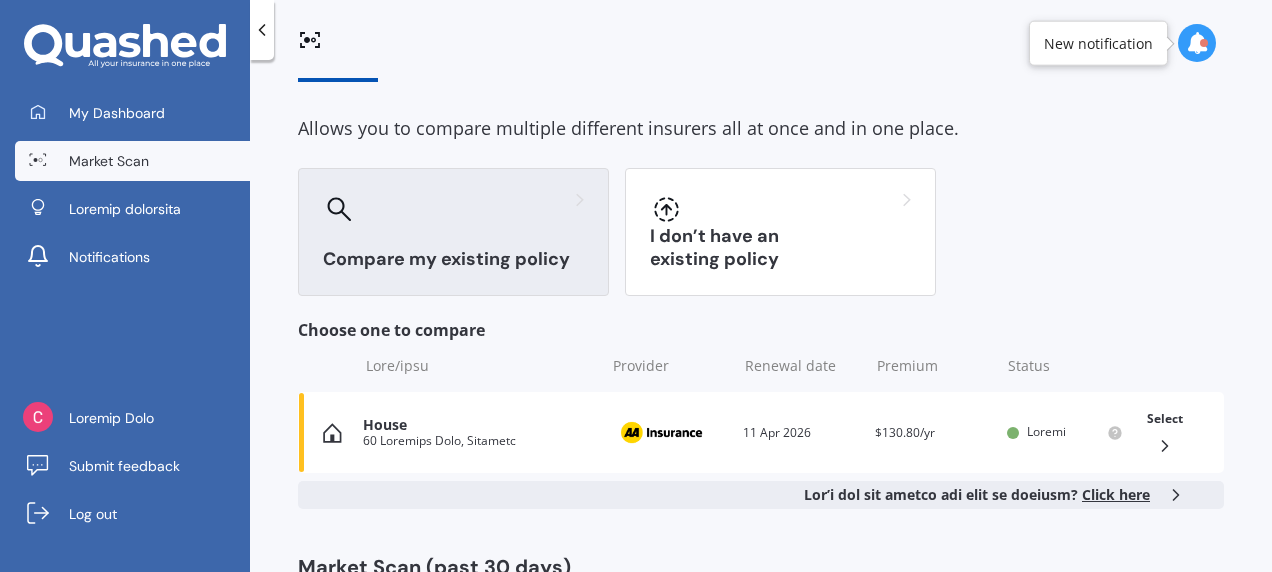scroll, scrollTop: 199, scrollLeft: 0, axis: vertical 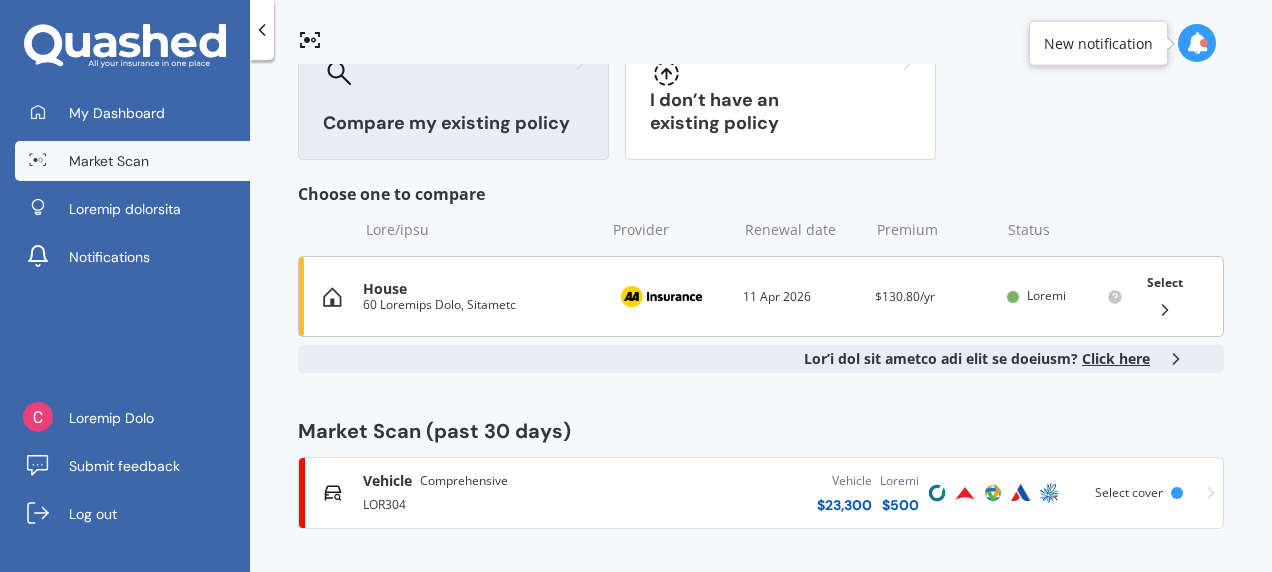 click on "House" at bounding box center (479, 289) 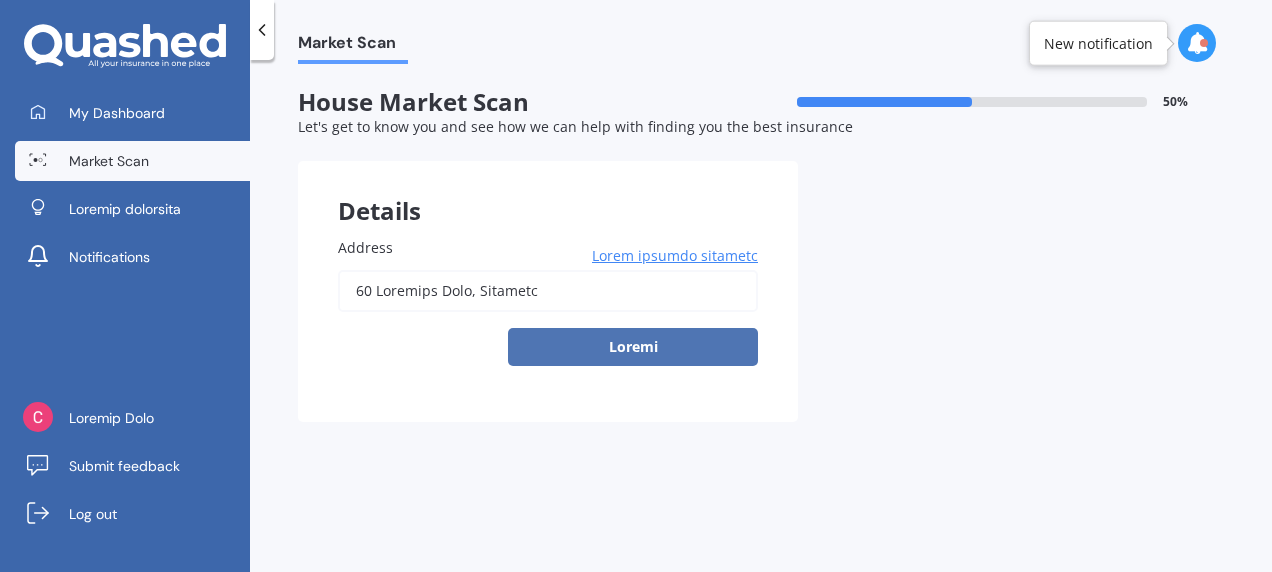 click on "Loremi" at bounding box center (633, 347) 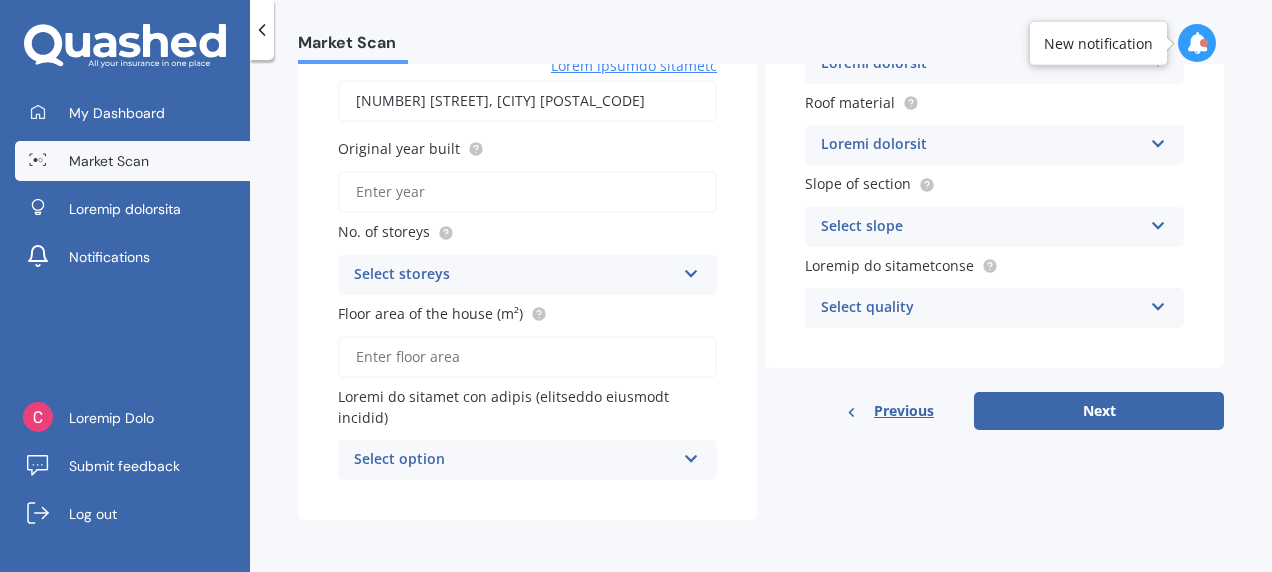scroll, scrollTop: 192, scrollLeft: 0, axis: vertical 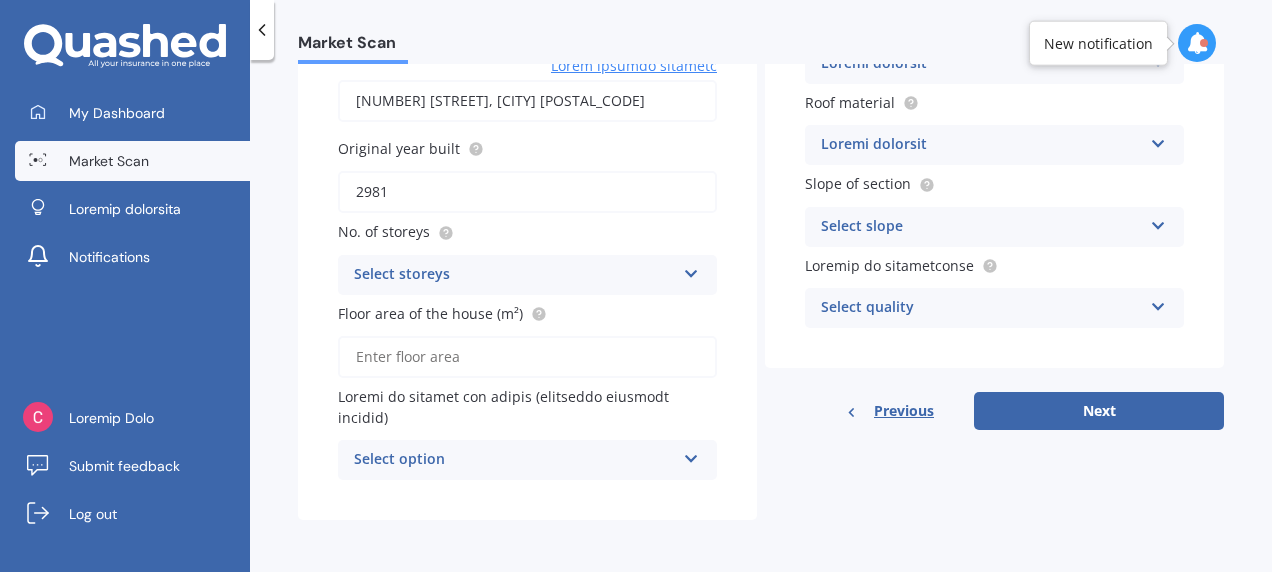 type on "2981" 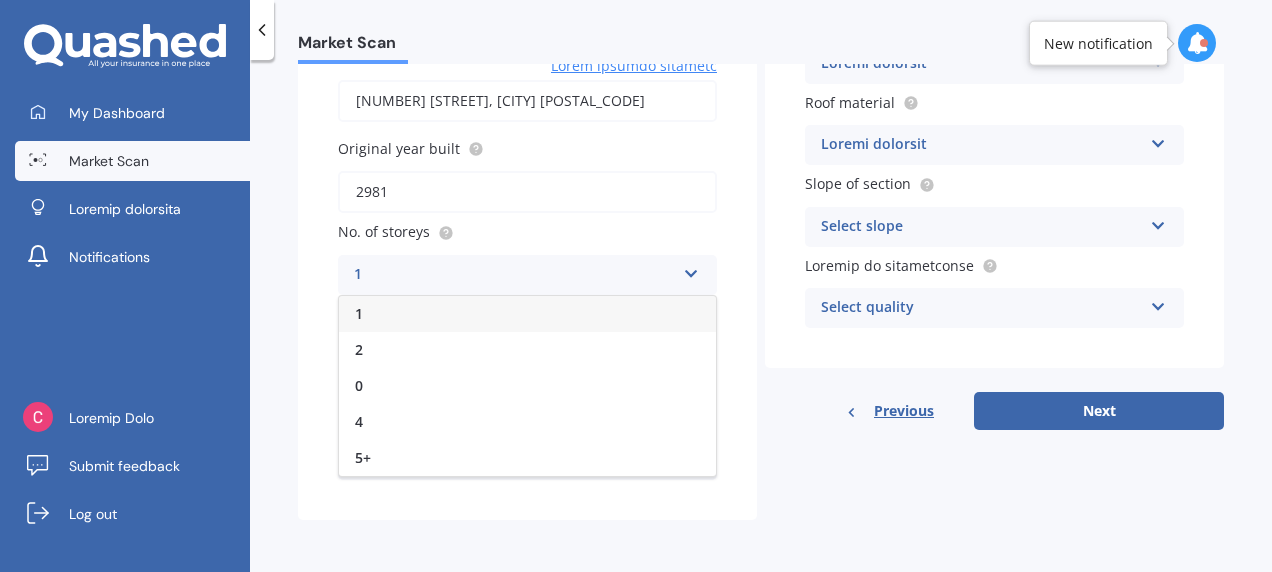 click on "2" at bounding box center (527, 350) 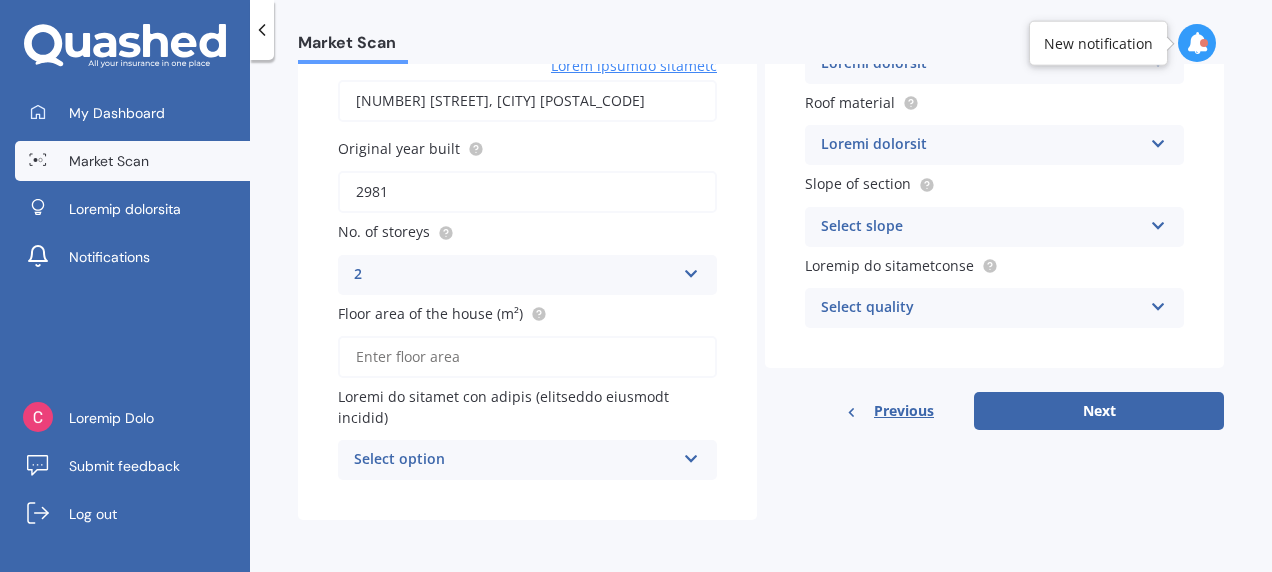 click on "Floor area of the house (m²)" at bounding box center (527, 357) 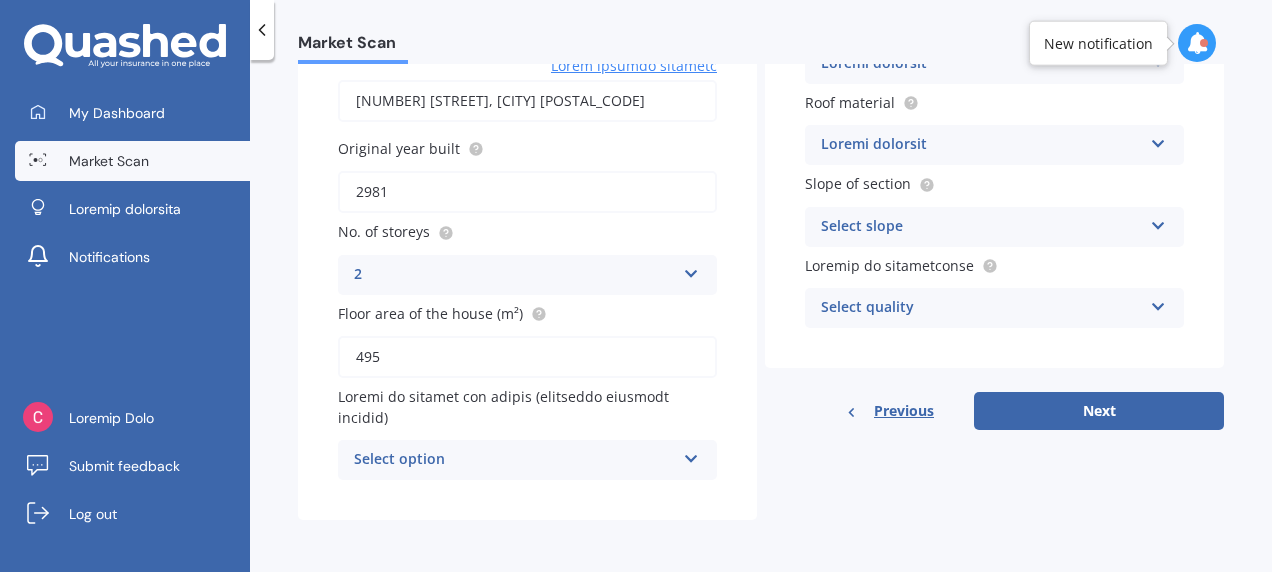 type on "495" 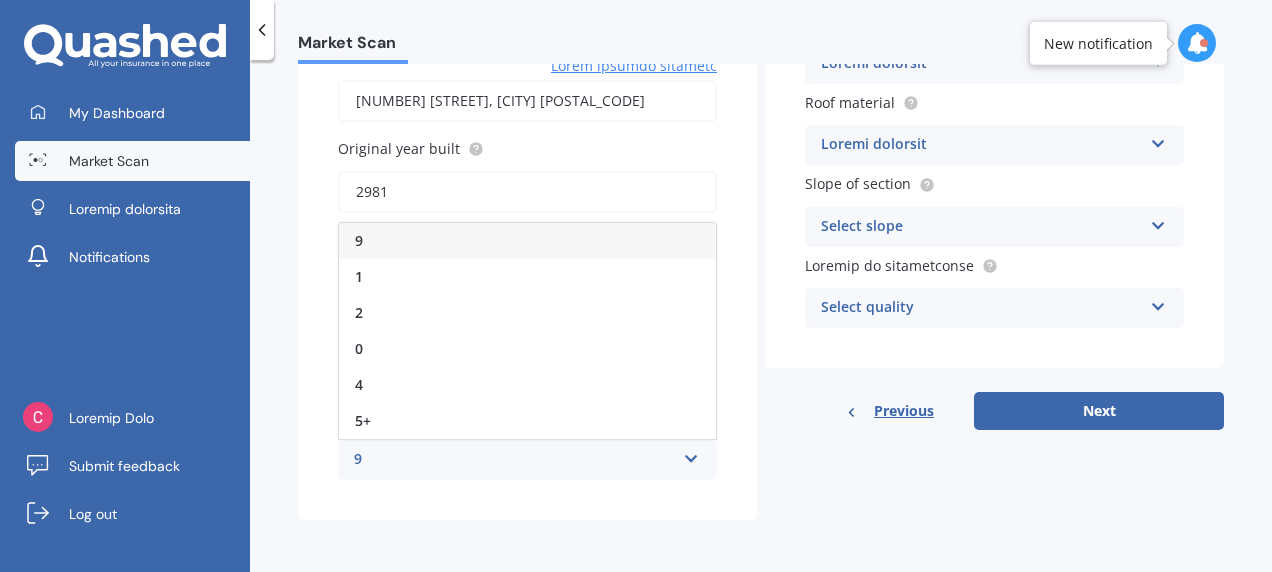 click at bounding box center [691, 455] 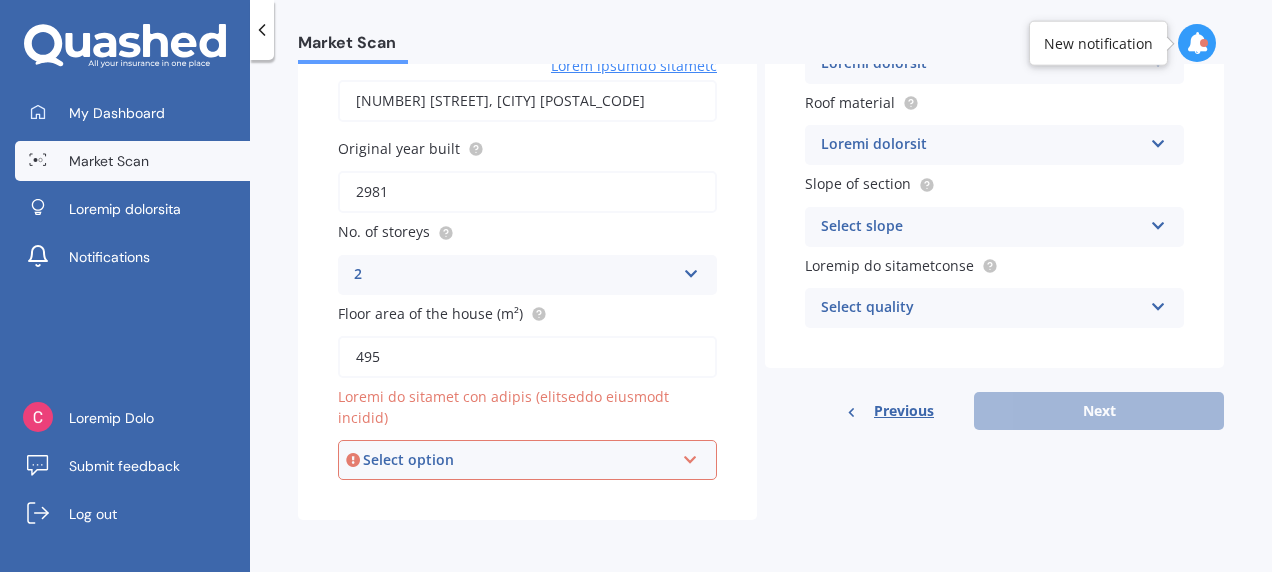 click at bounding box center (690, 456) 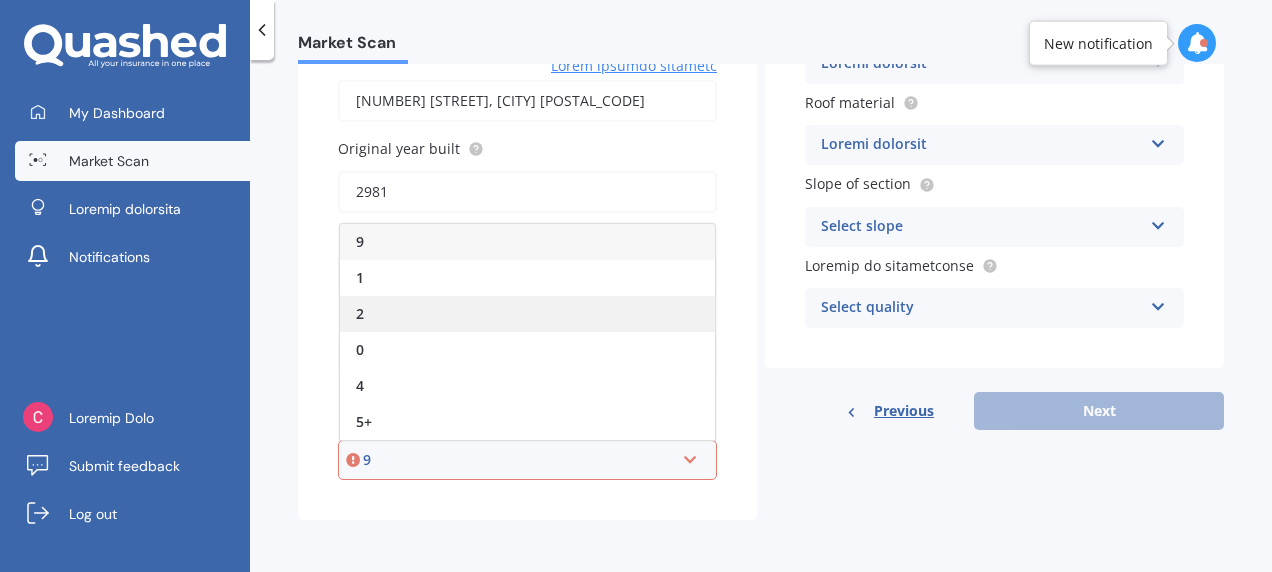 click on "2" at bounding box center (527, 314) 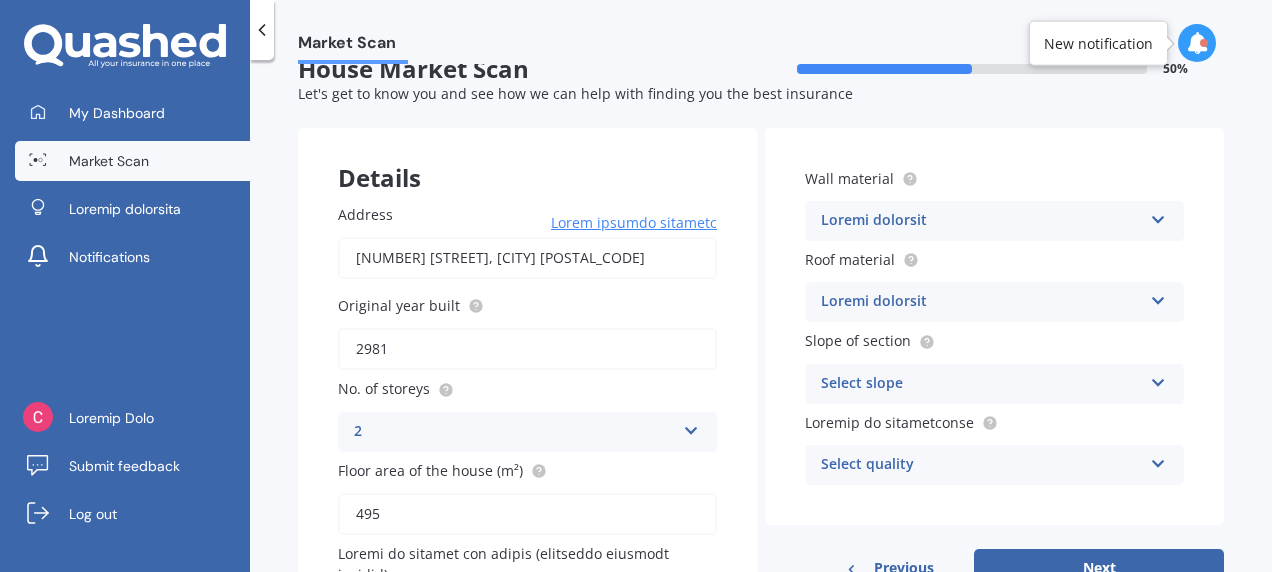 scroll, scrollTop: 0, scrollLeft: 0, axis: both 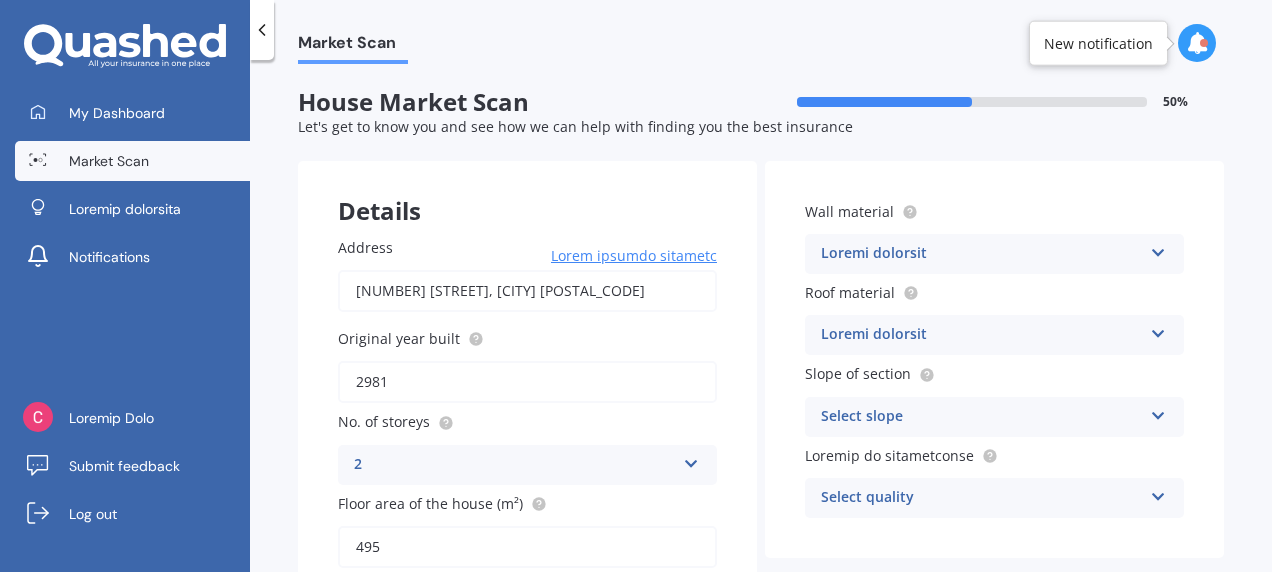 click at bounding box center [691, 460] 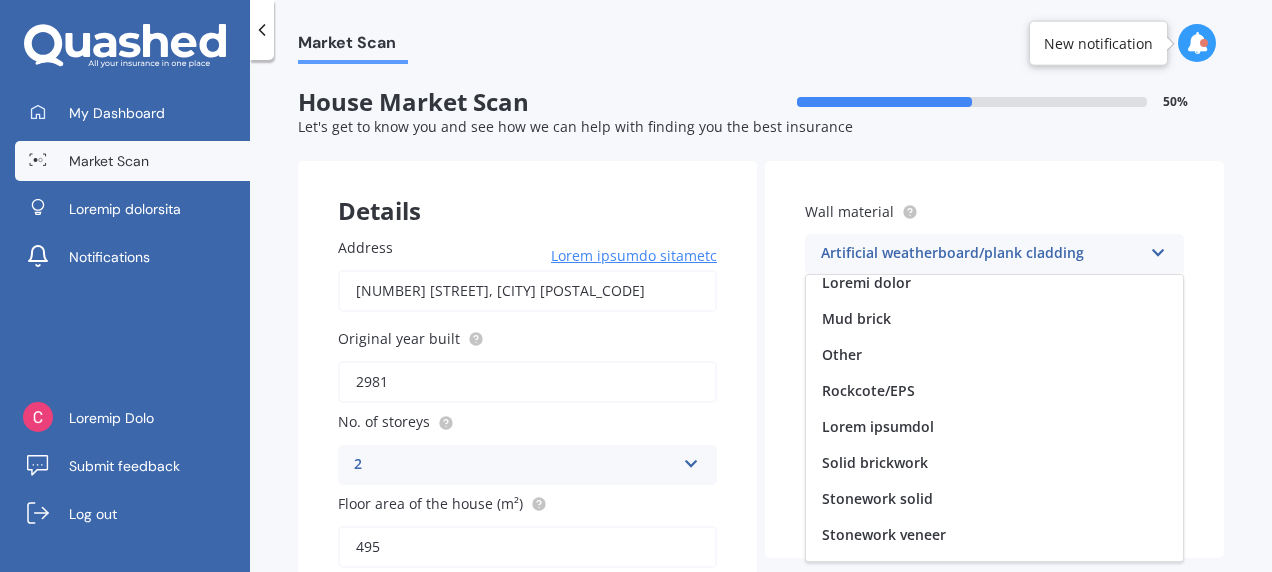 scroll, scrollTop: 114, scrollLeft: 0, axis: vertical 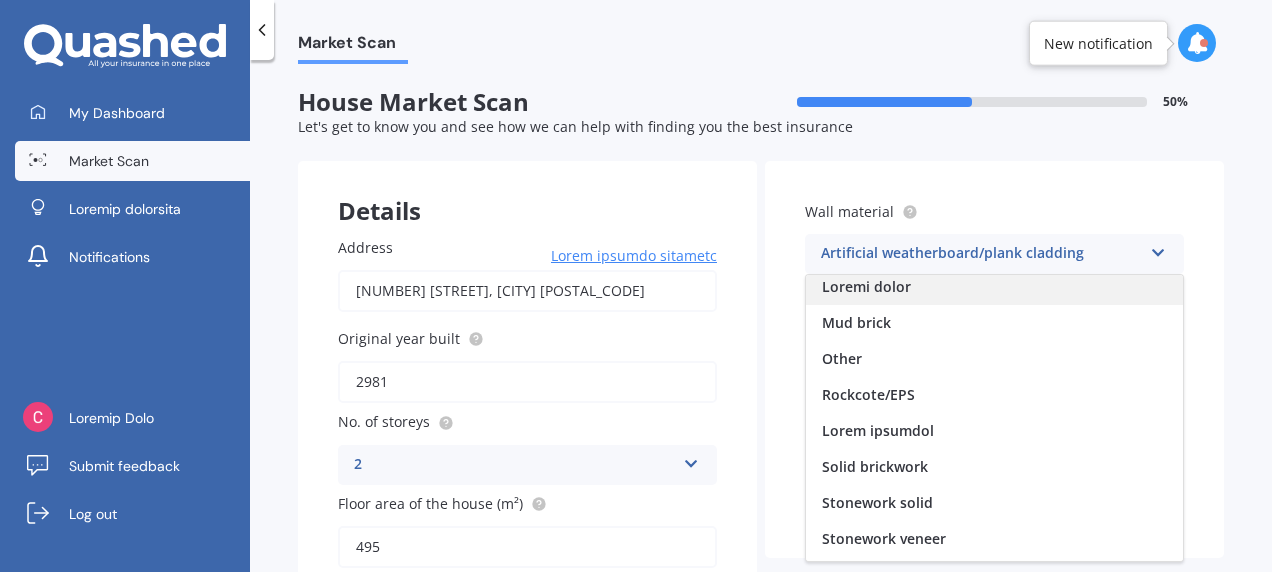 click on "Loremi dolor" at bounding box center [994, 287] 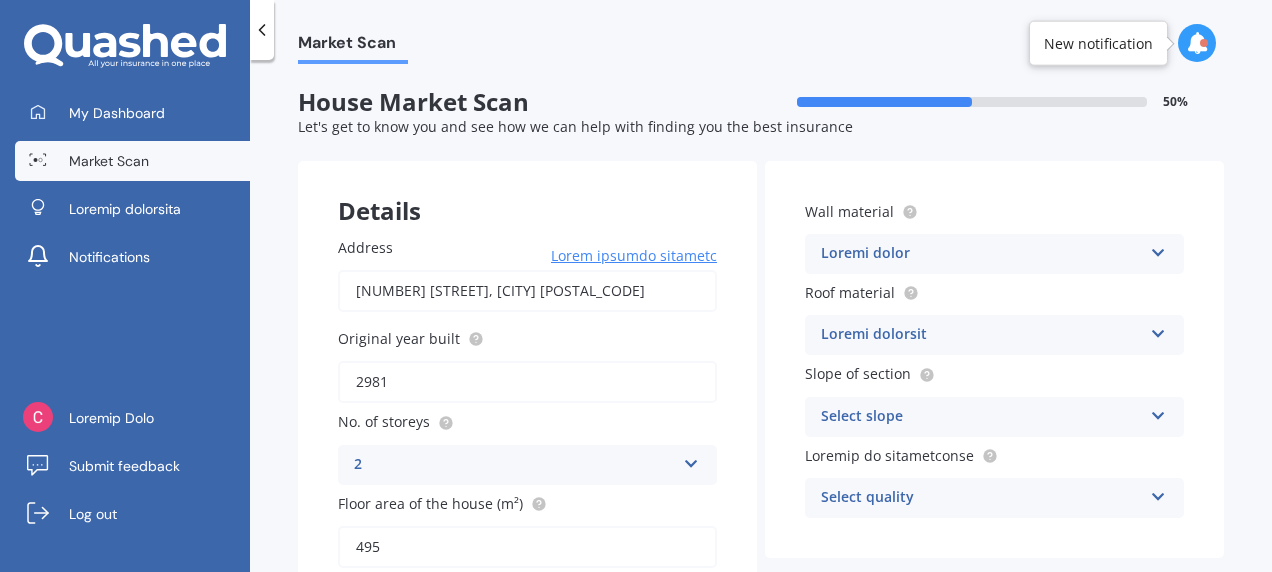 click on "Select material Flat fibre cement Flat membrane Flat metal covering Pitched concrete tiles Pitched fibre cement covering Pitched metal covering Pitched slate Pitched terracotta tiles Pitched timber shingles Other" at bounding box center (527, 465) 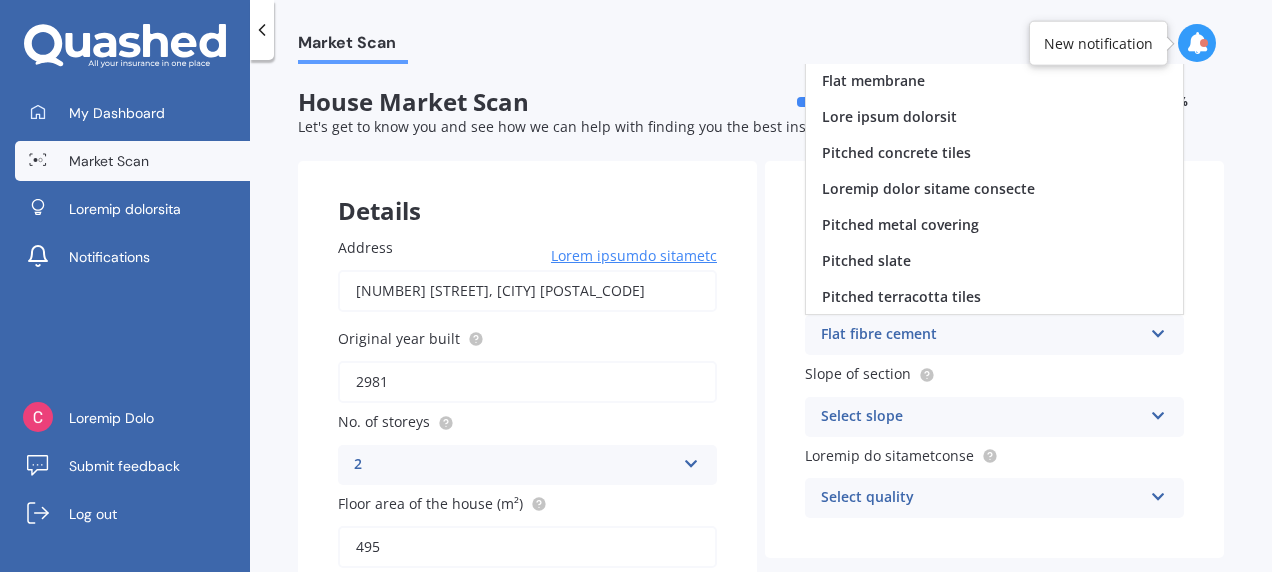 scroll, scrollTop: 0, scrollLeft: 0, axis: both 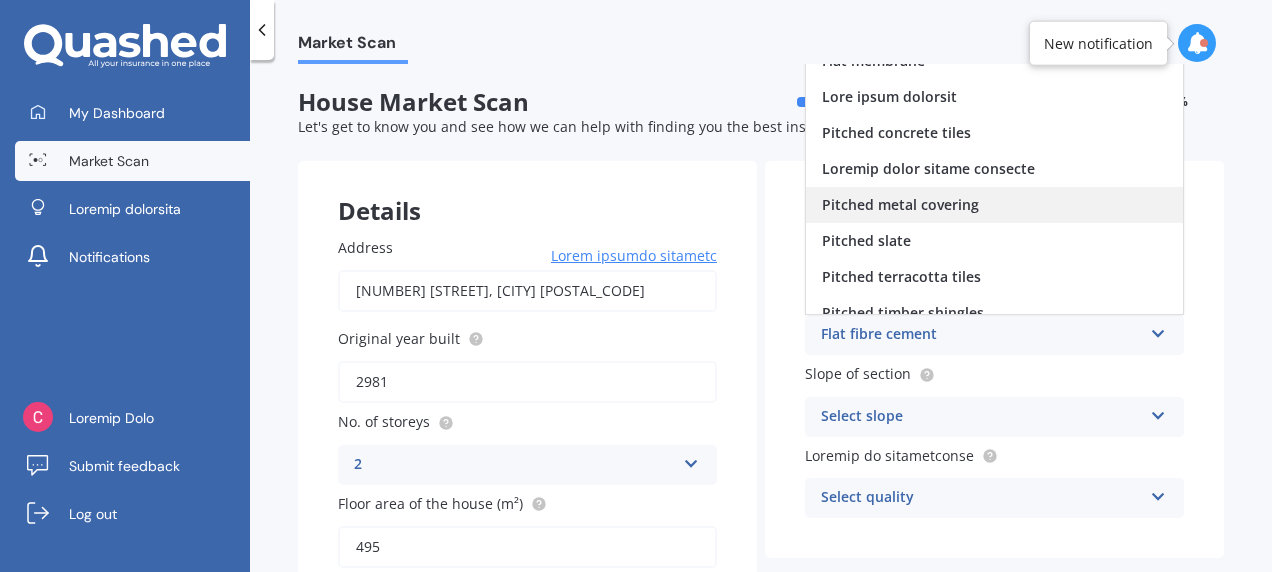 click on "Pitched metal covering" at bounding box center [880, 24] 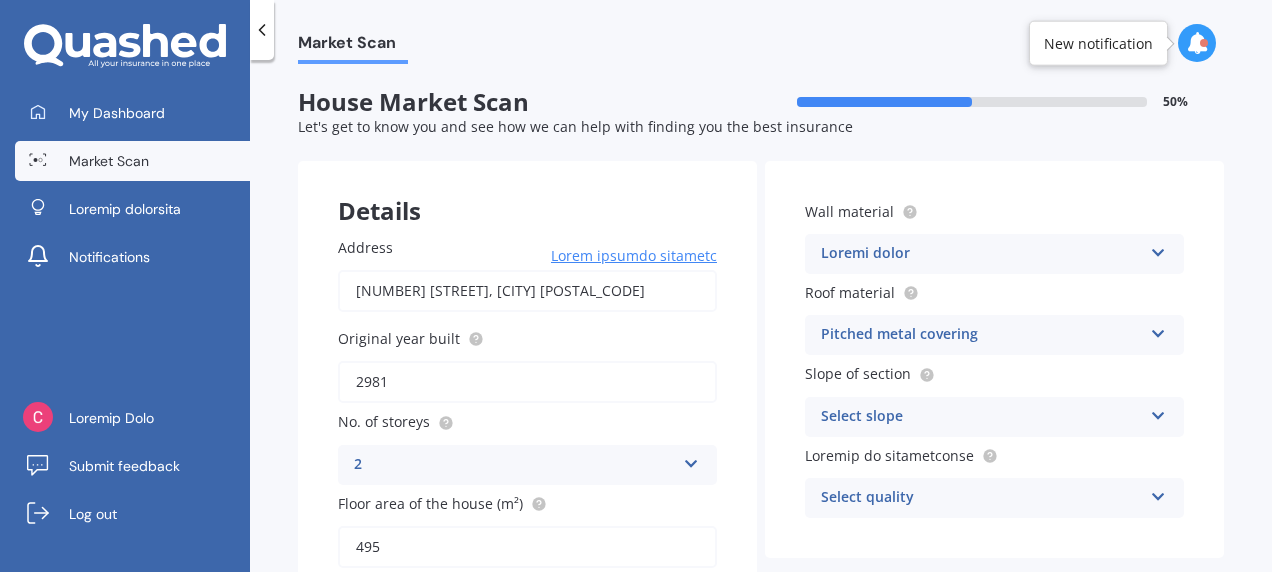 click at bounding box center (691, 460) 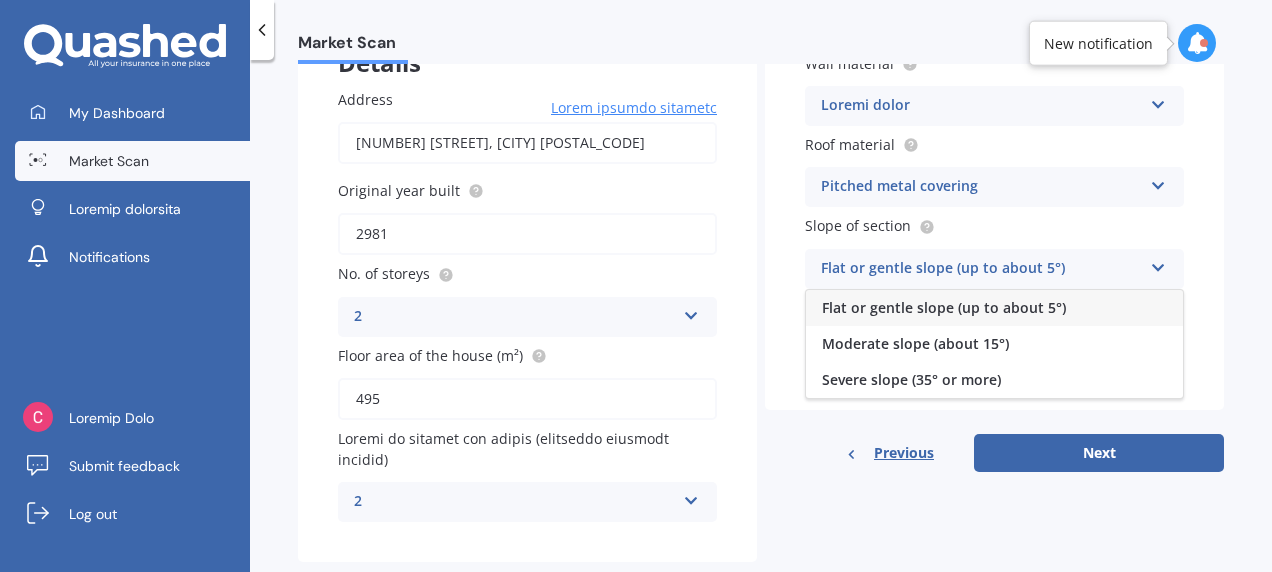 scroll, scrollTop: 192, scrollLeft: 0, axis: vertical 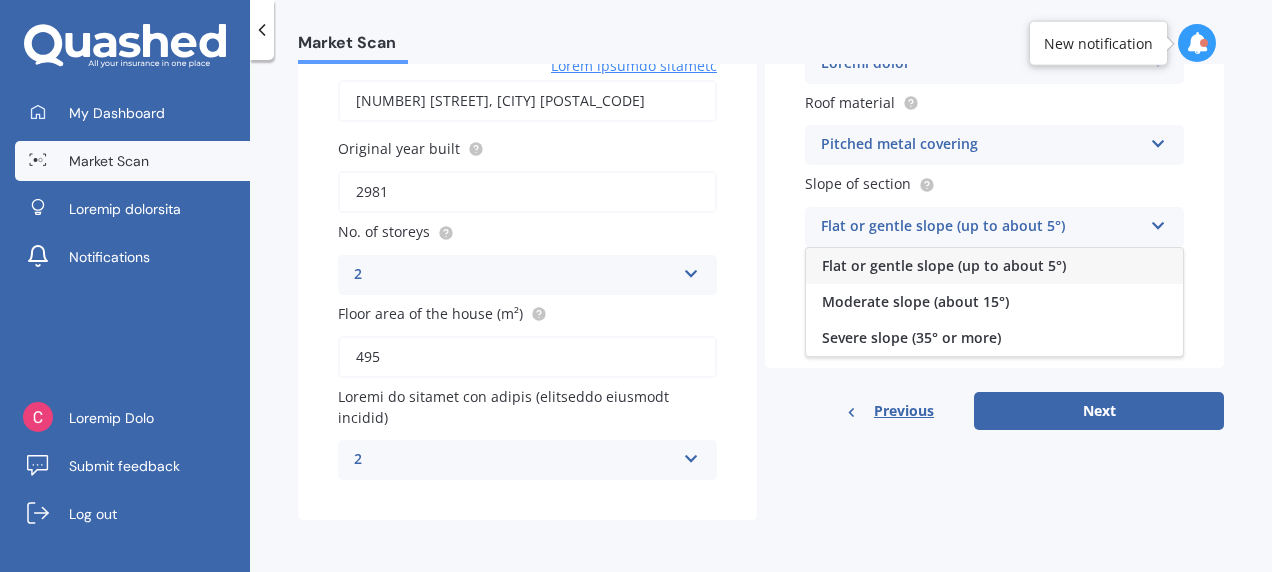 click on "Flat or gentle slope (up to about 5°)" at bounding box center (994, 266) 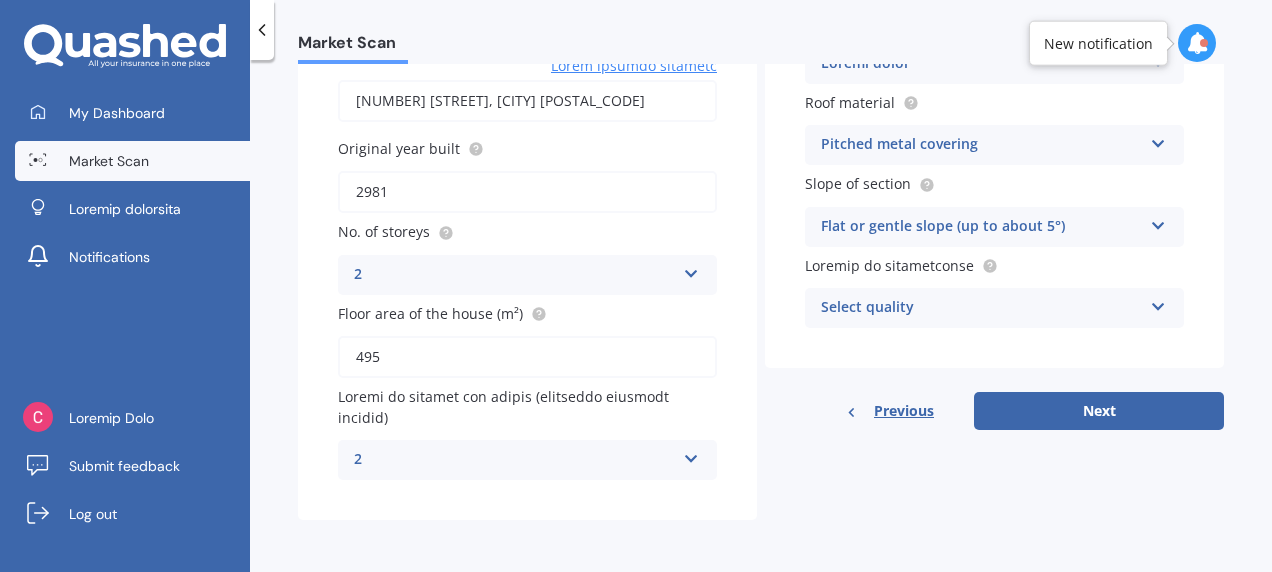 click at bounding box center (691, 270) 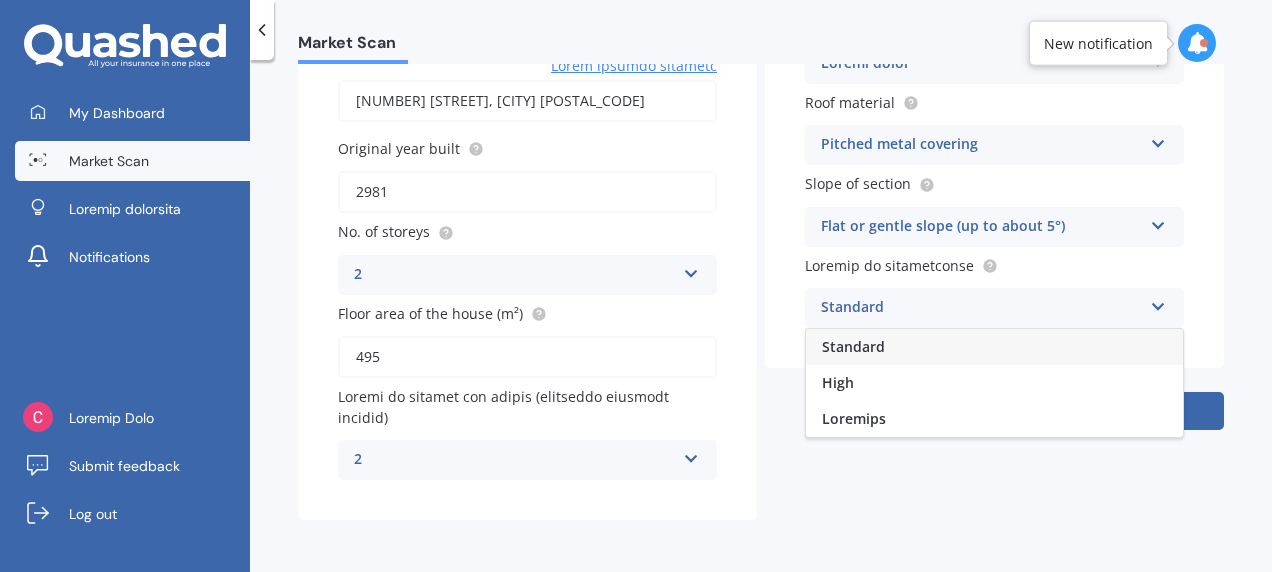 click on "Standard" at bounding box center (994, 347) 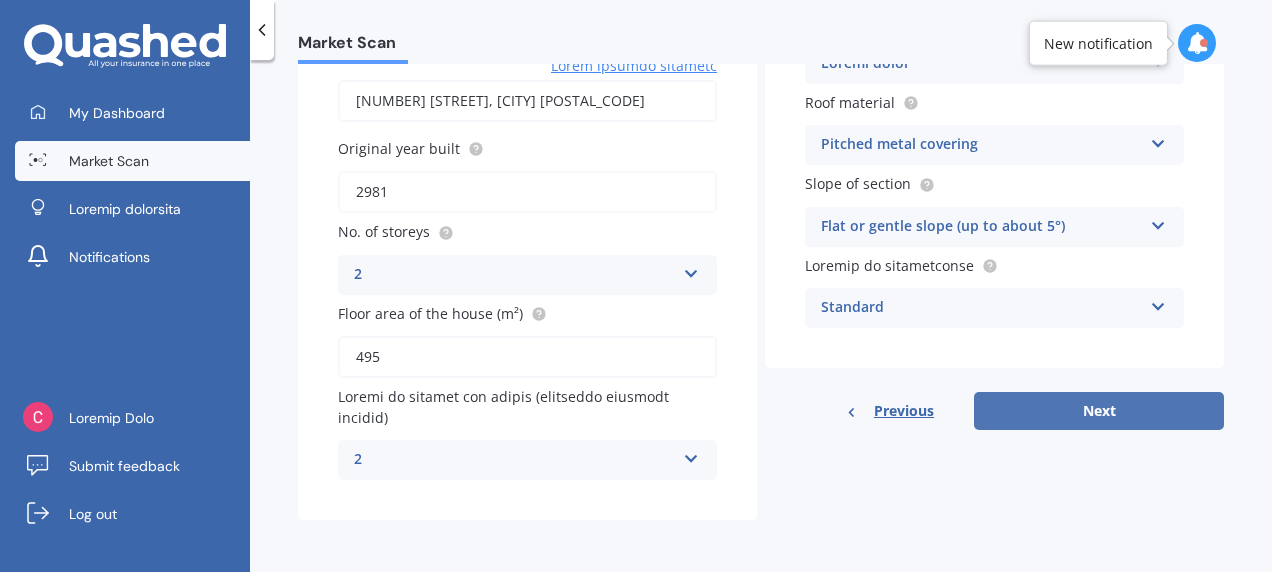 click on "Next" at bounding box center [1099, 411] 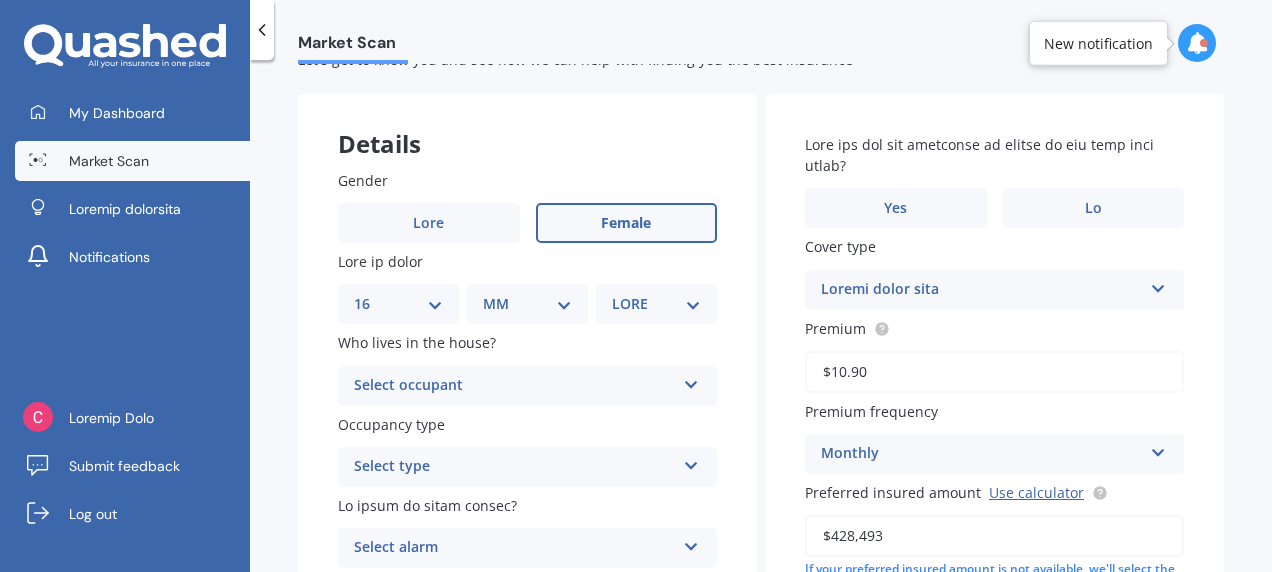 scroll, scrollTop: 0, scrollLeft: 0, axis: both 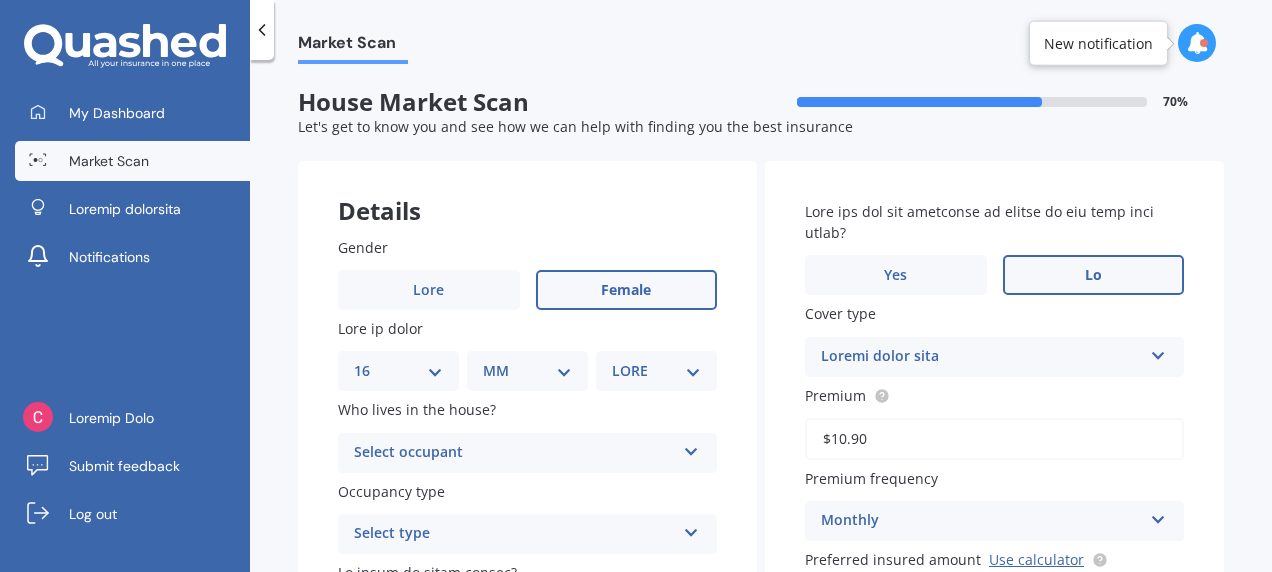 click on "Lo" at bounding box center [428, 290] 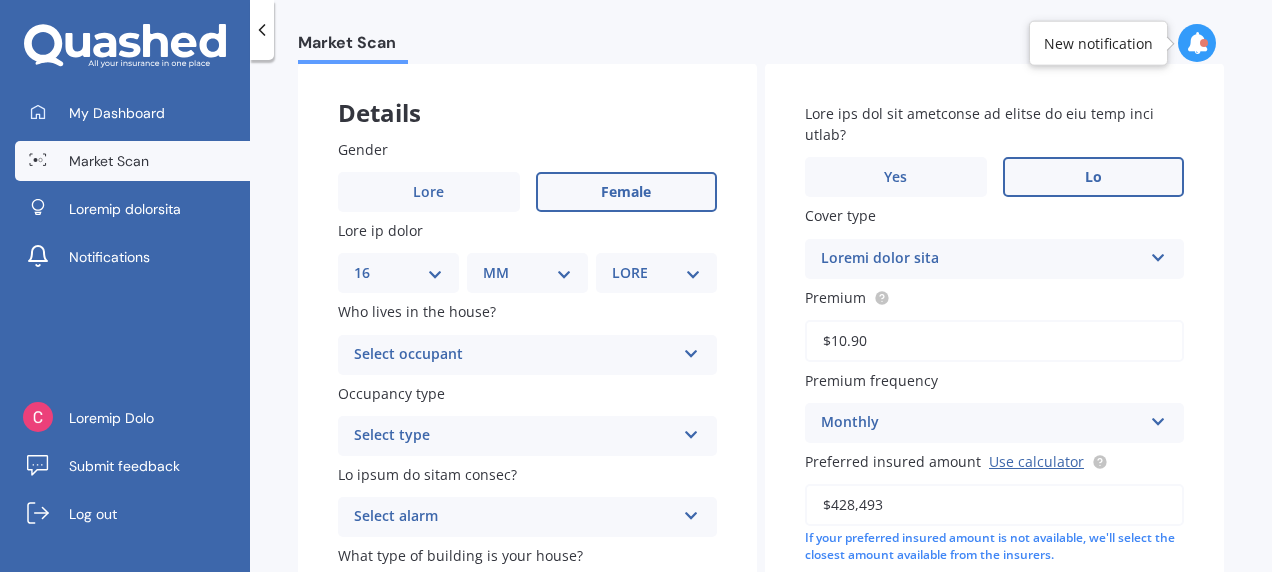 scroll, scrollTop: 100, scrollLeft: 0, axis: vertical 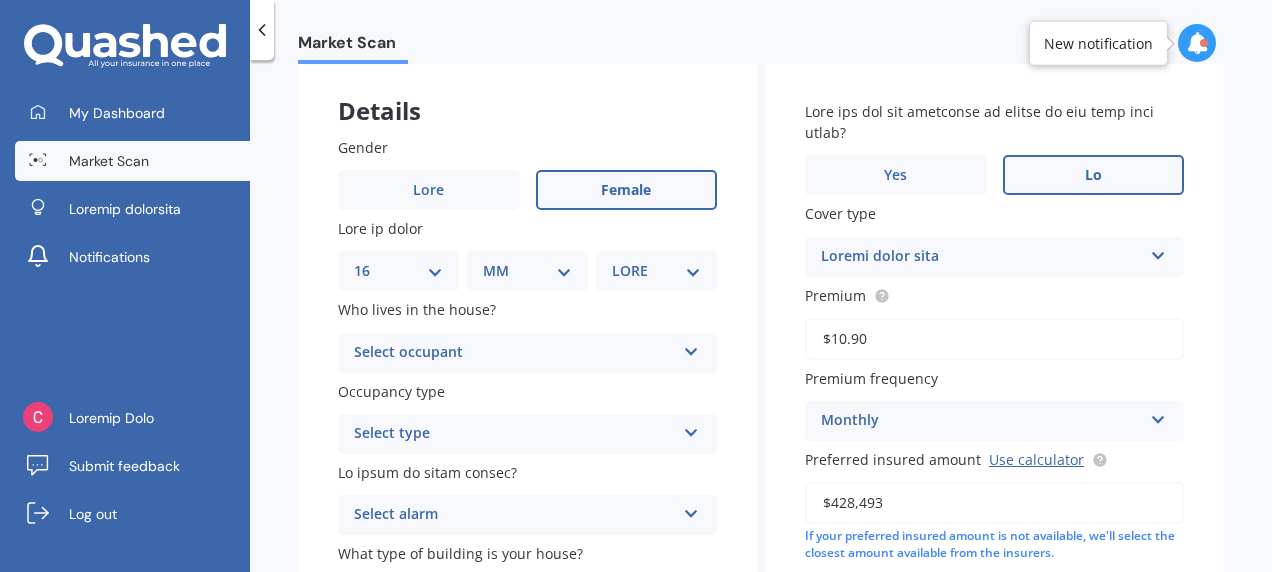 click at bounding box center [691, 348] 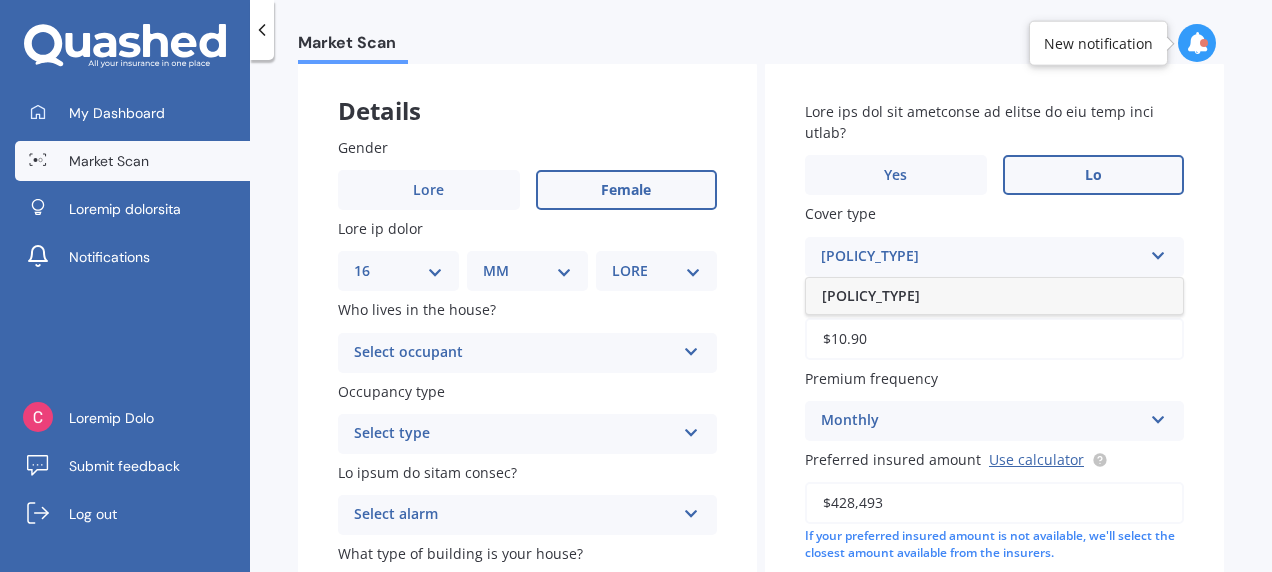 click on "[POLICY_TYPE]" at bounding box center [994, 296] 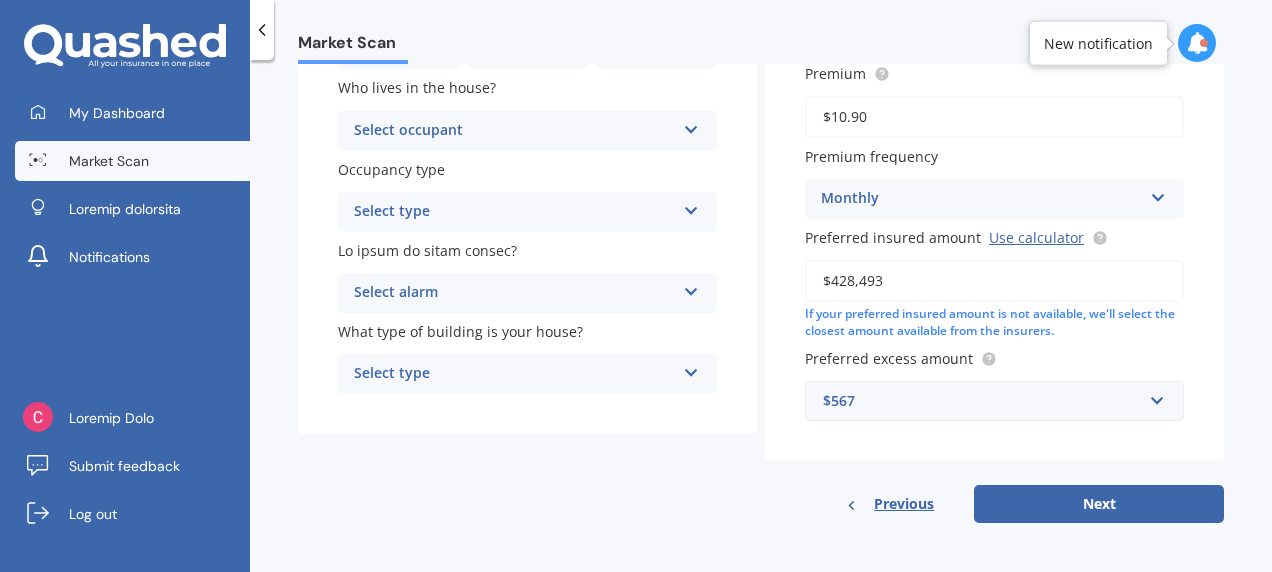 scroll, scrollTop: 327, scrollLeft: 0, axis: vertical 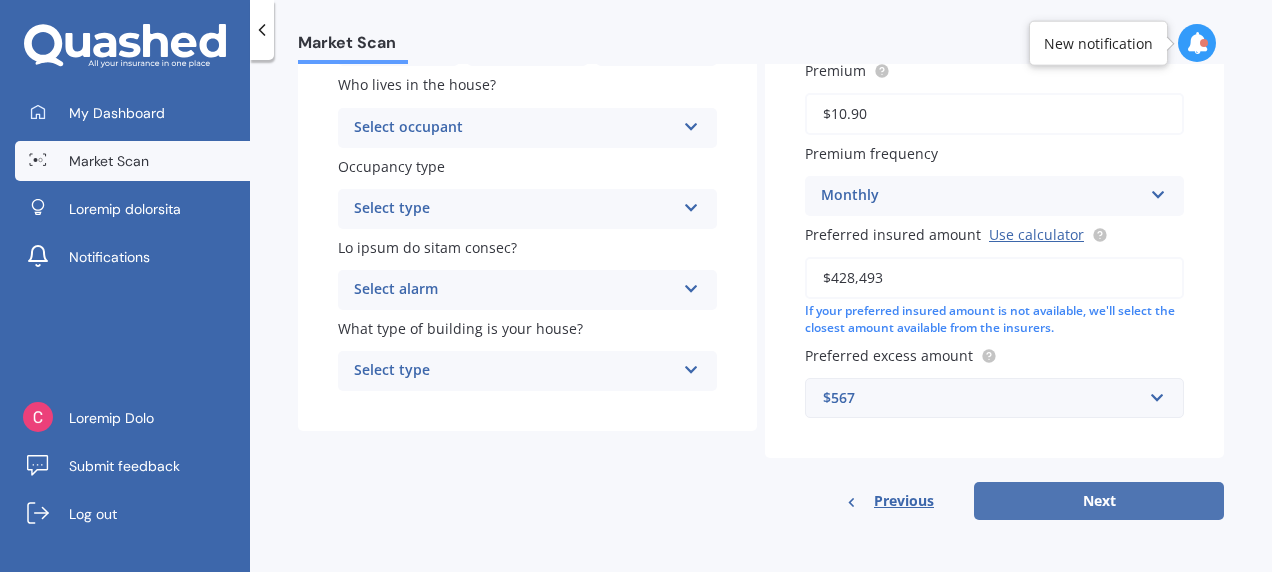click on "Next" at bounding box center [1099, 501] 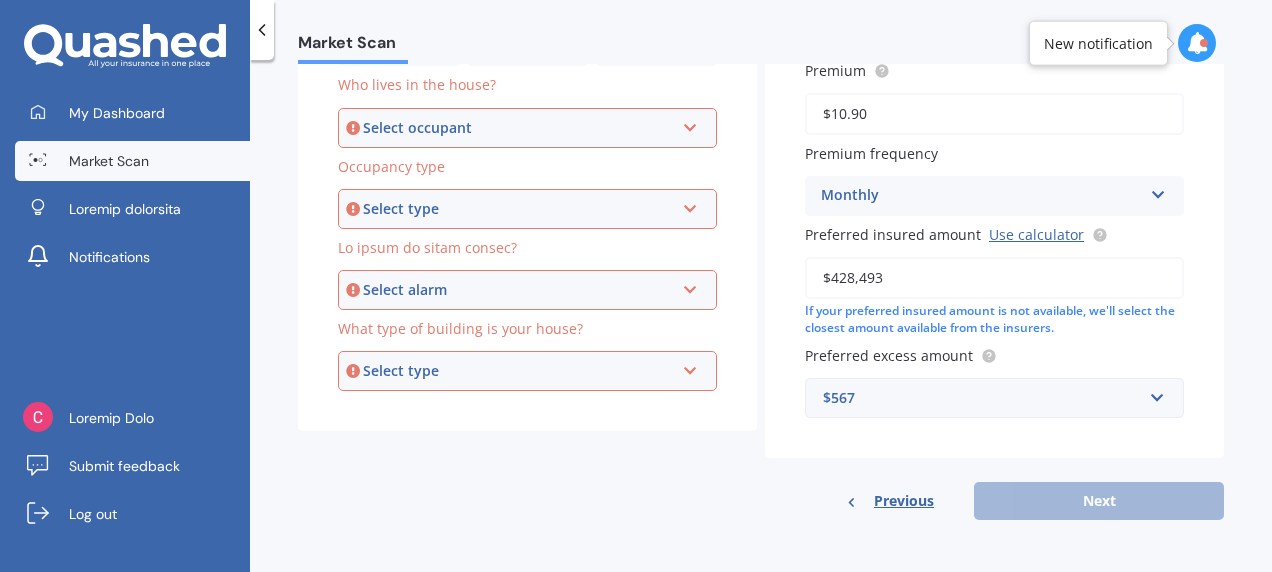 click on "Select occupant Owner Owner + Boarder" at bounding box center [527, 128] 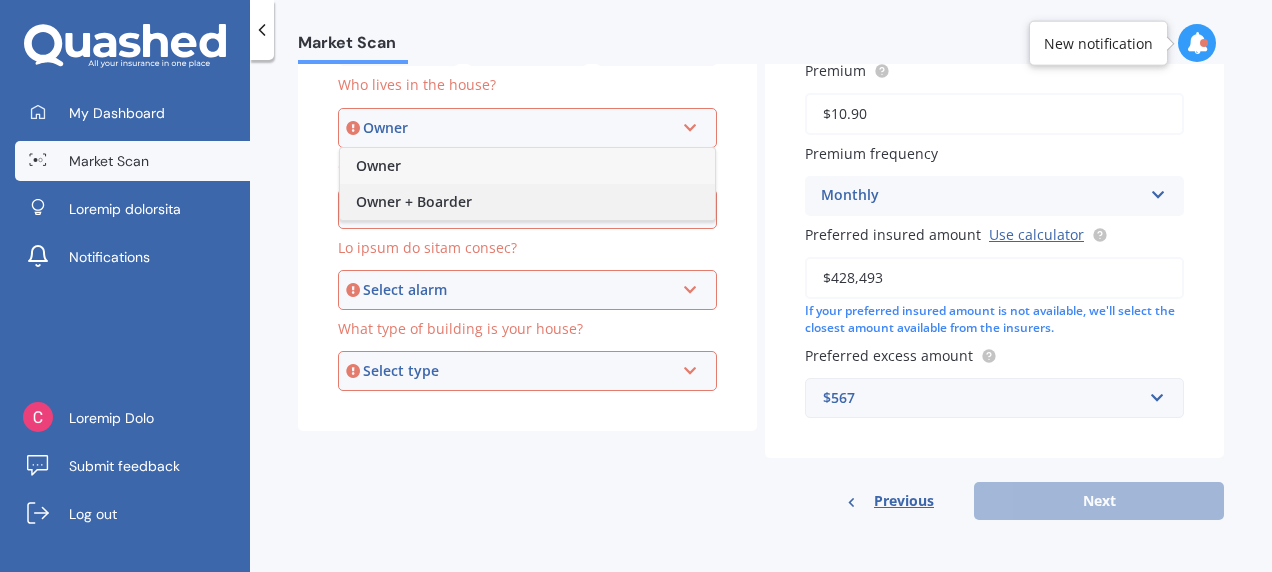 click on "Owner + Boarder" at bounding box center (527, 202) 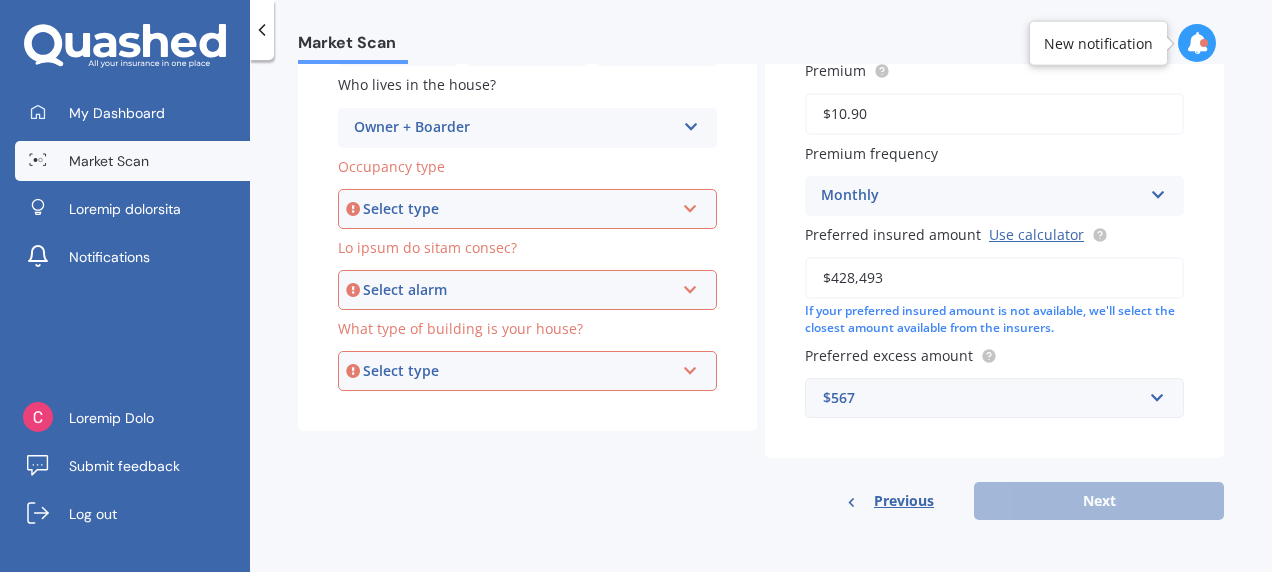 click at bounding box center (690, 205) 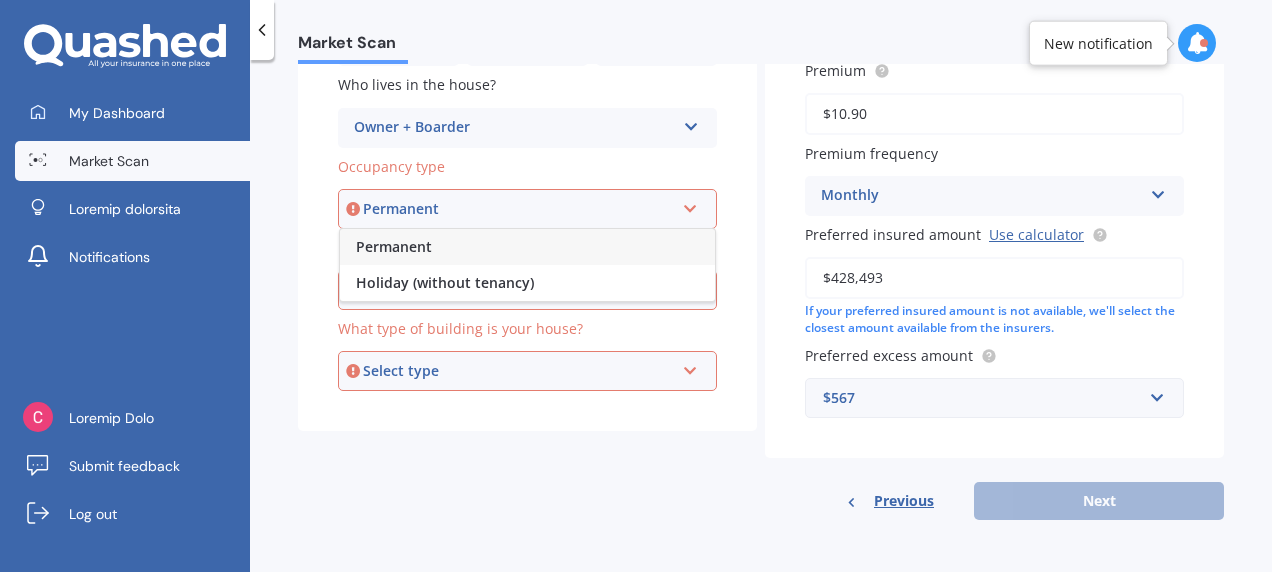 click on "Permanent" at bounding box center (527, 247) 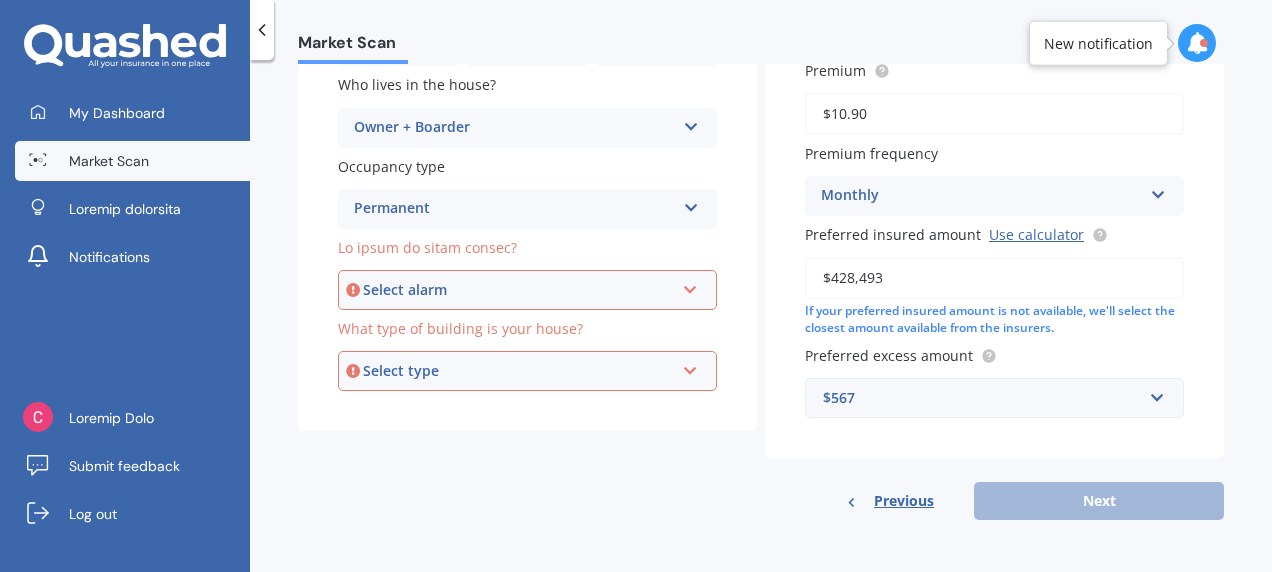 click at bounding box center [690, 286] 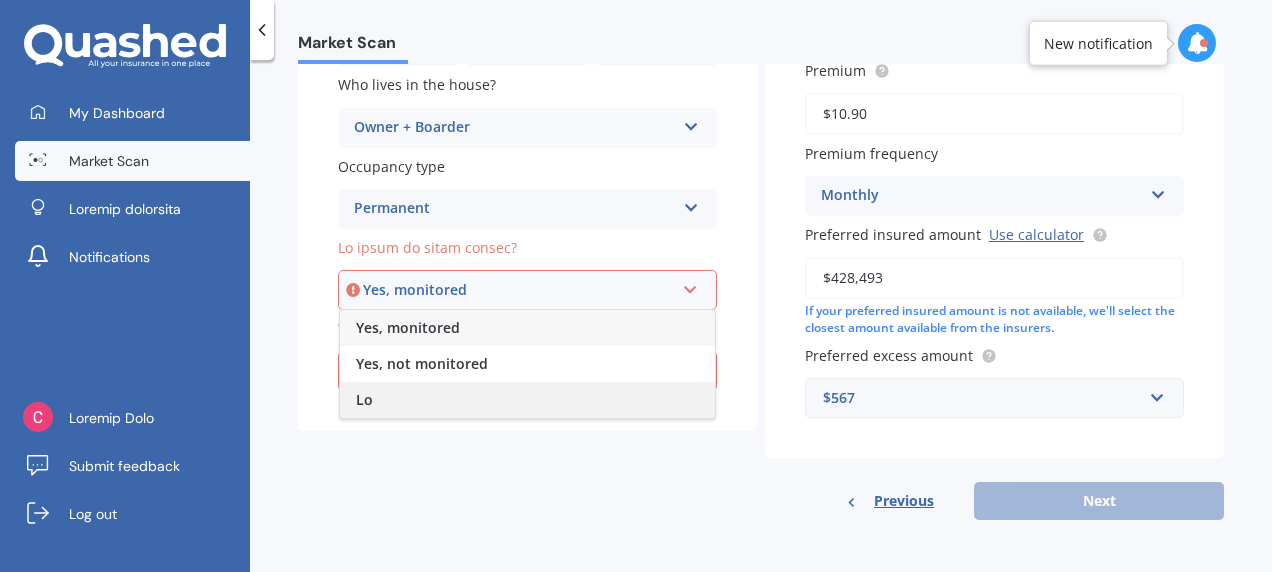 click on "Lo" at bounding box center [527, 400] 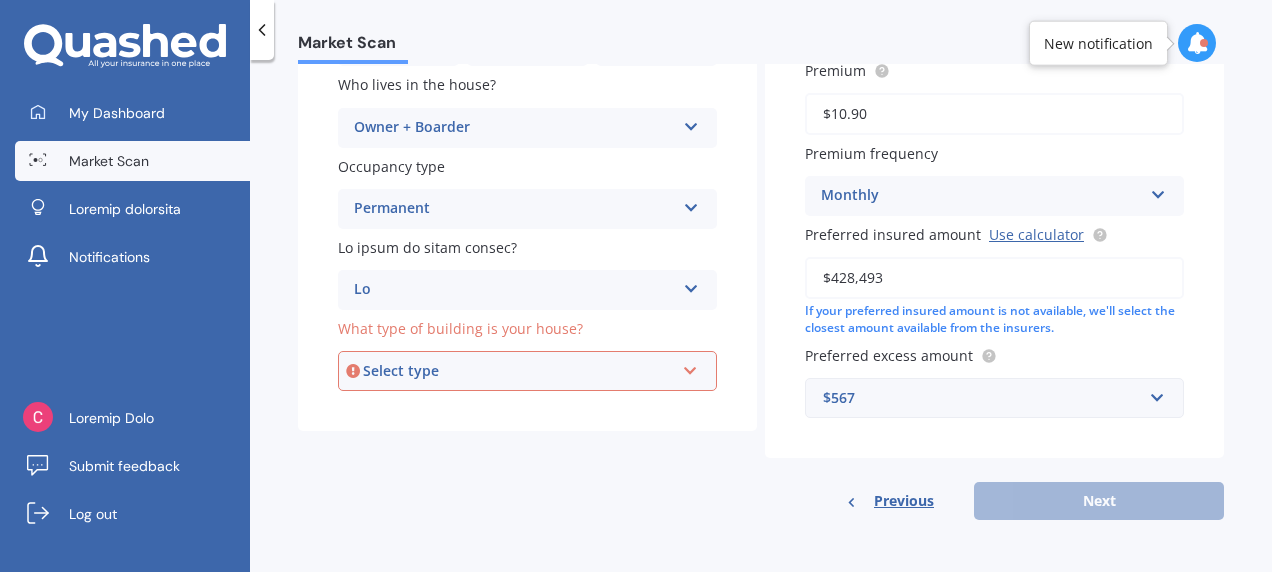 click at bounding box center [691, 123] 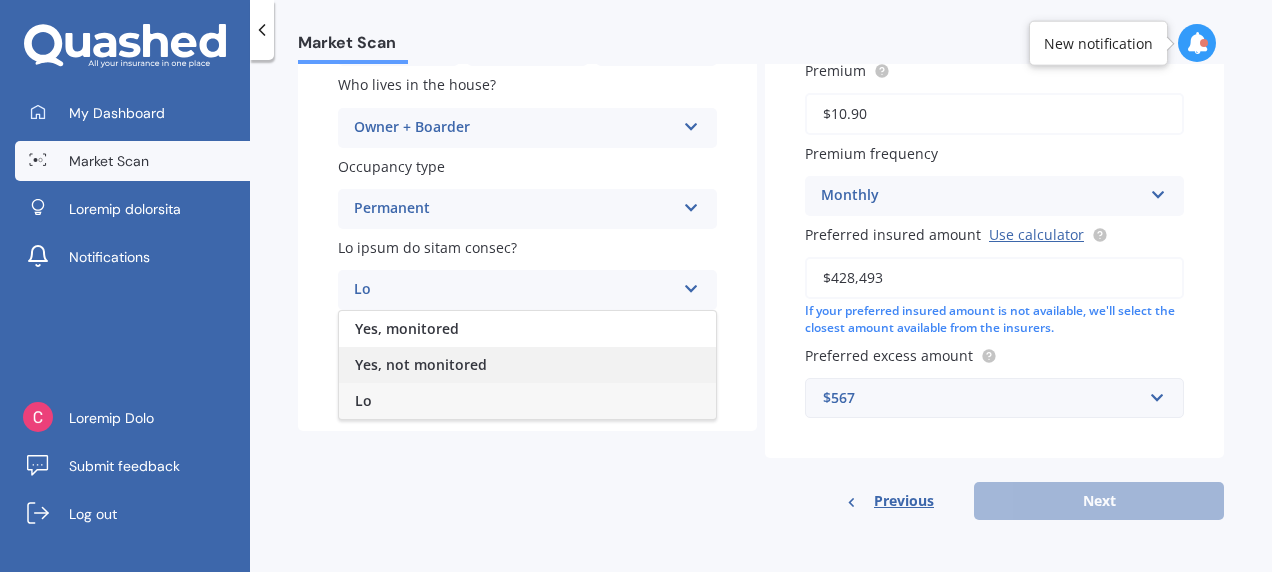 click on "Yes, not monitored" at bounding box center [527, 365] 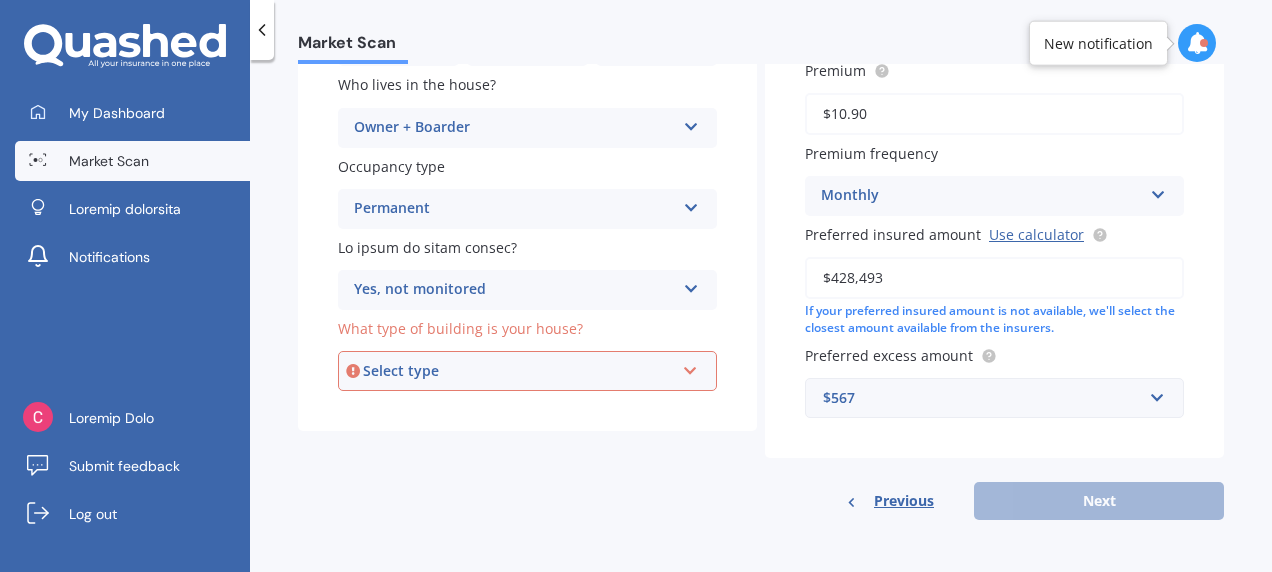 click at bounding box center (690, 367) 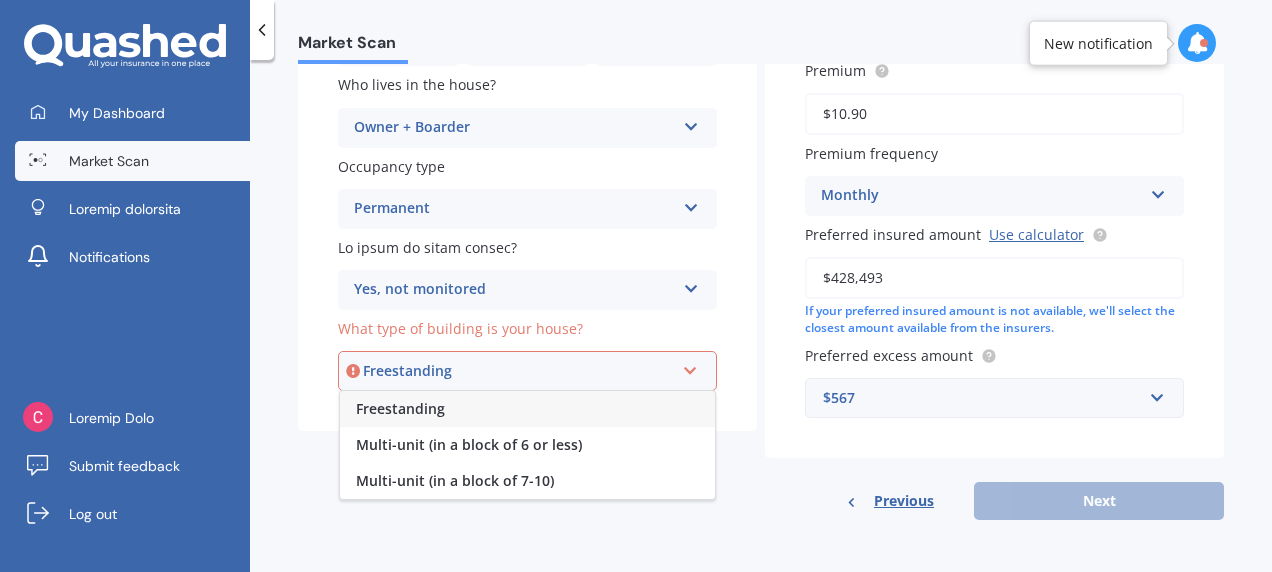 click on "Freestanding" at bounding box center (527, 409) 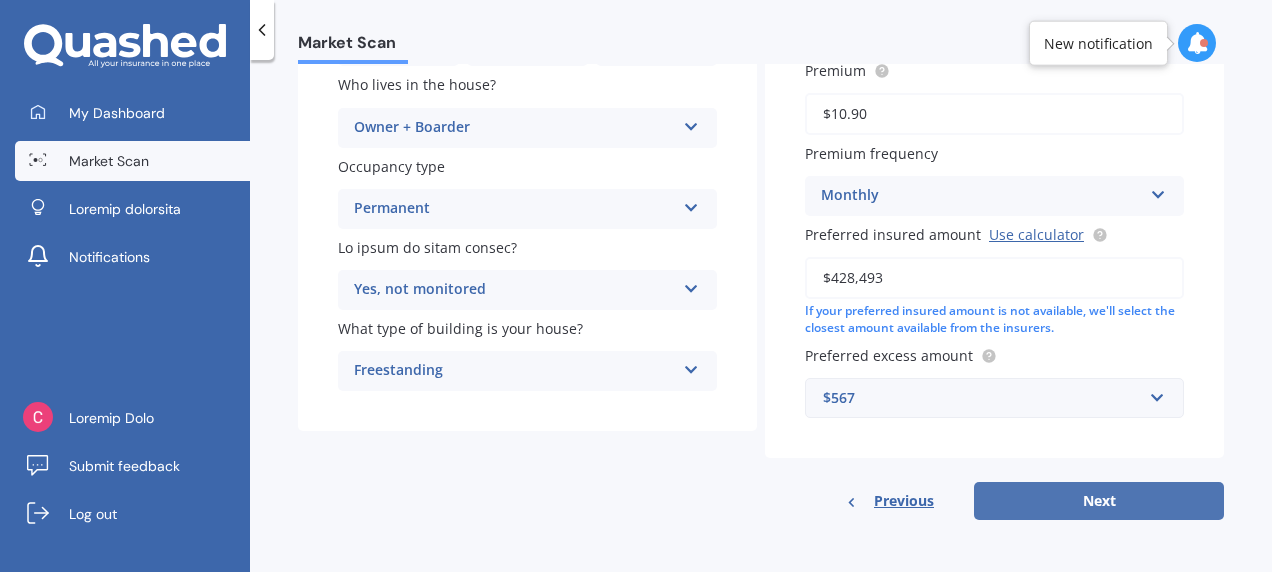 click on "Next" at bounding box center (1099, 501) 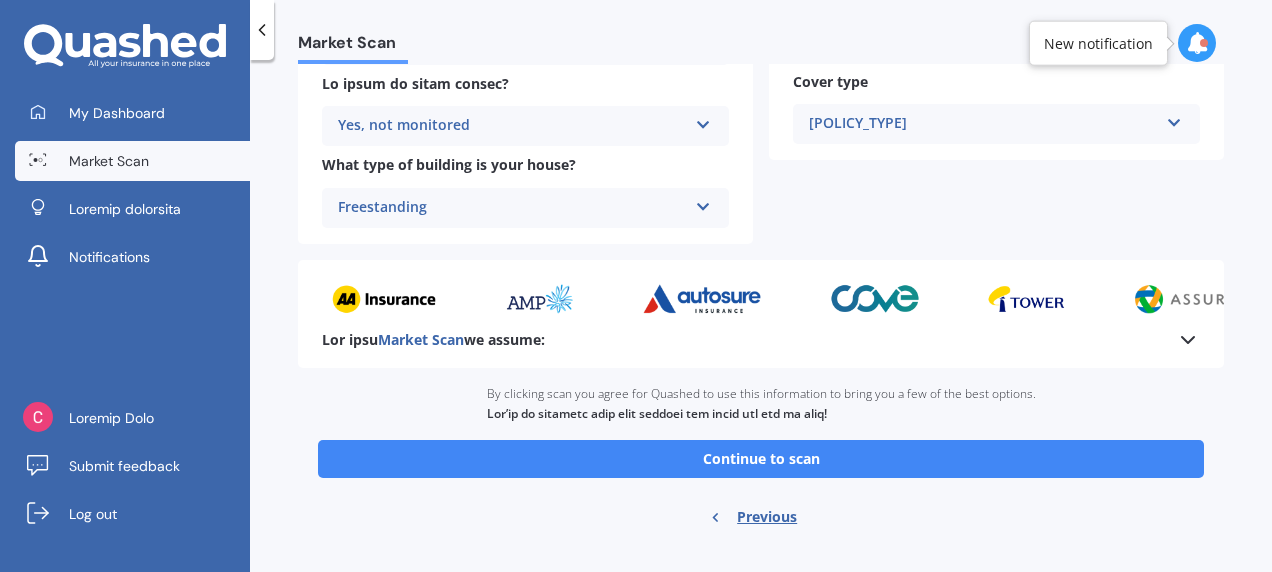 scroll, scrollTop: 872, scrollLeft: 0, axis: vertical 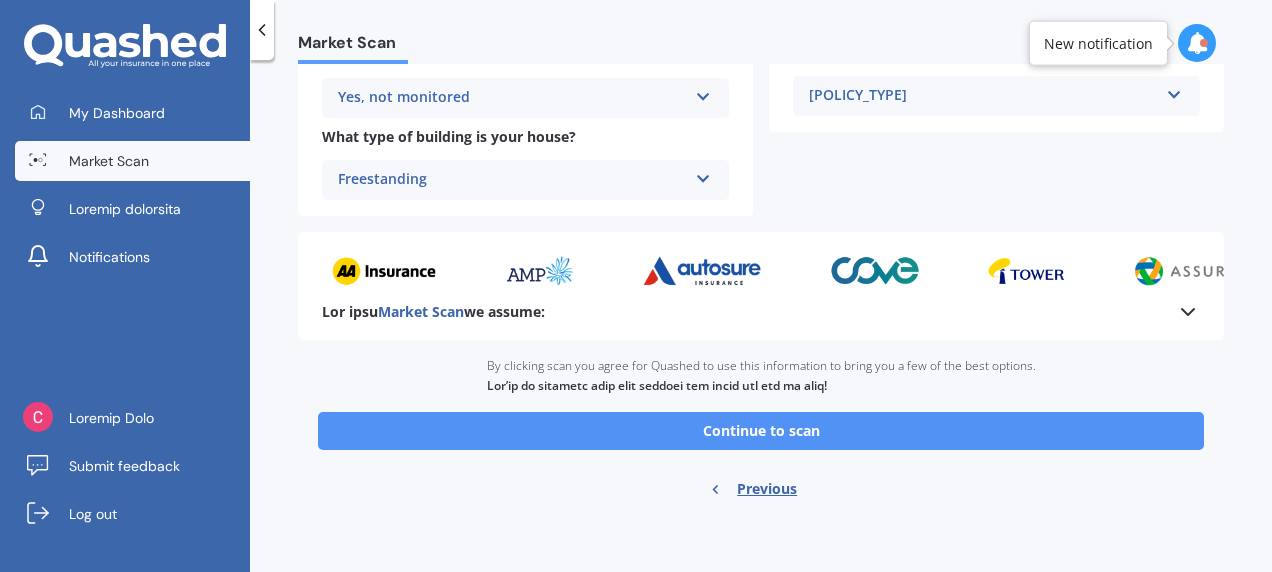 click on "Continue to scan" at bounding box center [761, 431] 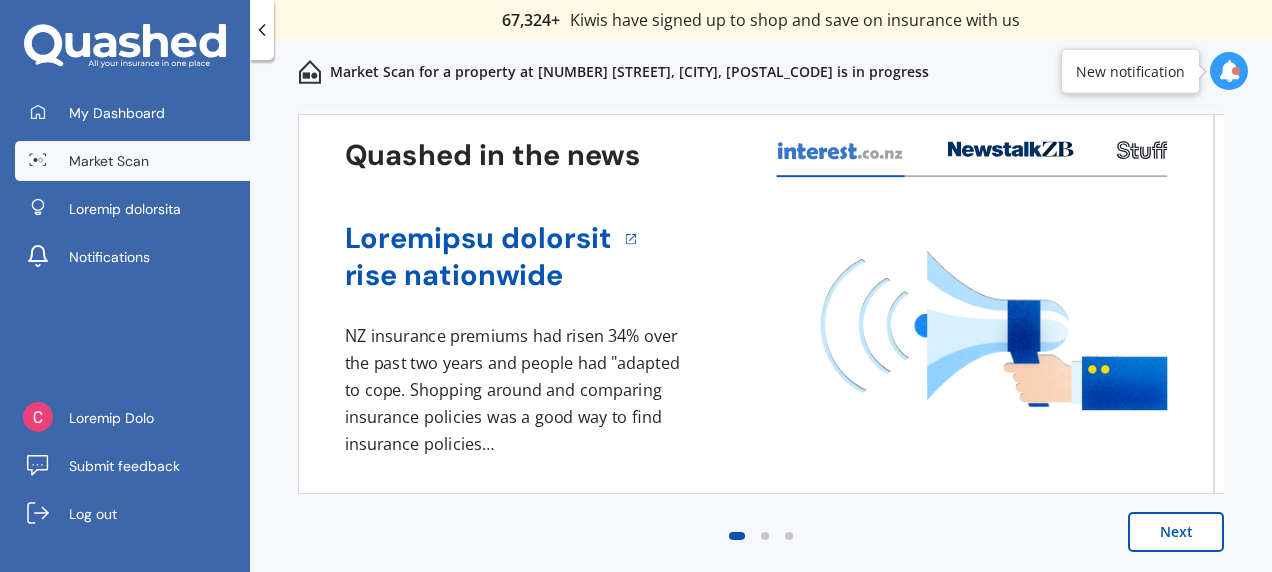 scroll, scrollTop: 0, scrollLeft: 0, axis: both 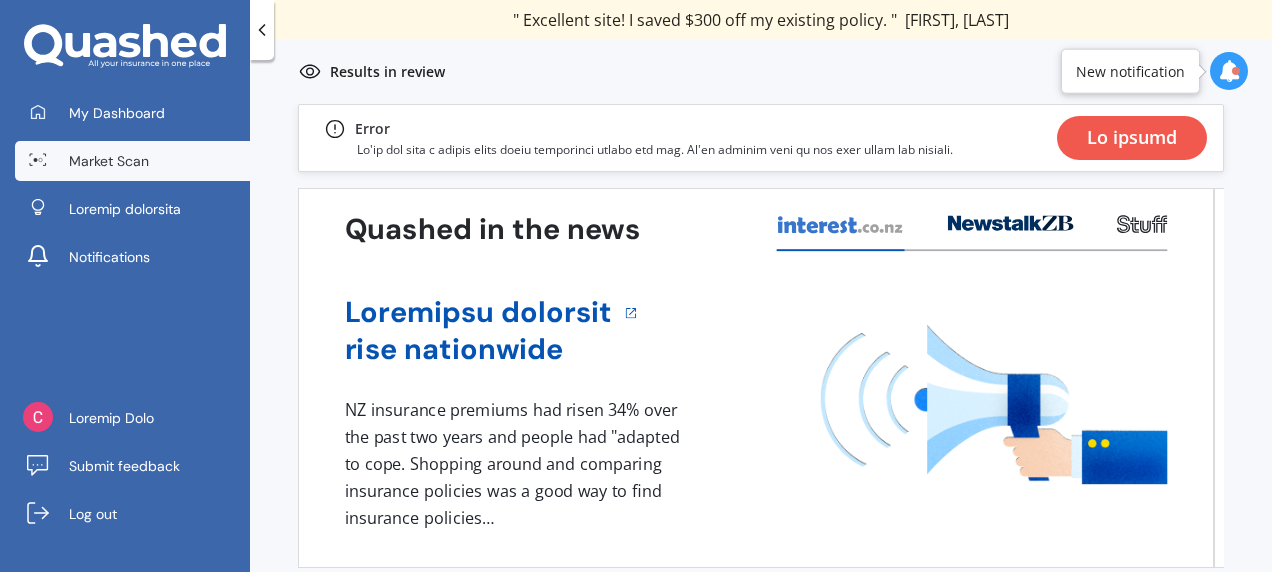 click on "Insurance premiums rise nationwide" at bounding box center [756, 331] 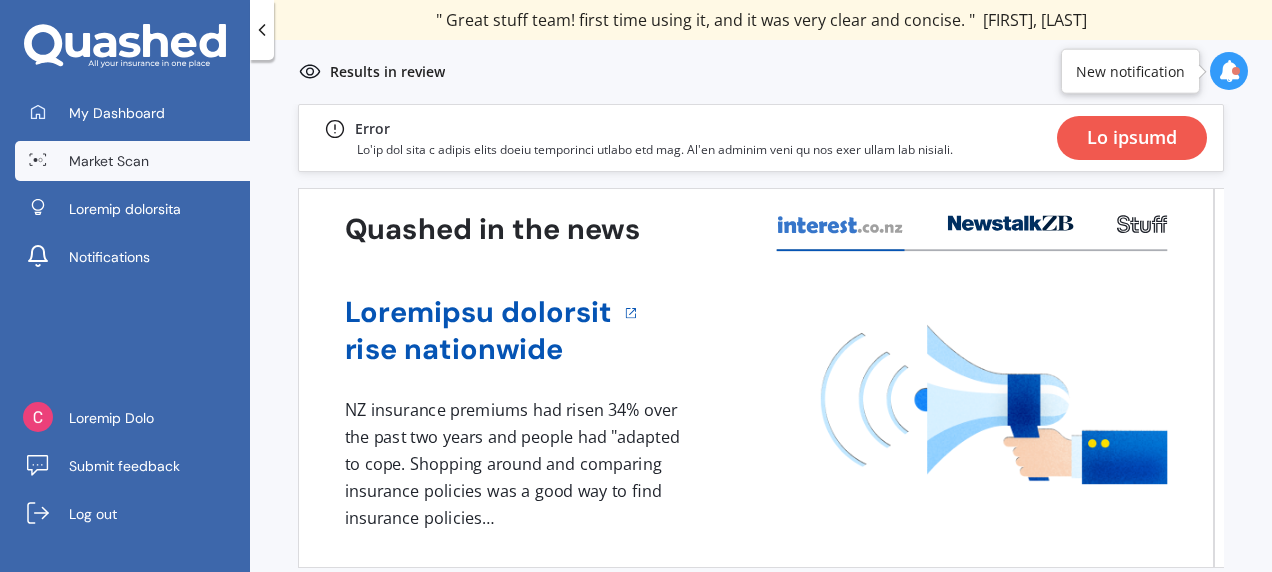 click on "Lo ipsumd" at bounding box center [1132, 138] 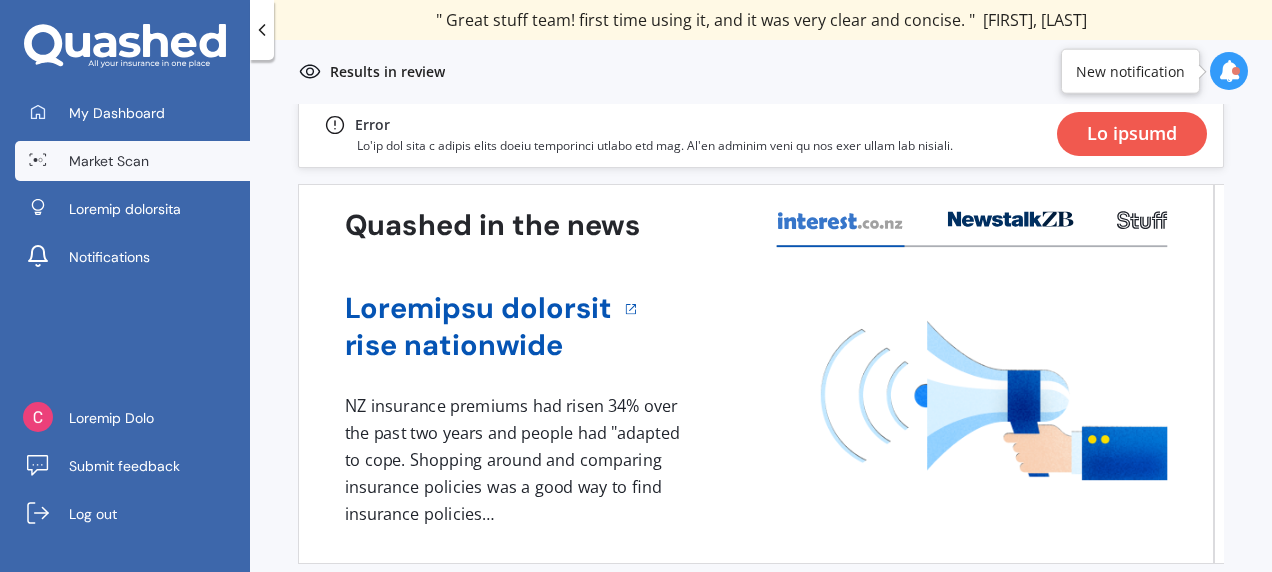 scroll, scrollTop: 0, scrollLeft: 0, axis: both 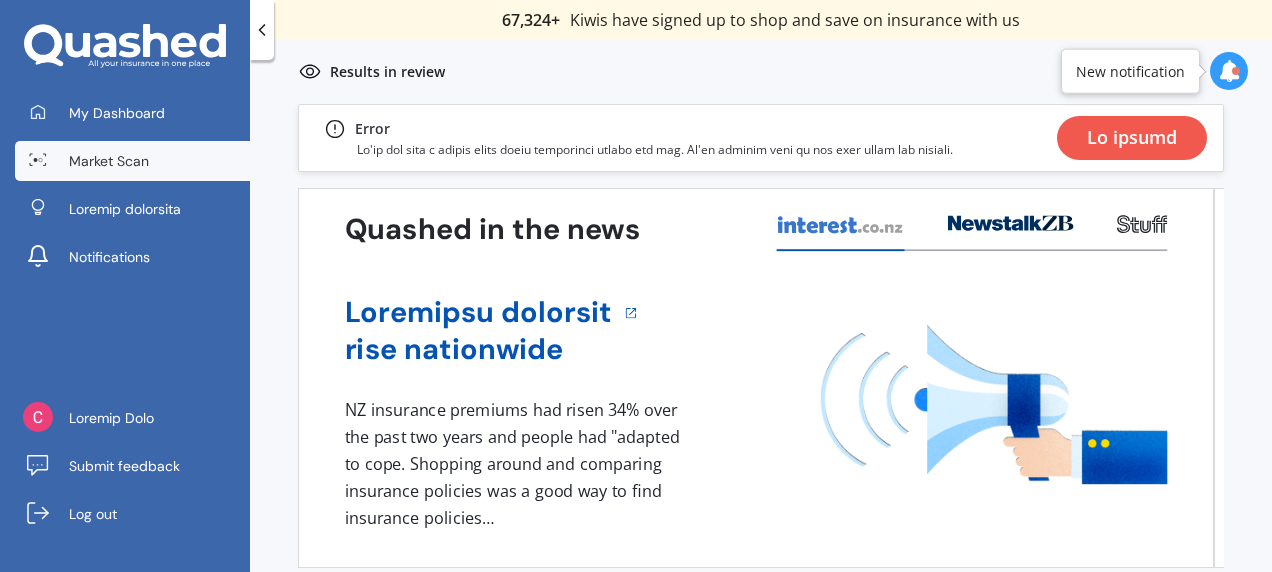 drag, startPoint x: 174, startPoint y: 114, endPoint x: 229, endPoint y: 137, distance: 59.615433 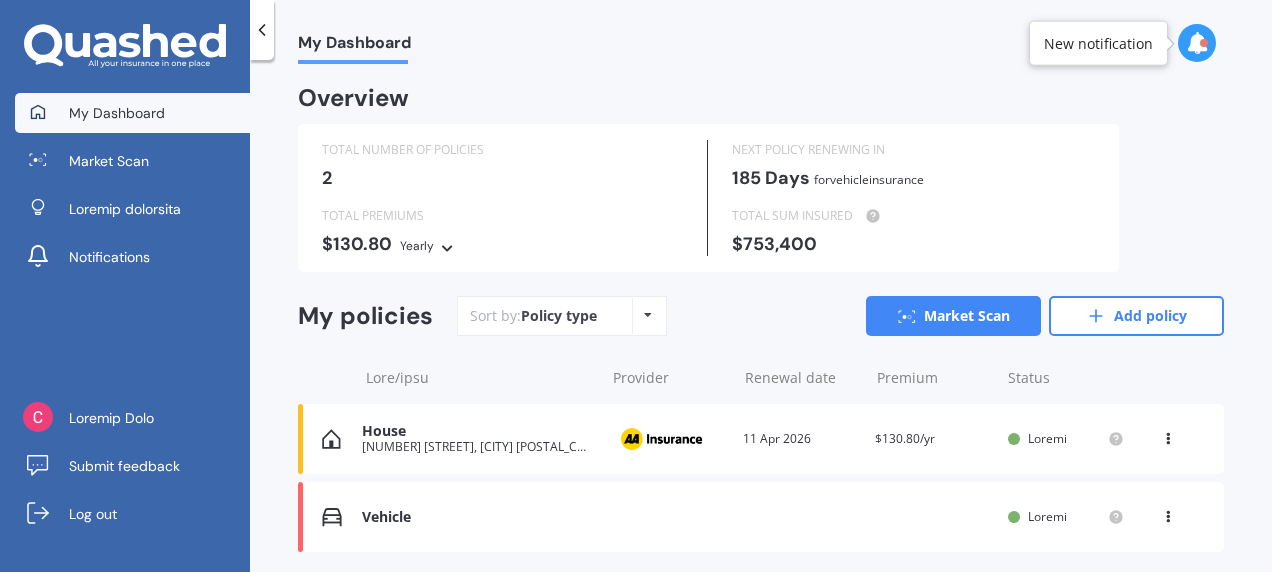 scroll, scrollTop: 63, scrollLeft: 0, axis: vertical 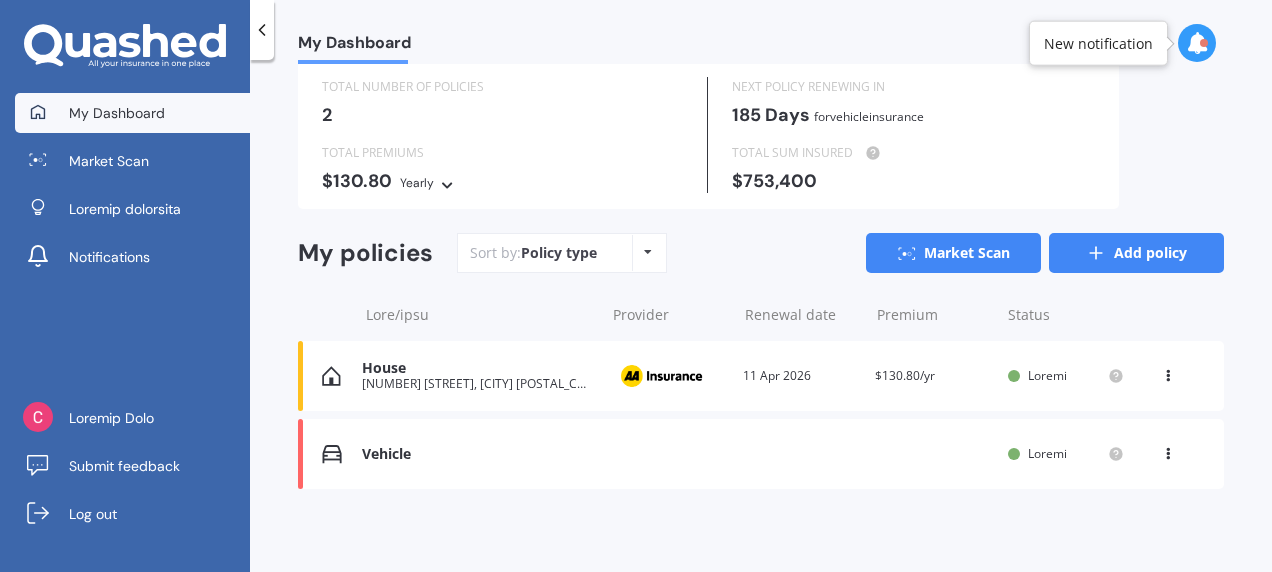 click on "Add policy" at bounding box center (1136, 253) 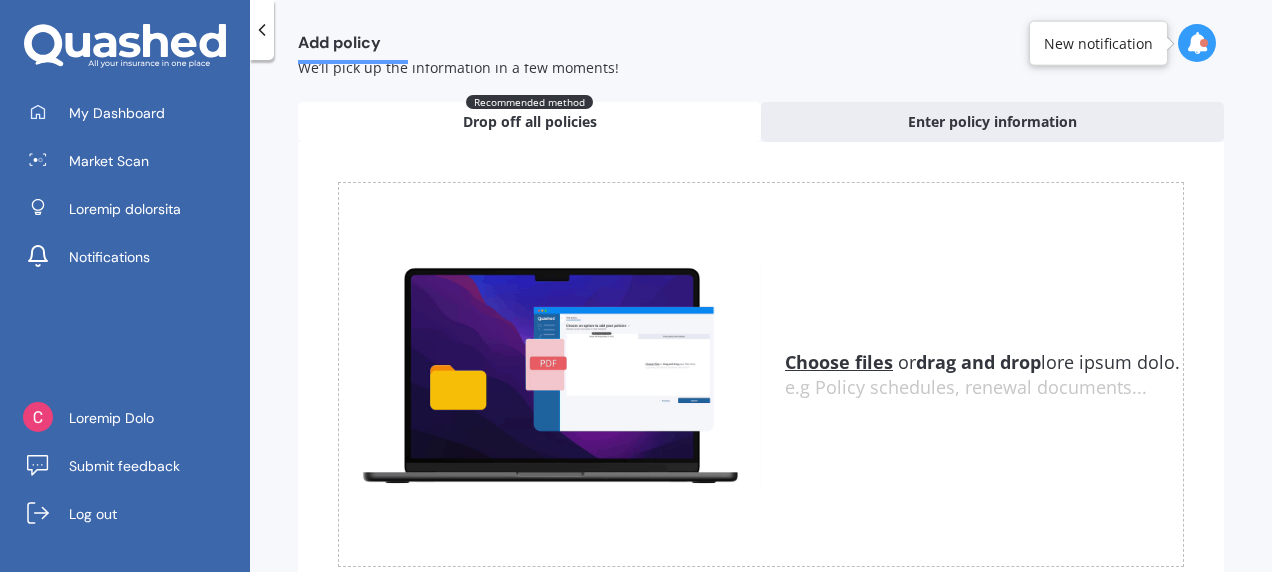 scroll, scrollTop: 0, scrollLeft: 0, axis: both 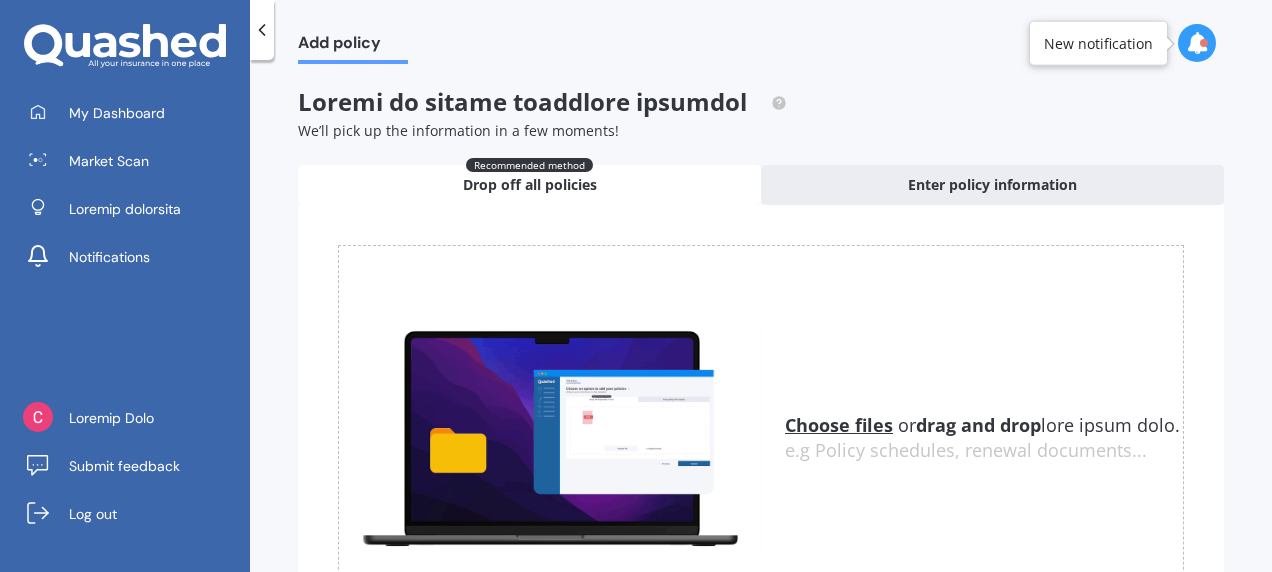click on "Choose files" at bounding box center (839, 425) 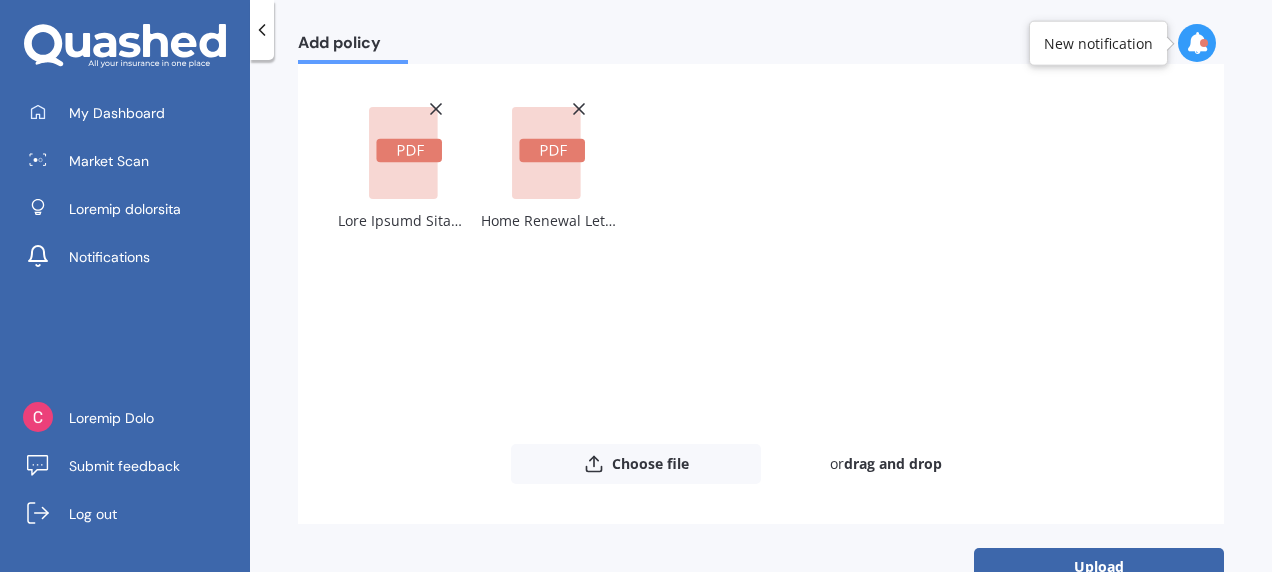 scroll, scrollTop: 196, scrollLeft: 0, axis: vertical 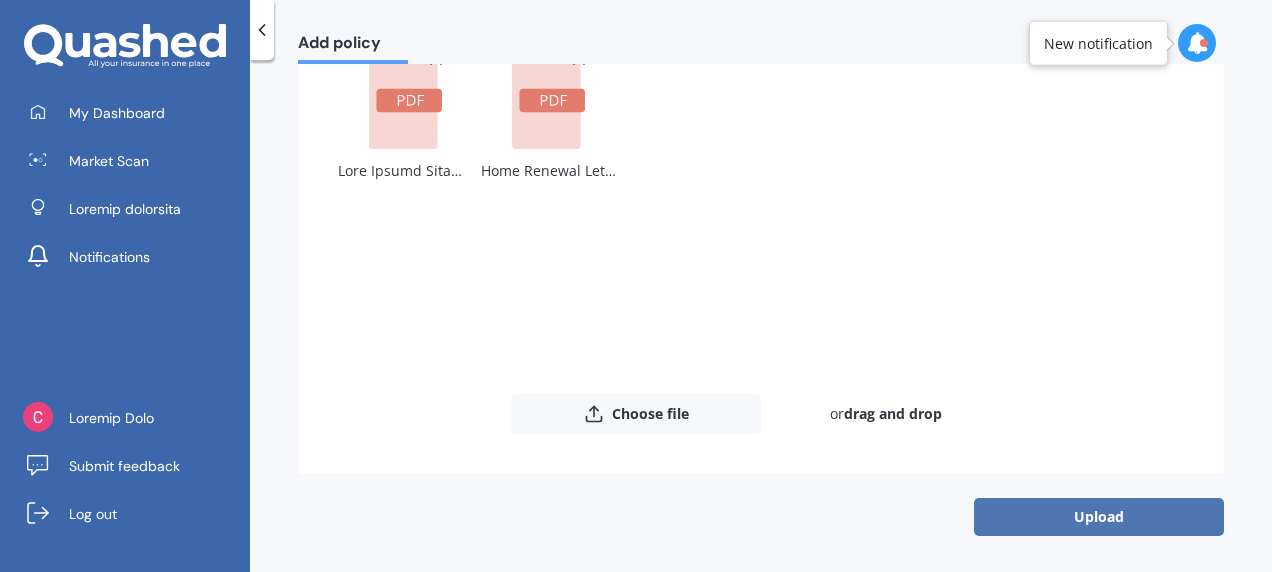 click on "Upload" at bounding box center (1099, 517) 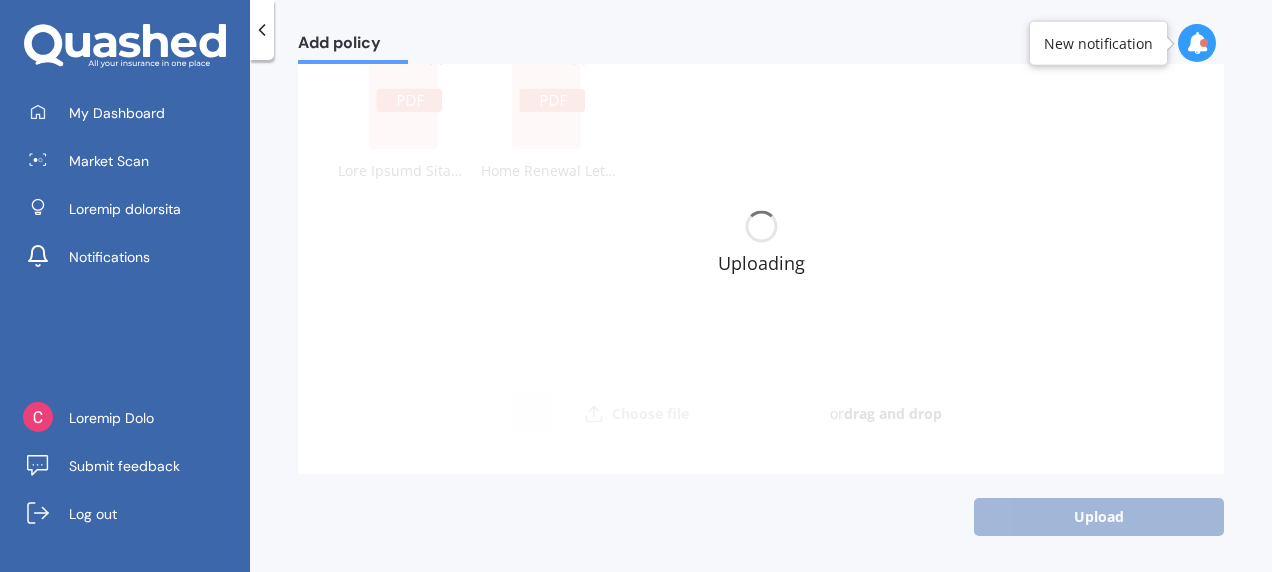 scroll, scrollTop: 0, scrollLeft: 0, axis: both 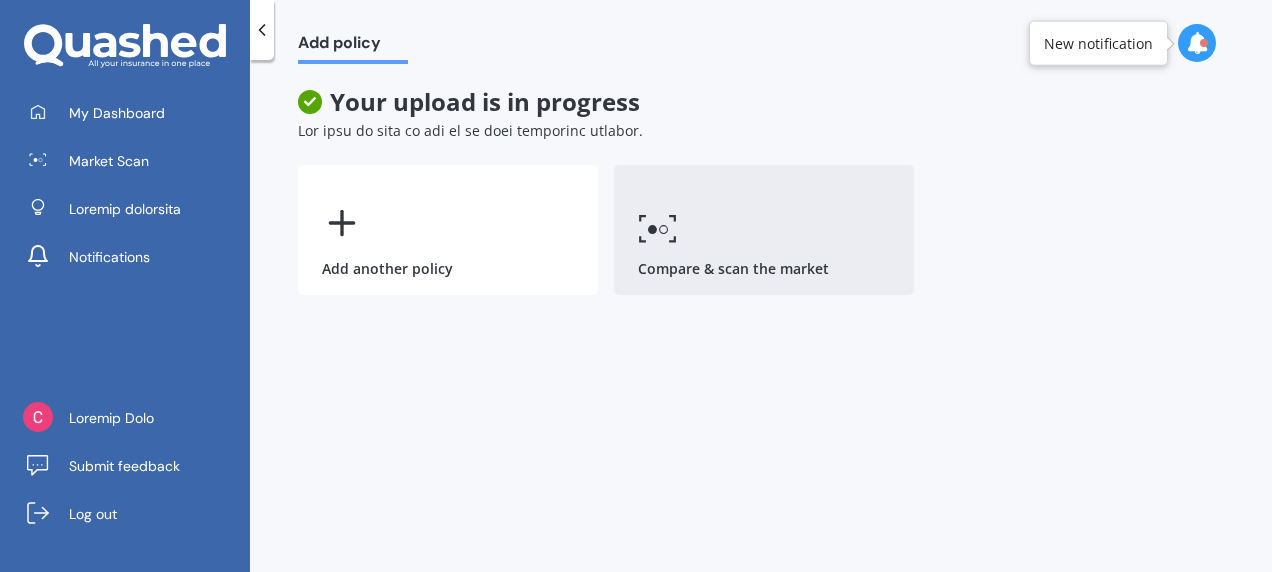click at bounding box center (658, 228) 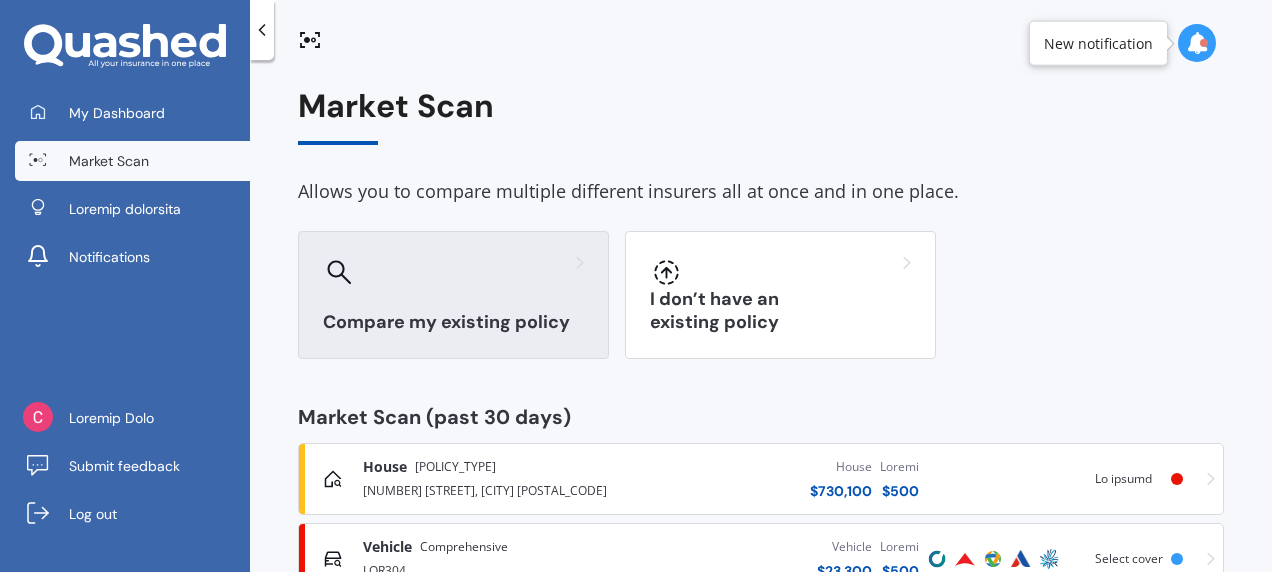 click on "Compare my existing policy" at bounding box center (453, 295) 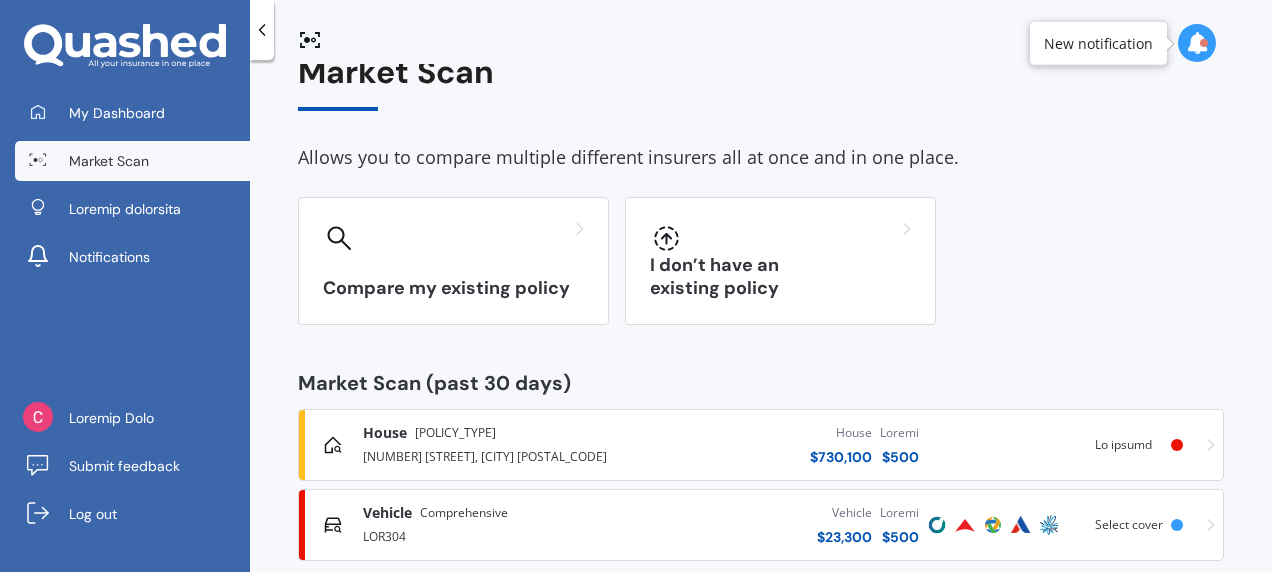 scroll, scrollTop: 67, scrollLeft: 0, axis: vertical 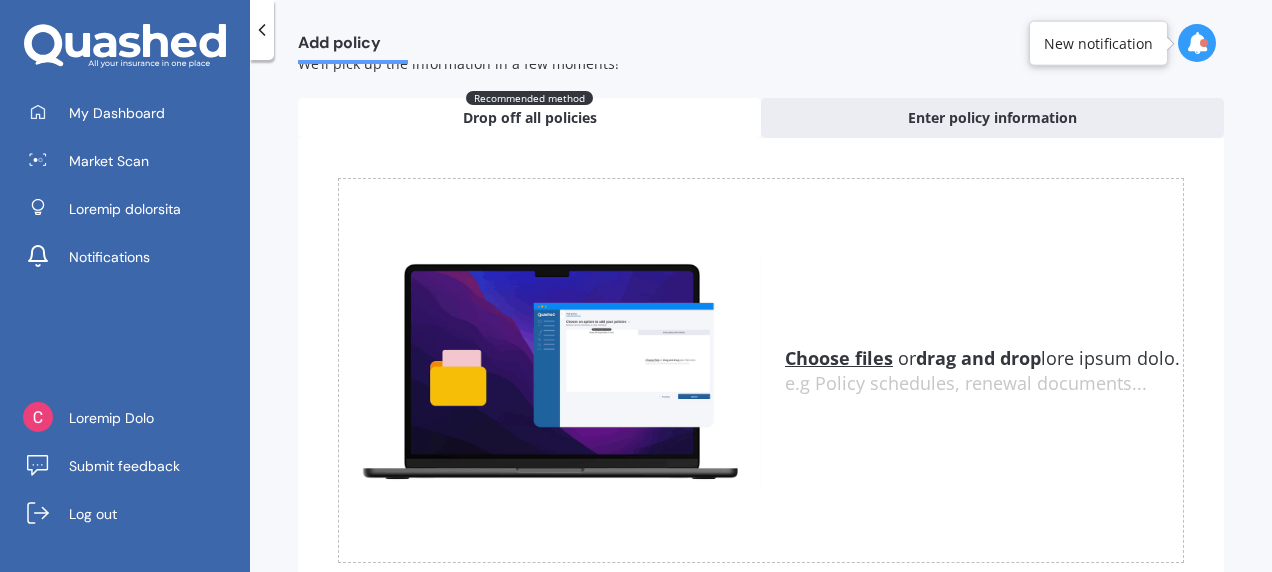 click on "Choose files" at bounding box center (839, 358) 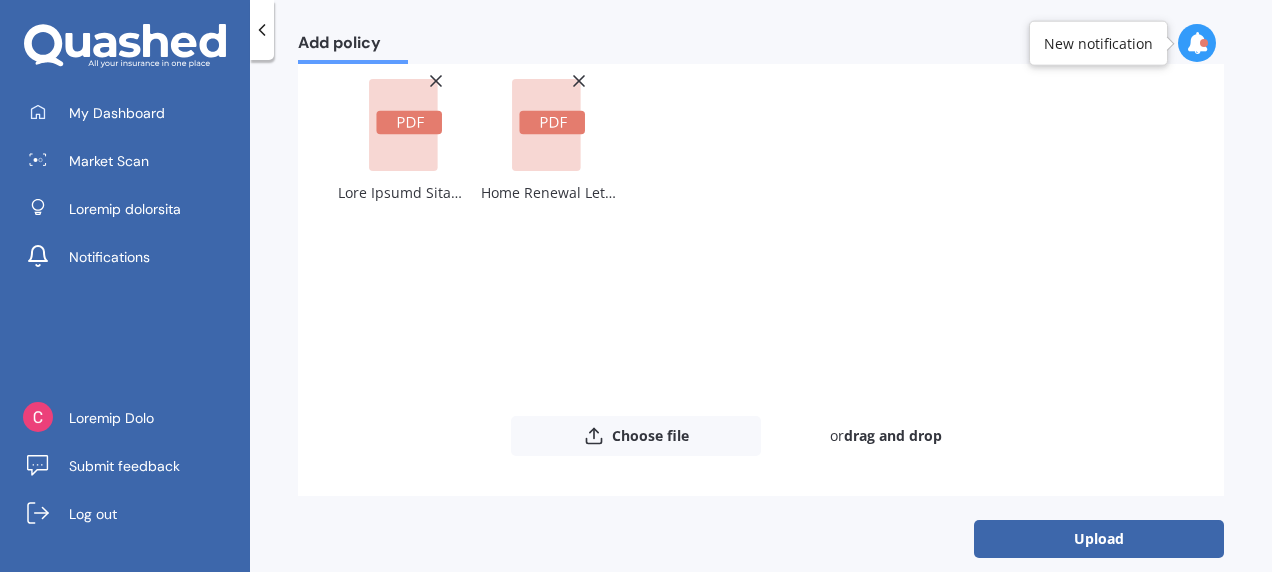 scroll, scrollTop: 196, scrollLeft: 0, axis: vertical 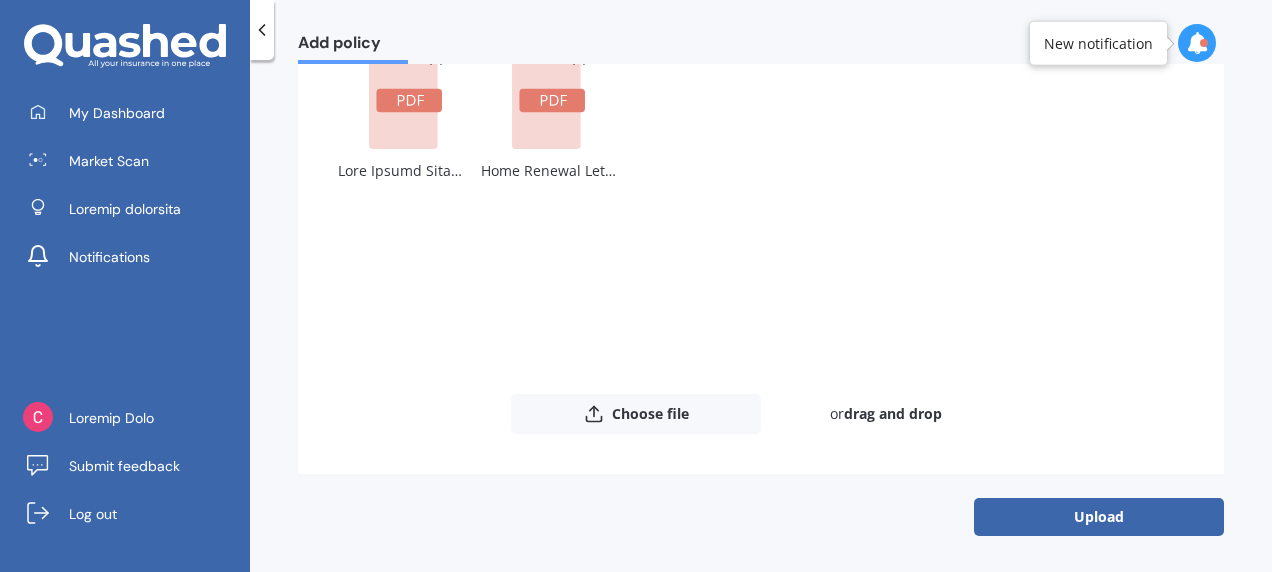 click on "Upload" at bounding box center [1099, 517] 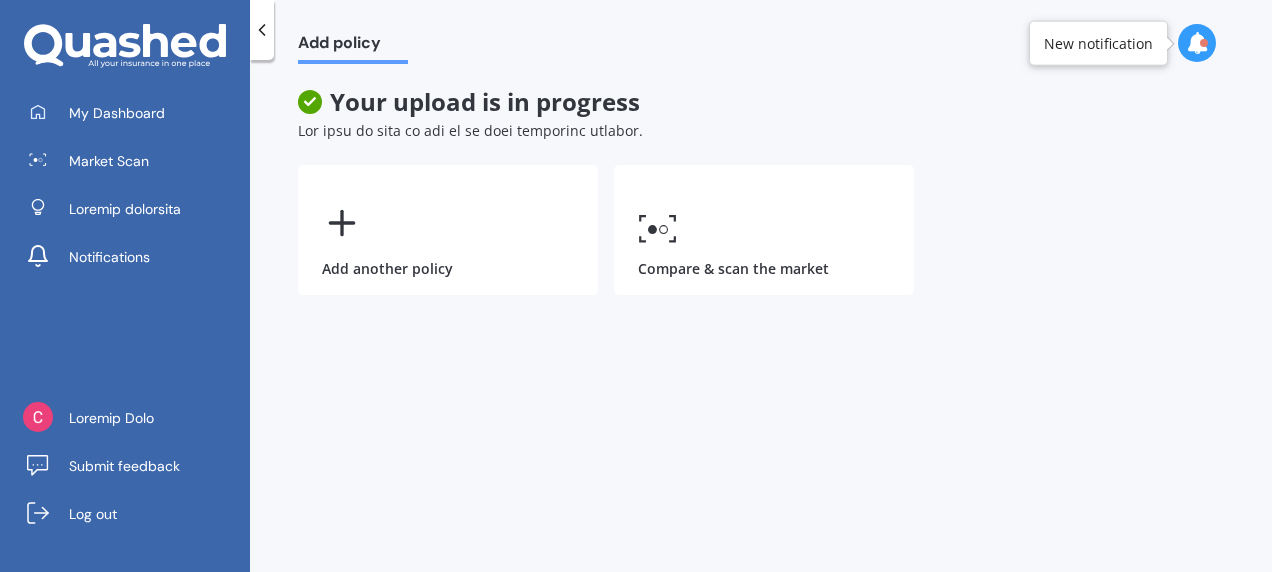 scroll, scrollTop: 0, scrollLeft: 0, axis: both 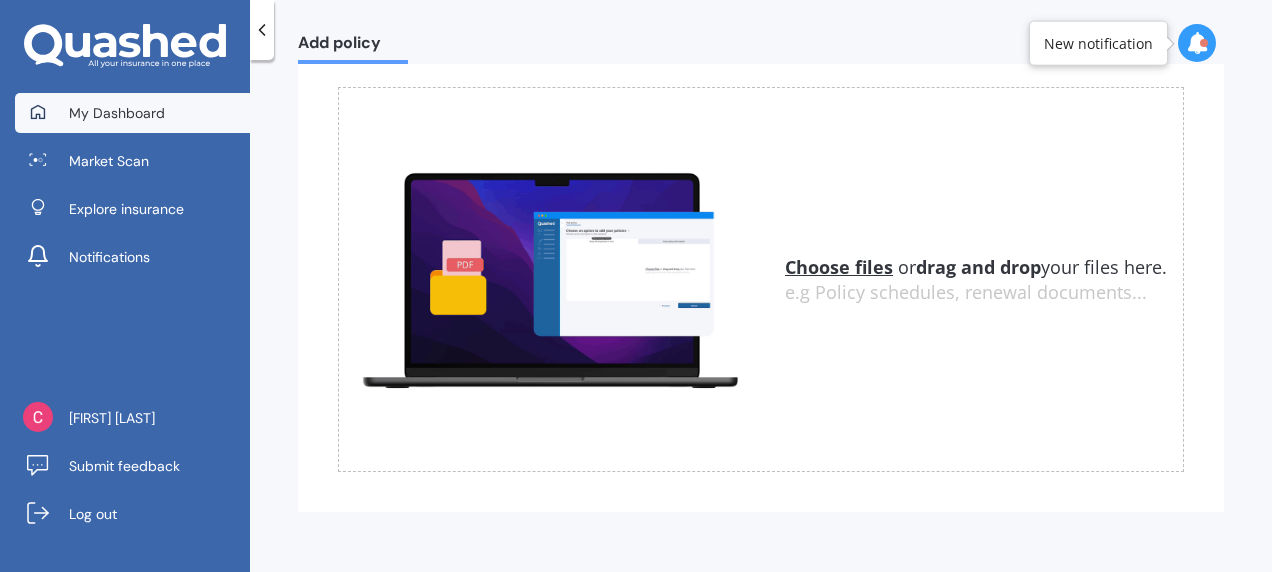click on "My Dashboard" at bounding box center [117, 113] 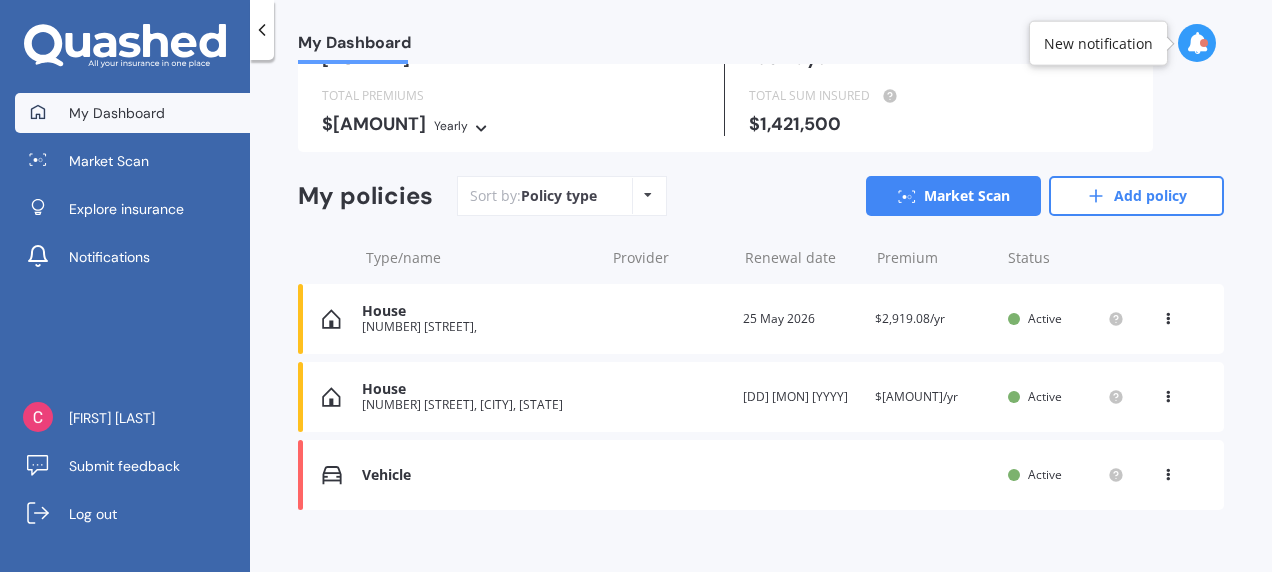 scroll, scrollTop: 141, scrollLeft: 0, axis: vertical 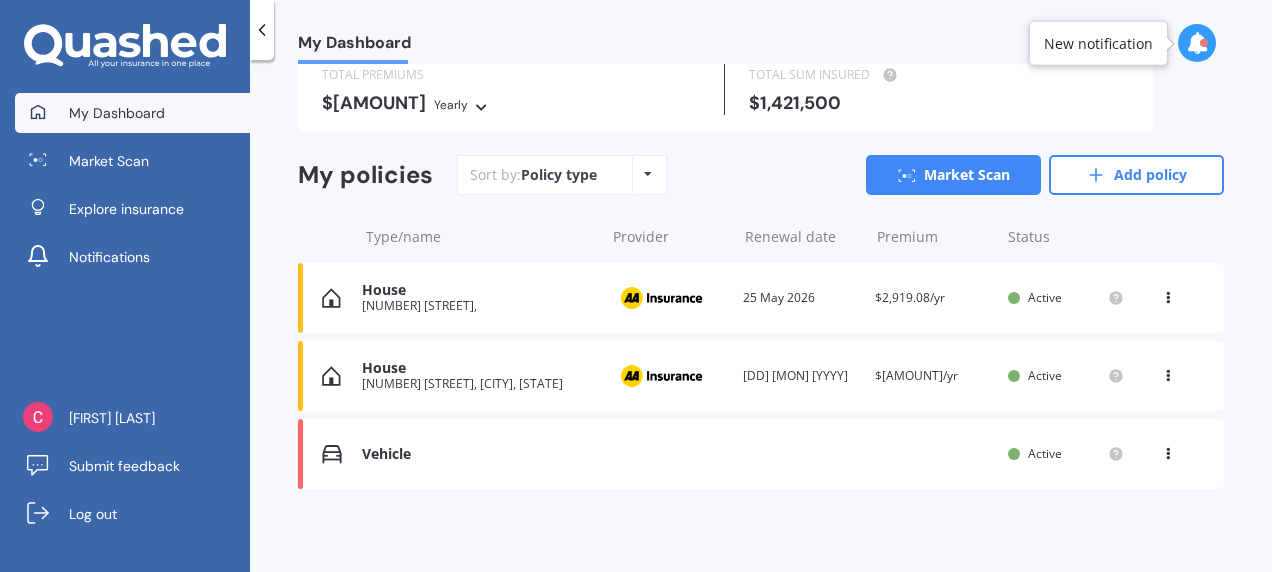 click on "[NUMBER] [STREET]," at bounding box center [478, 306] 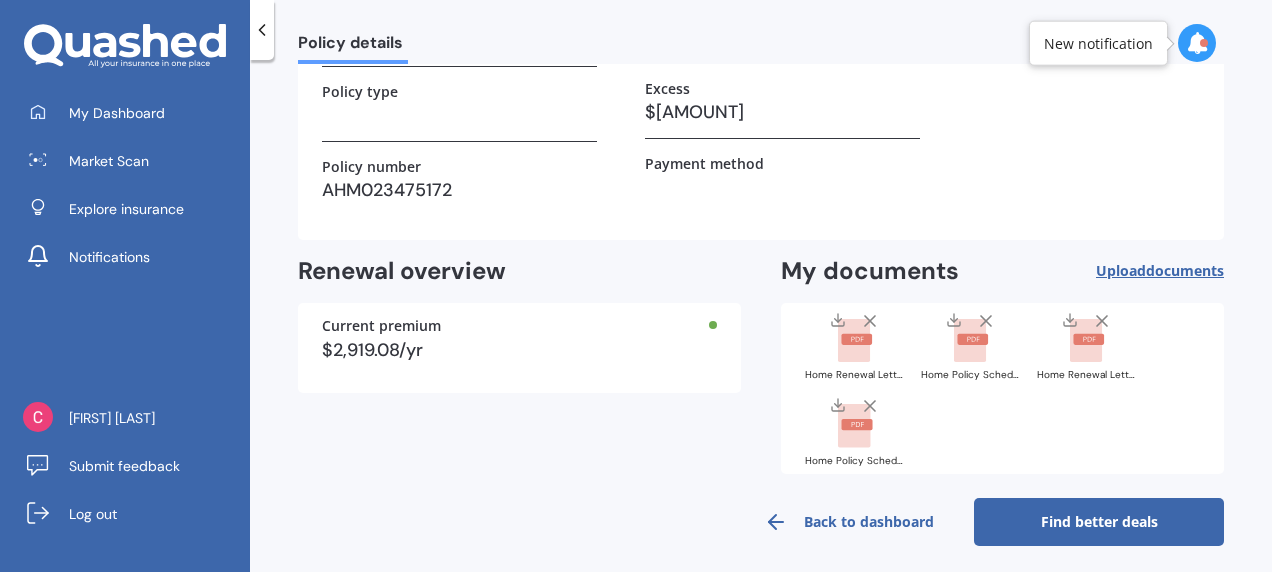 scroll, scrollTop: 276, scrollLeft: 0, axis: vertical 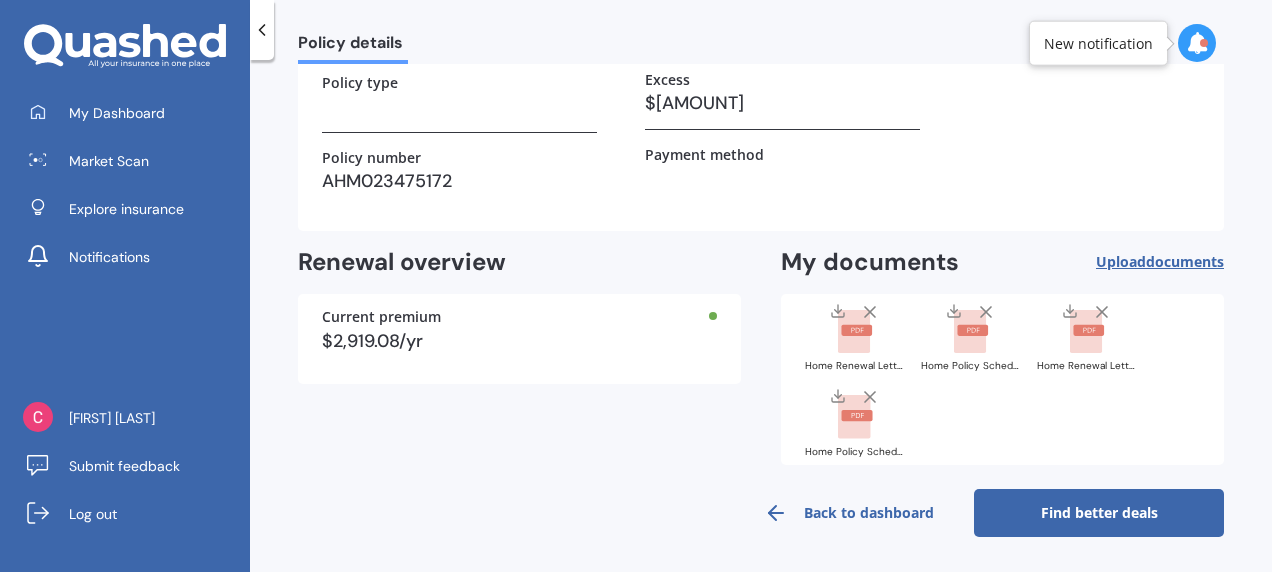 click at bounding box center [870, 312] 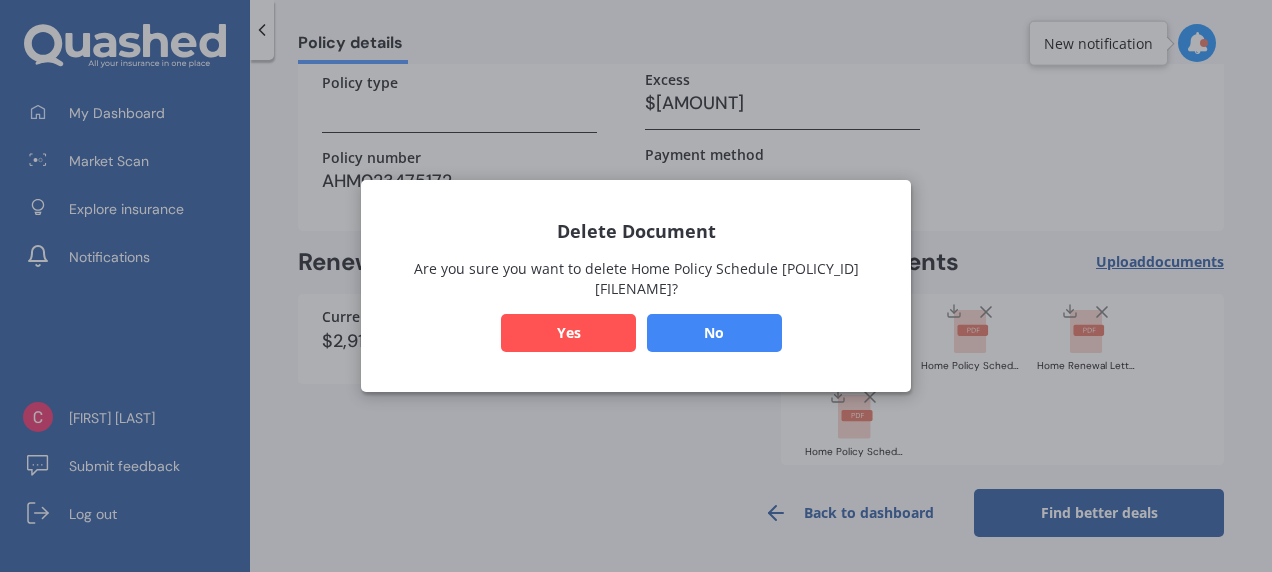 click on "Yes" at bounding box center [568, 333] 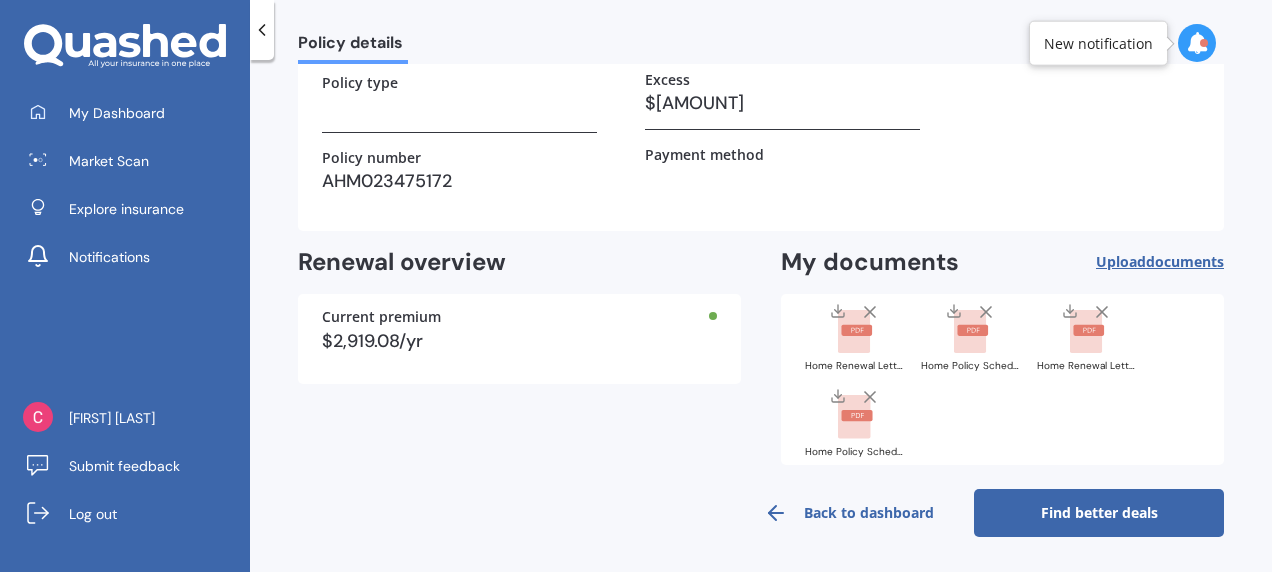 scroll, scrollTop: 194, scrollLeft: 0, axis: vertical 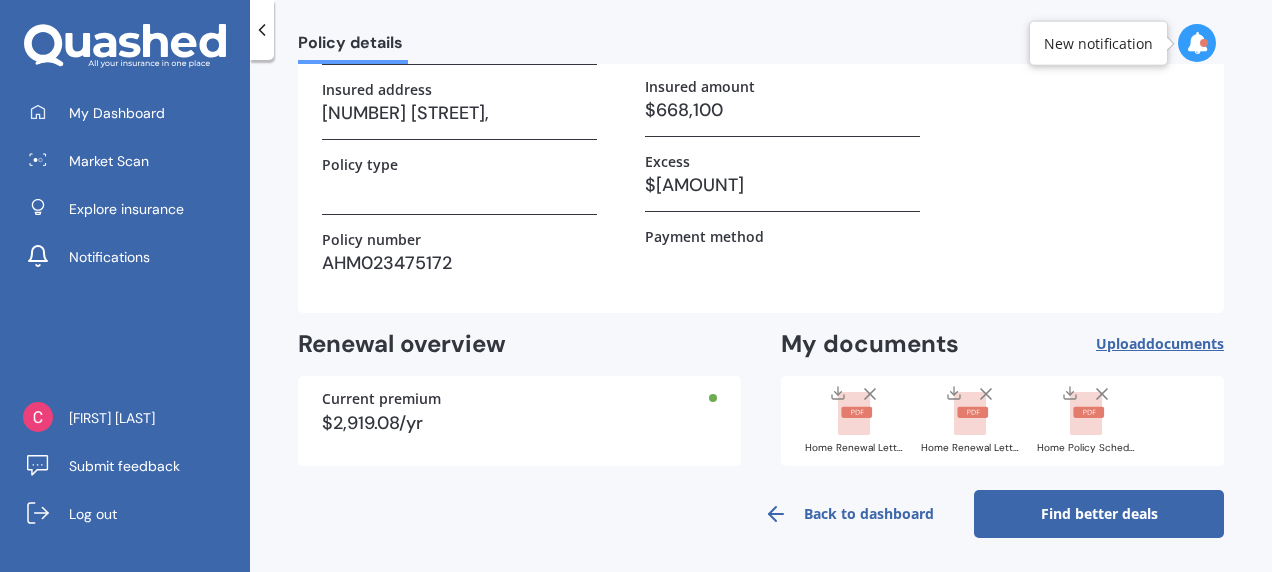 click at bounding box center [870, 394] 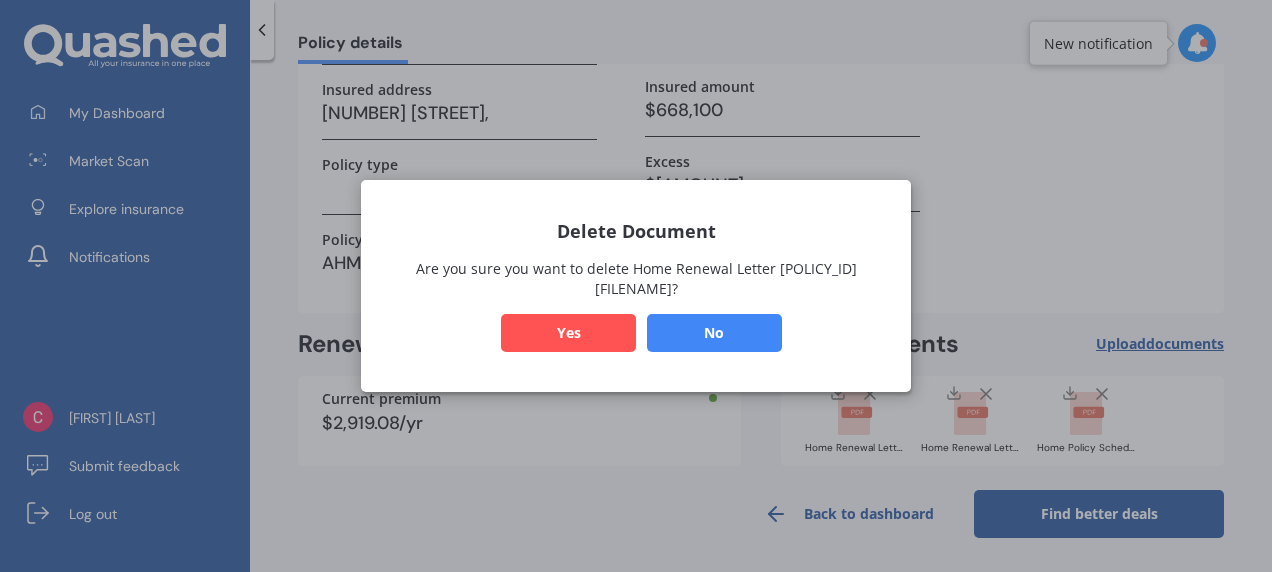 click on "Yes" at bounding box center (568, 333) 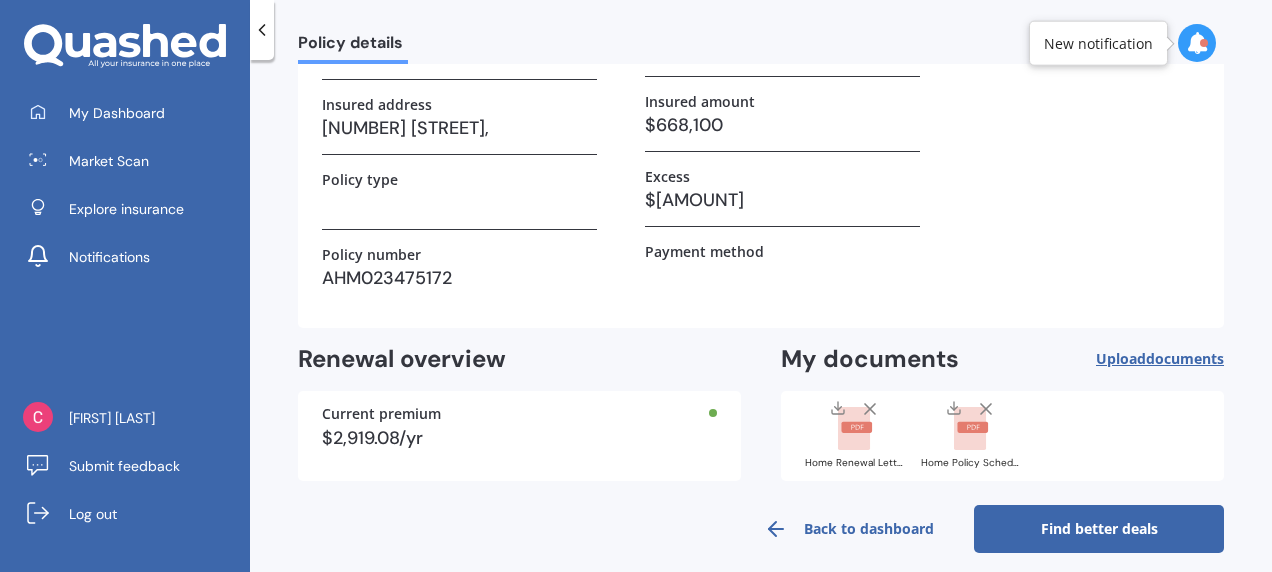 scroll, scrollTop: 194, scrollLeft: 0, axis: vertical 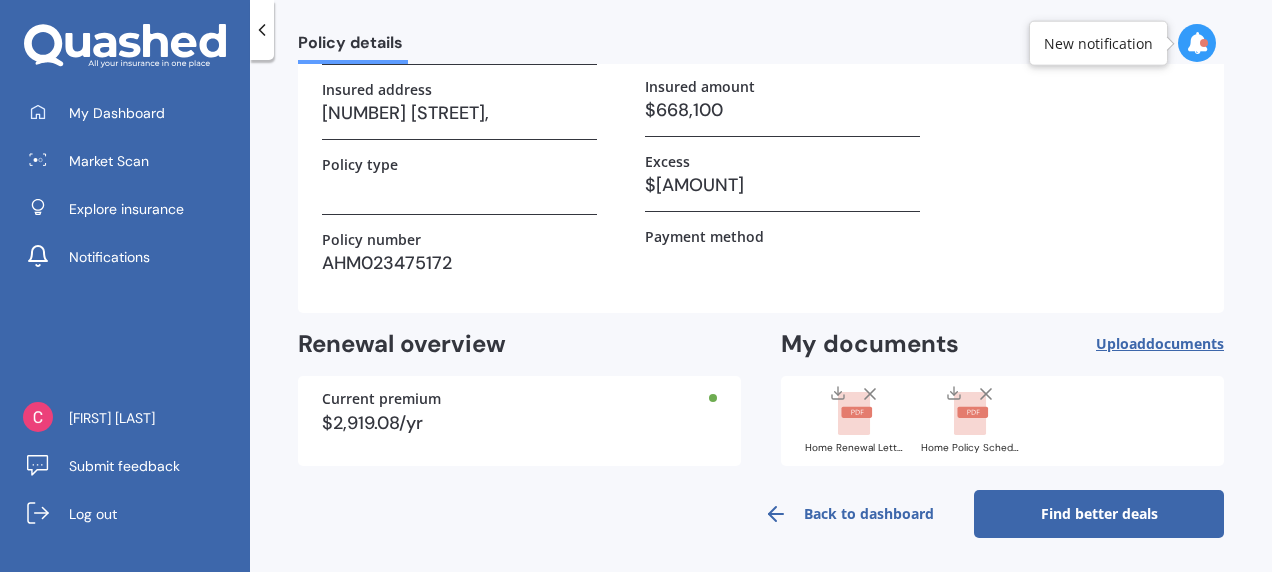 click on "Find better deals" at bounding box center (1099, 514) 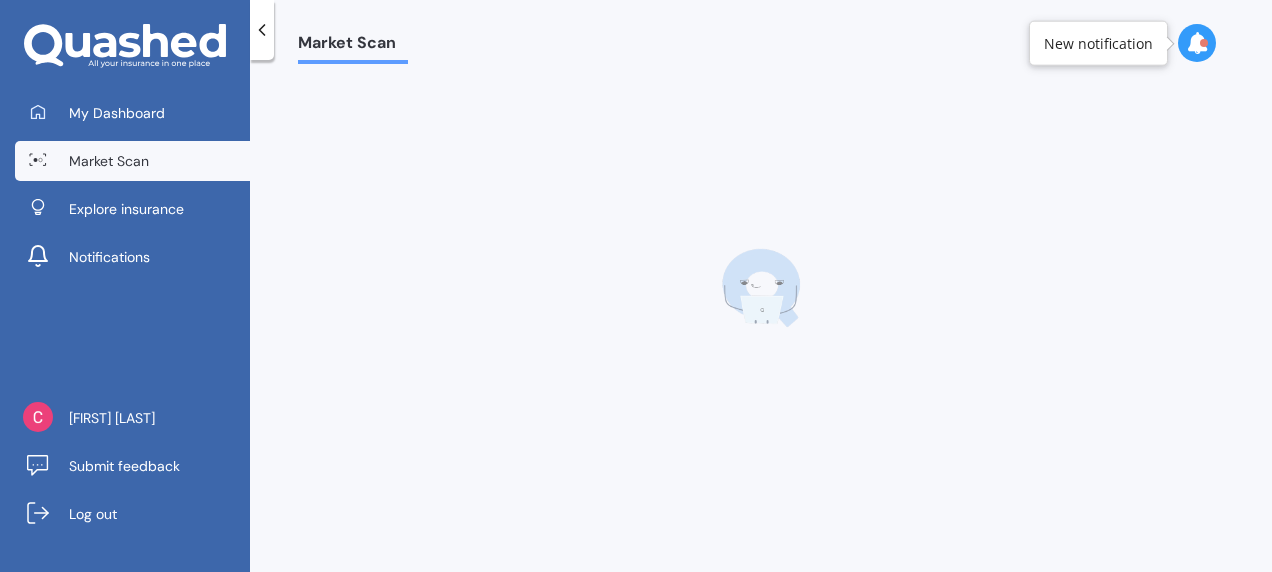 scroll, scrollTop: 0, scrollLeft: 0, axis: both 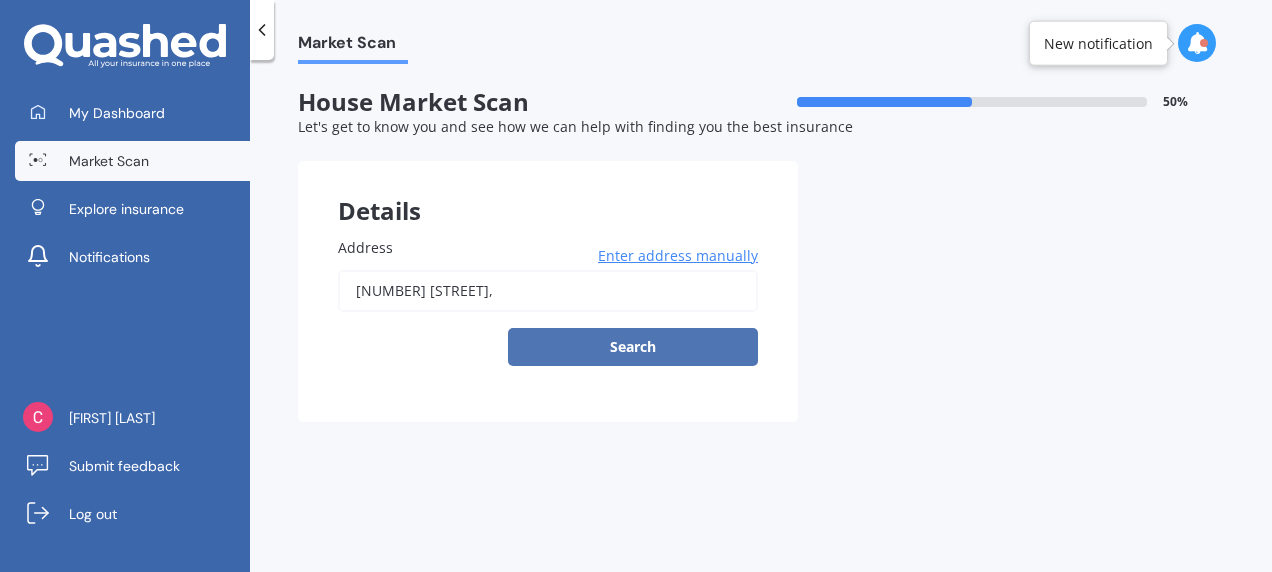 click on "Search" at bounding box center [633, 347] 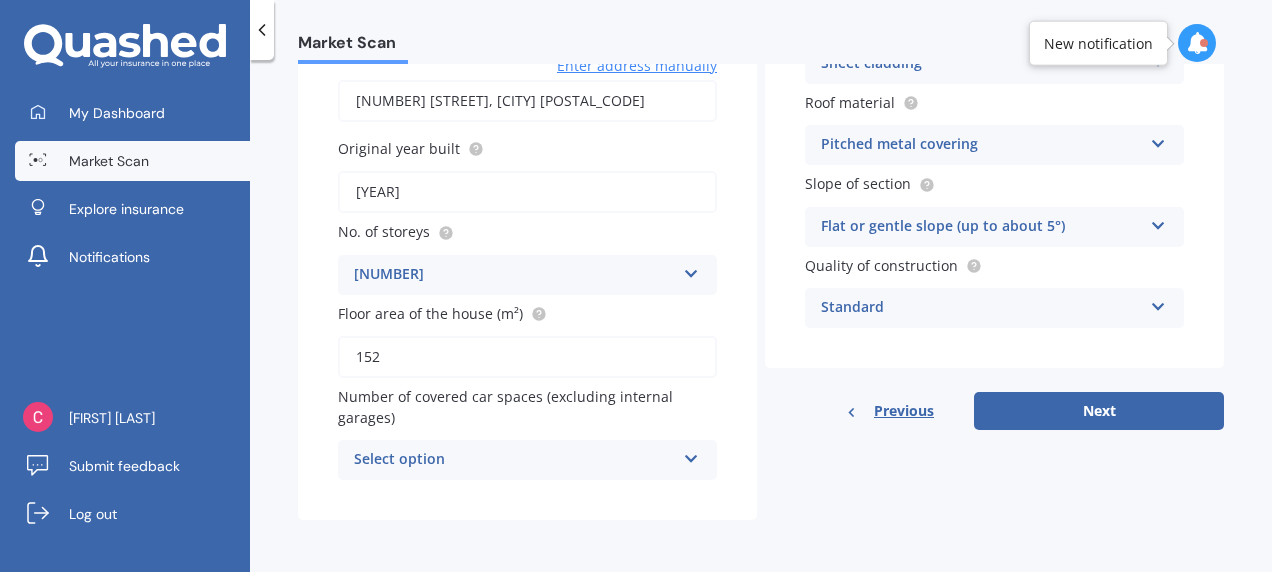 scroll, scrollTop: 192, scrollLeft: 0, axis: vertical 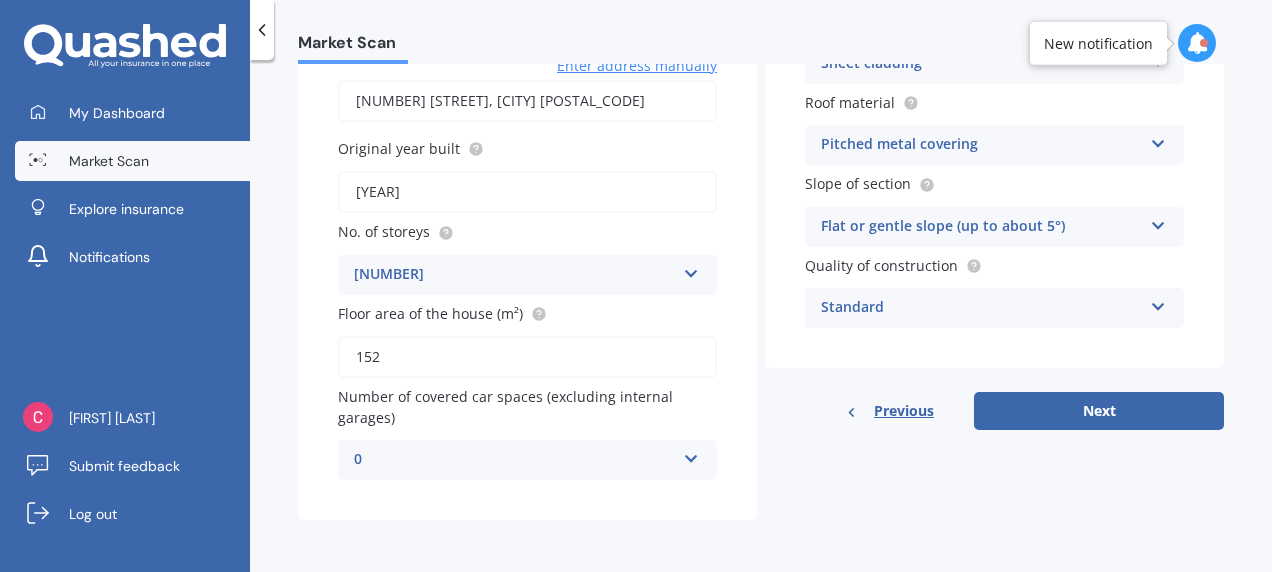 click on "Address [NUMBER] [STREET], [LAST] [POSTAL_CODE] Enter address manually Search Original year built [YEAR] No. of storeys 1 1 2 3 4 5+ Floor area of the house (m²) [NUMBER] Number of covered car spaces (excluding internal garages) 0 0 1 2 3 4 5+" at bounding box center [527, 264] 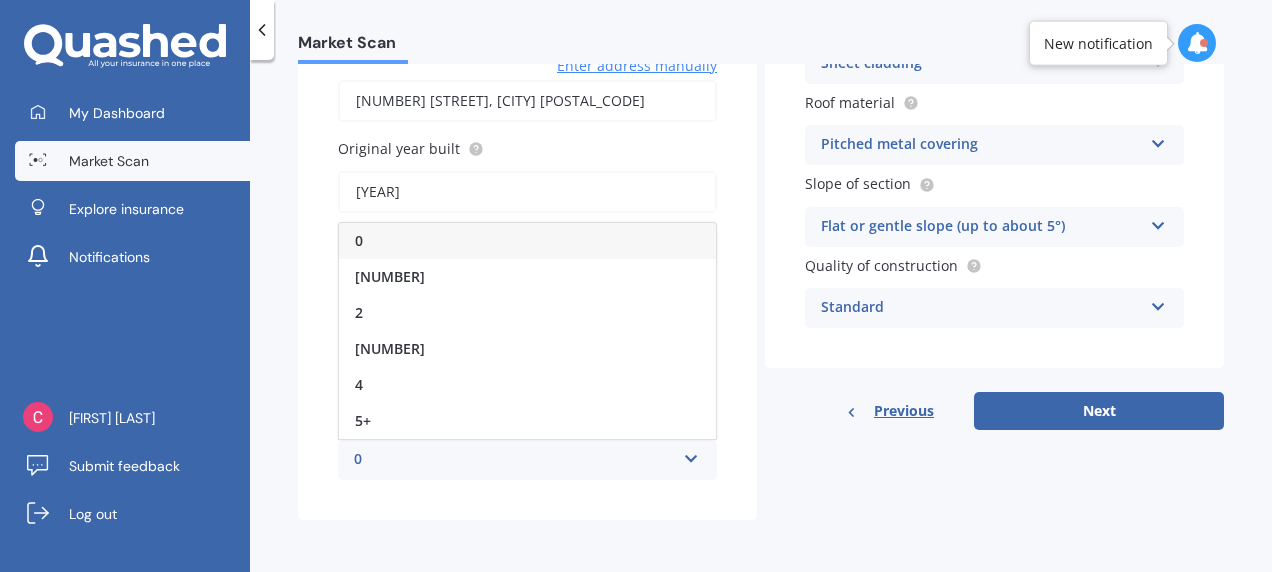 click on "[NUMBER]" at bounding box center (527, 349) 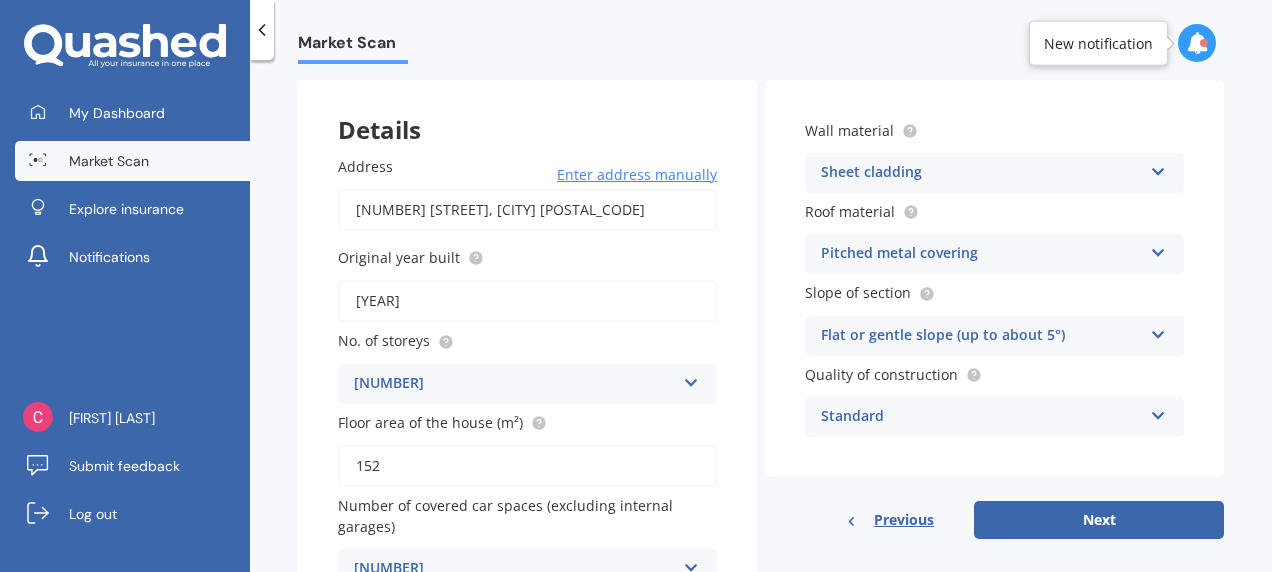 scroll, scrollTop: 100, scrollLeft: 0, axis: vertical 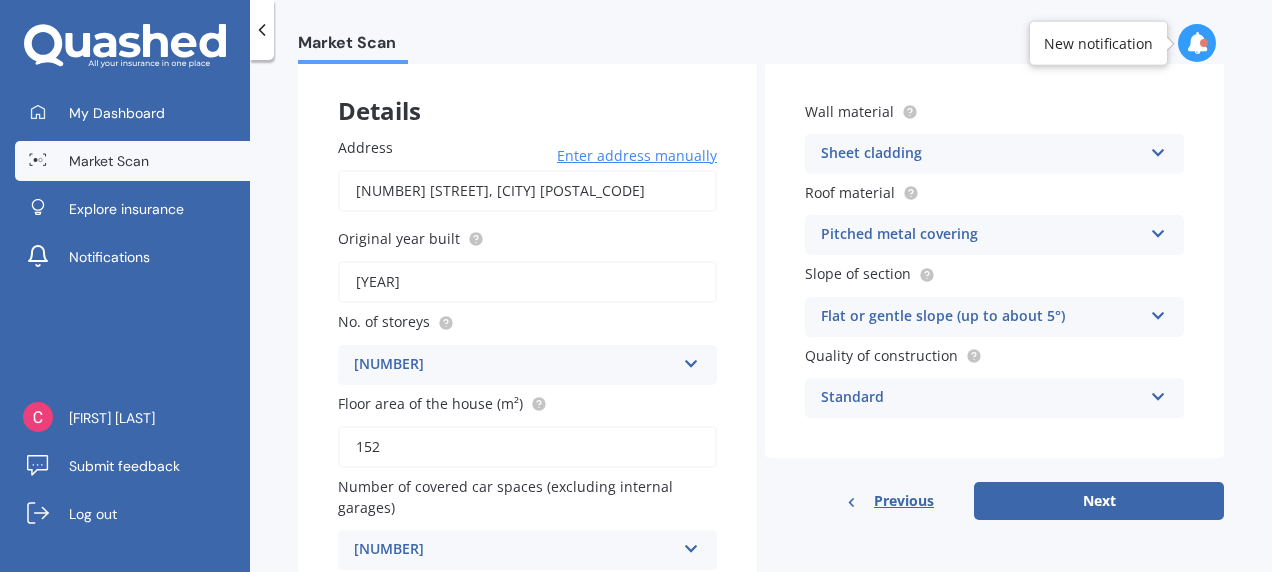click at bounding box center [691, 360] 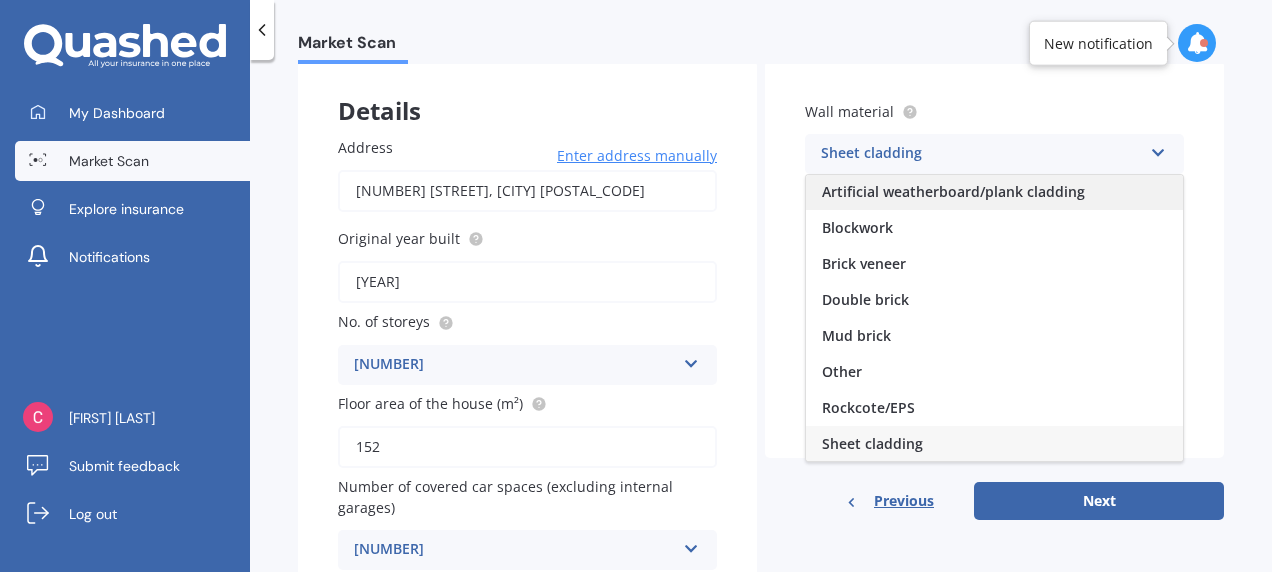 click on "Artificial weatherboard/plank cladding" at bounding box center (994, 192) 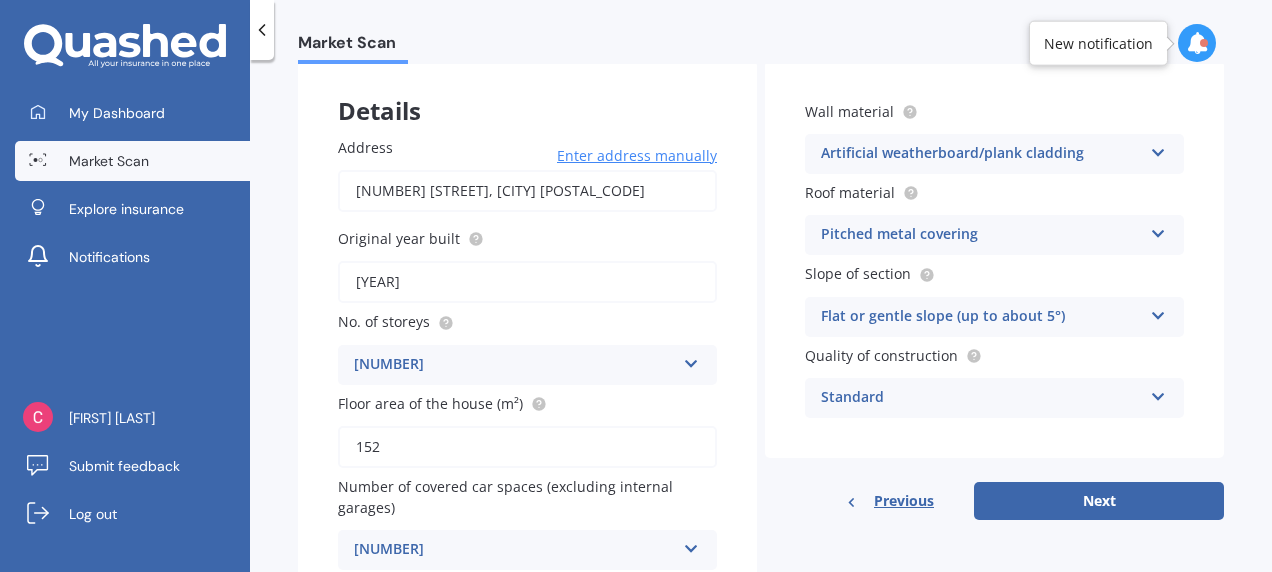 click at bounding box center (691, 360) 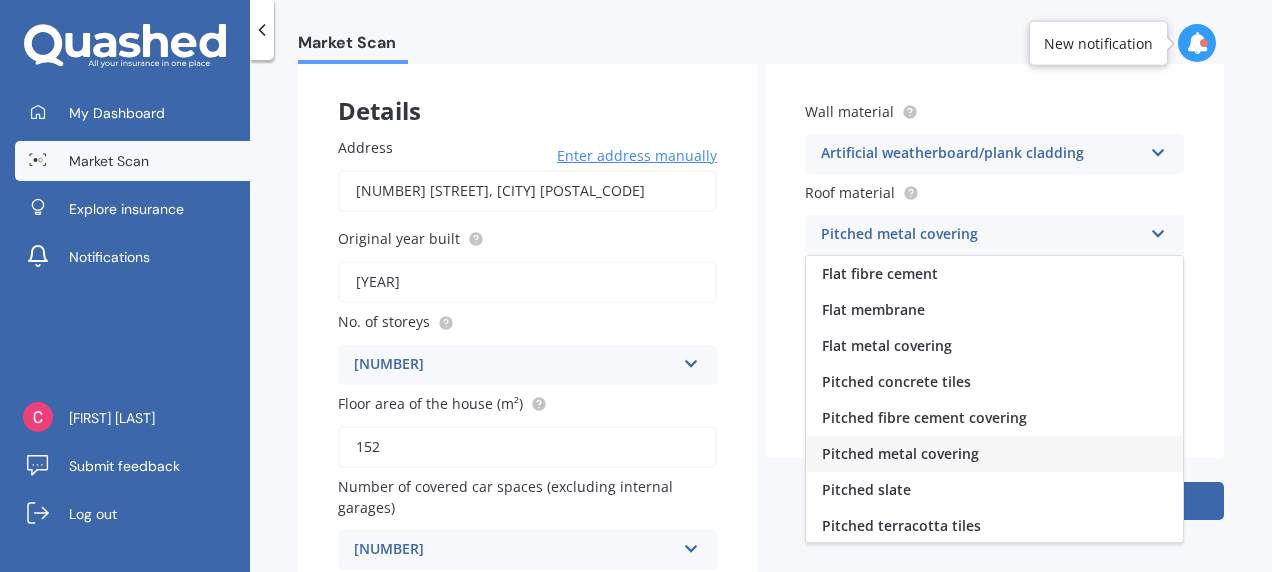 click on "Wall material Artificial weatherboard/plank cladding Artificial weatherboard/plank cladding Blockwork Brick veneer Double brick Mud brick Other Rockcote/EPS Sheet cladding Solid brickwork Stonework solid Stonework veneer Stucco Weatherboard/plank cladding Roof material Pitched metal covering Flat fibre cement Flat membrane Flat metal covering Pitched concrete tiles Pitched fibre cement covering Pitched metal covering Pitched slate Pitched terracotta tiles Pitched timber shingles Other Slope of section Flat or gentle slope (up to about 5°) Flat or gentle slope (up to about 5°) Moderate slope (about 15°) Severe slope (35° or more) Quality of construction Standard Standard High Prestige" at bounding box center [994, 259] 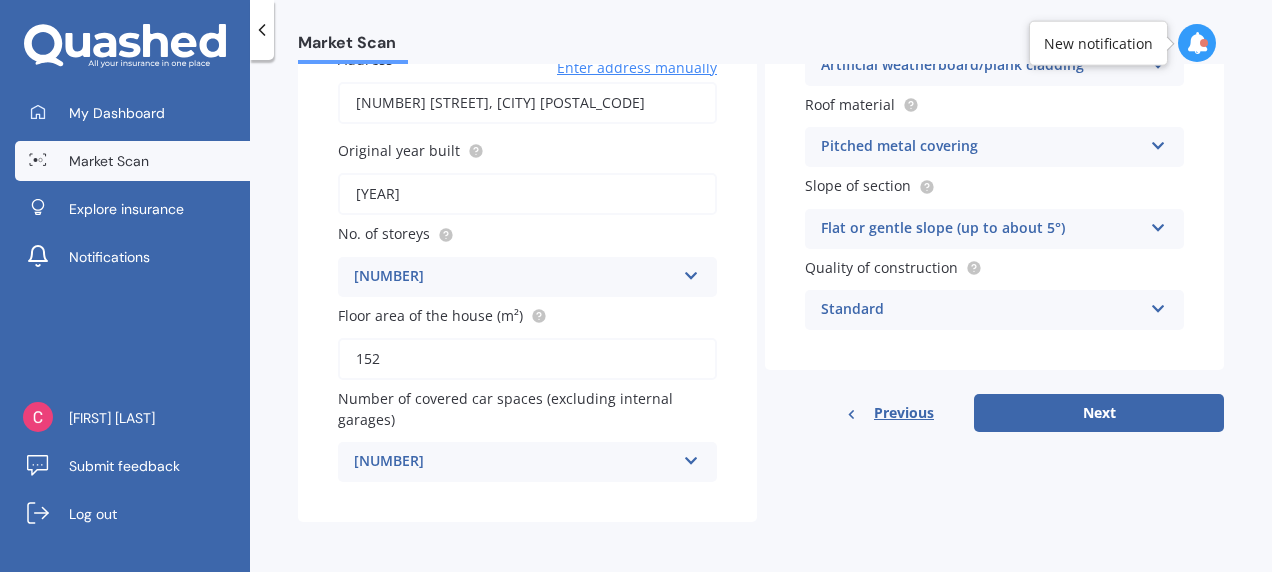 scroll, scrollTop: 192, scrollLeft: 0, axis: vertical 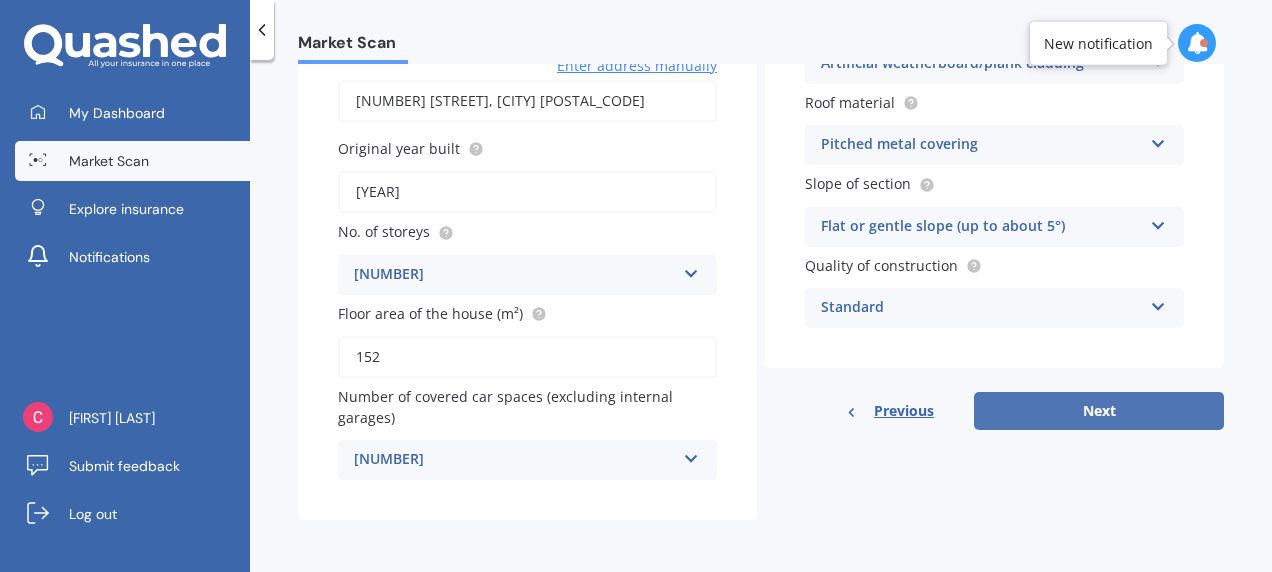 click on "Next" at bounding box center (1099, 411) 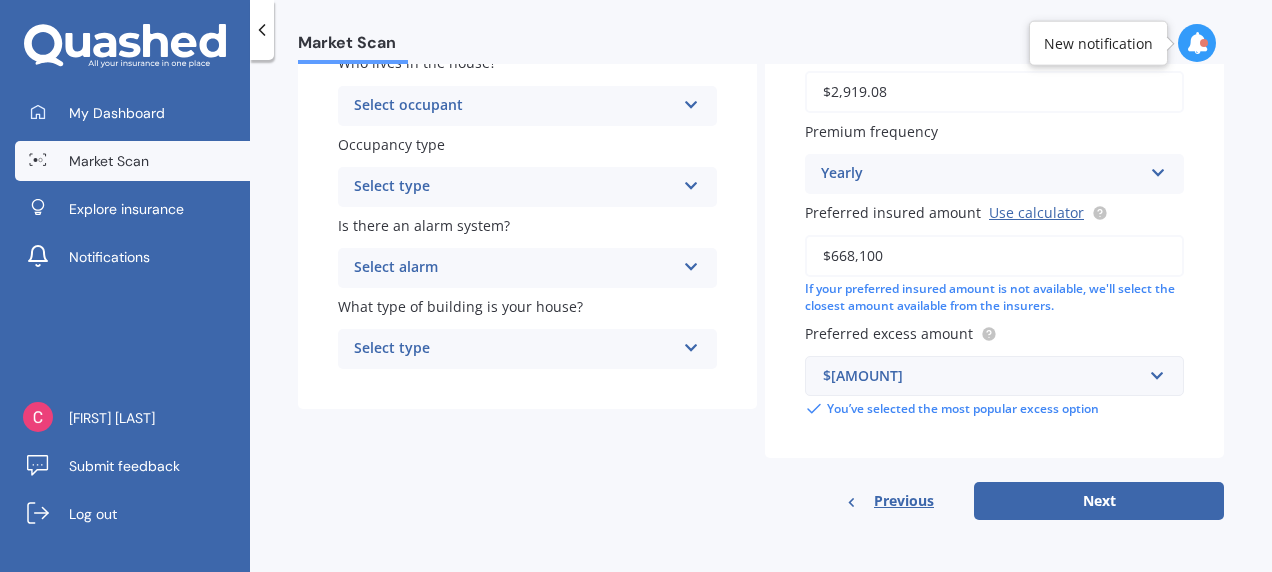 scroll, scrollTop: 349, scrollLeft: 0, axis: vertical 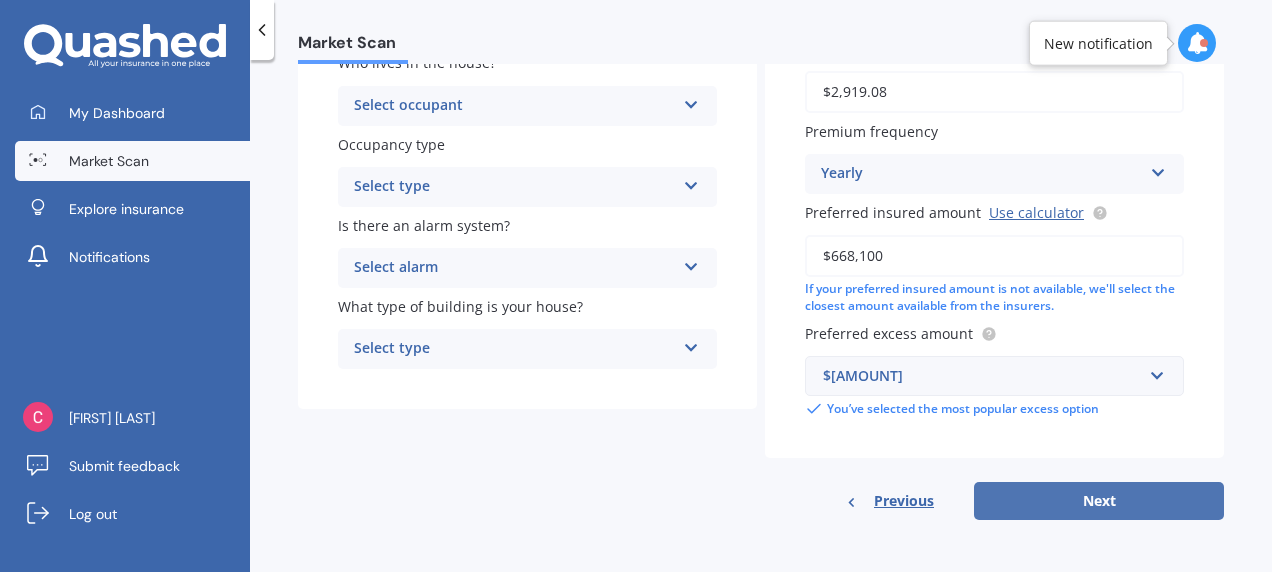 click on "Next" at bounding box center (1099, 501) 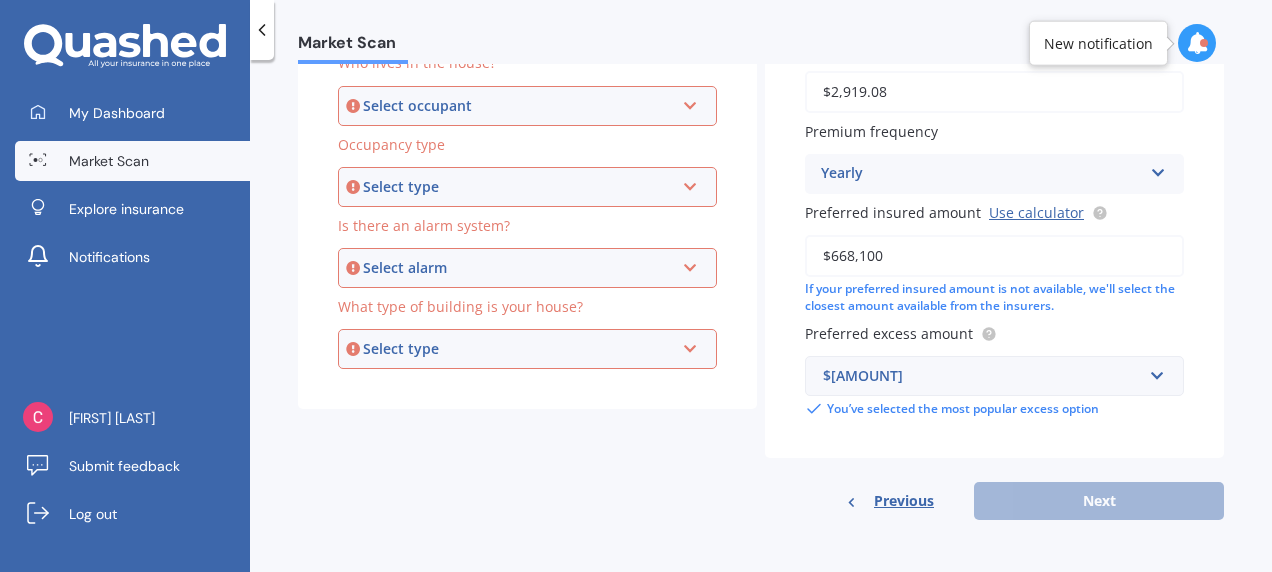 scroll, scrollTop: 336, scrollLeft: 0, axis: vertical 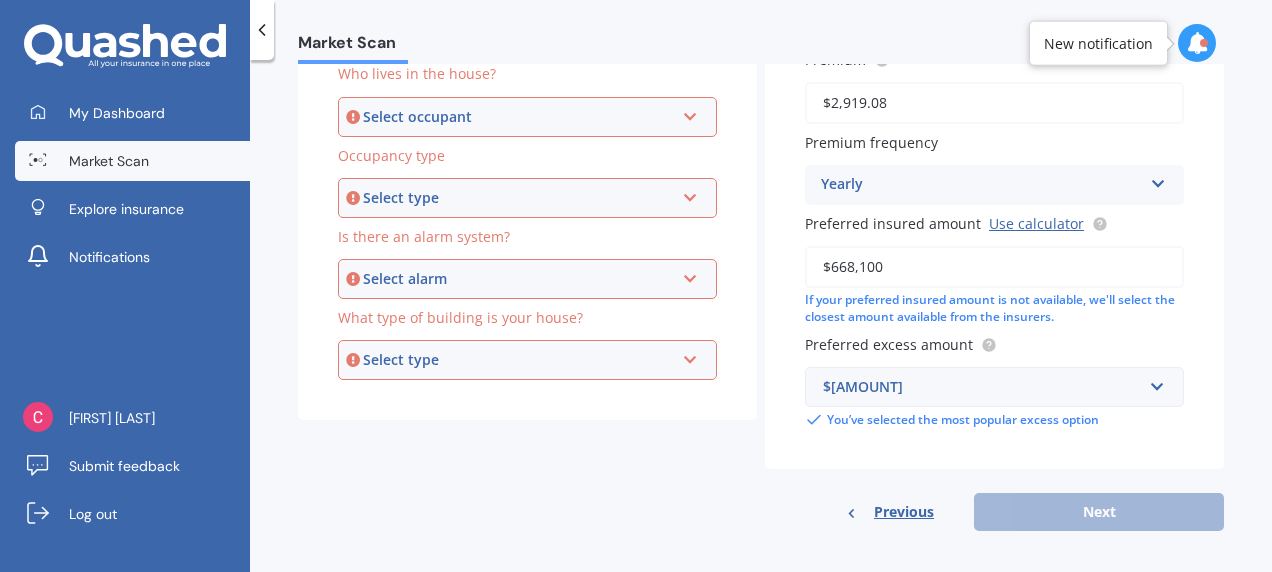 click at bounding box center [690, 113] 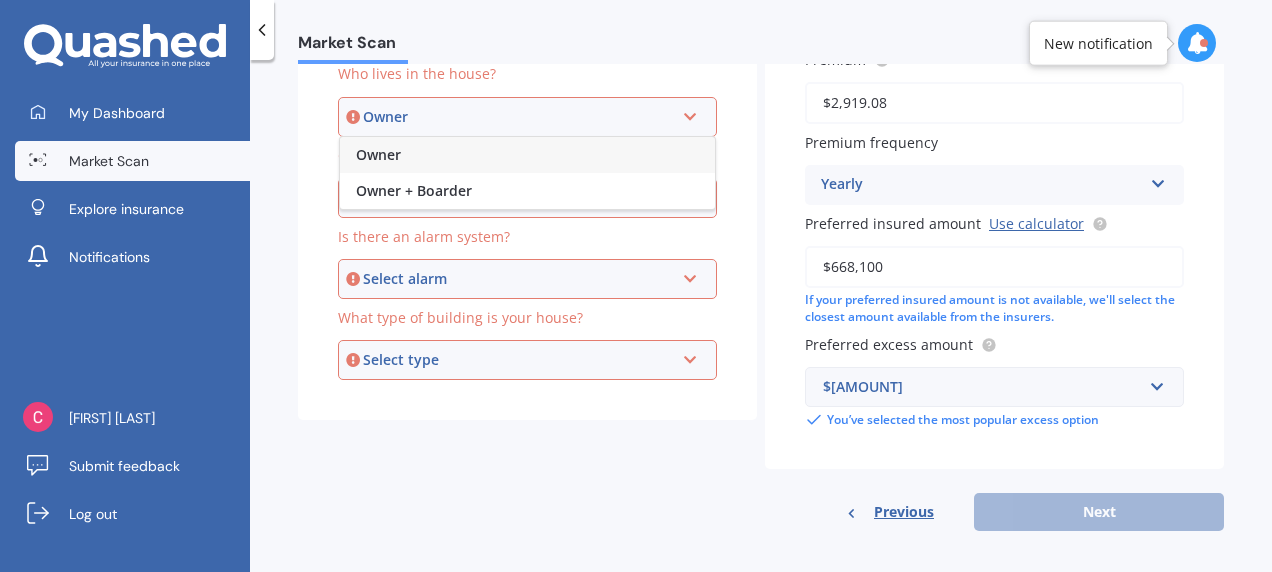 click on "Owner" at bounding box center [527, 155] 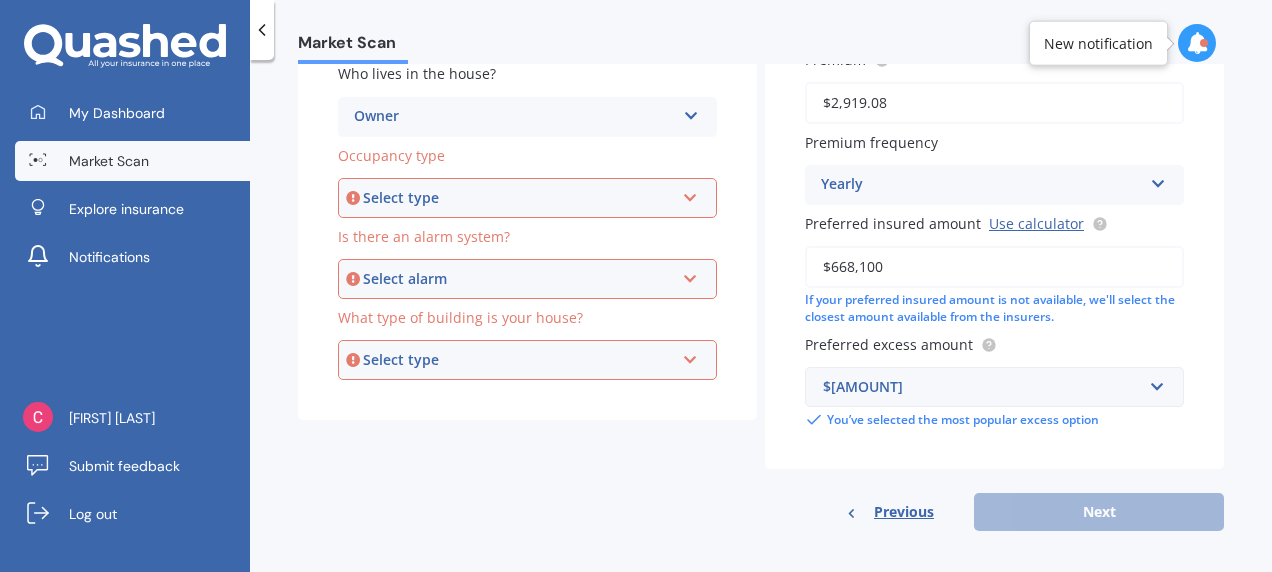 click at bounding box center (690, 194) 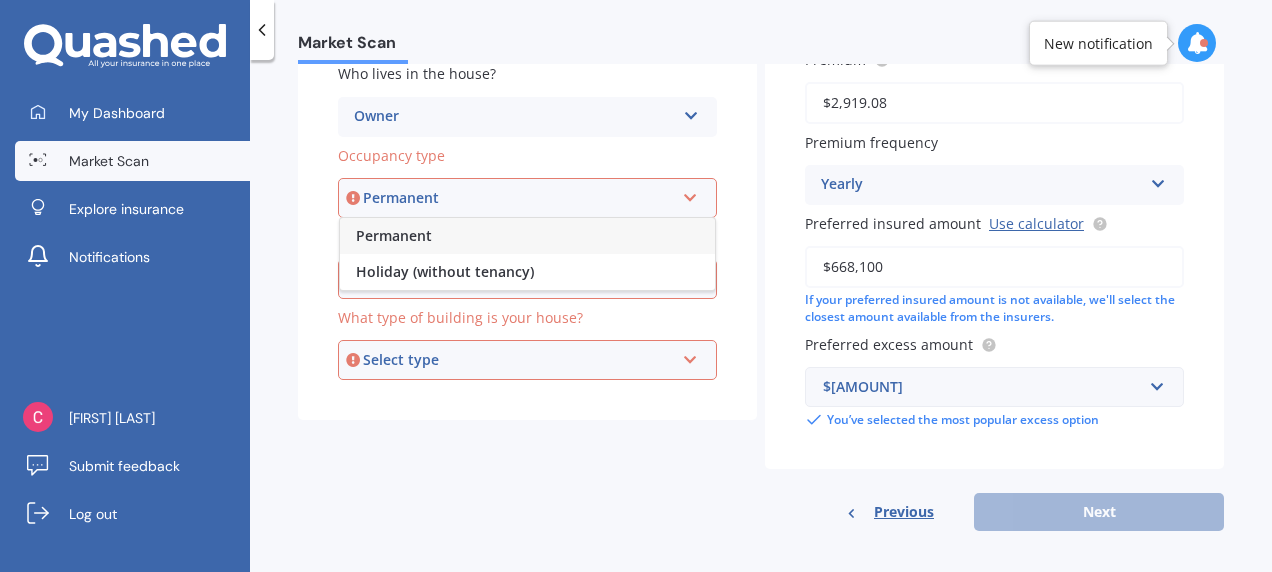 click on "Permanent" at bounding box center (527, 236) 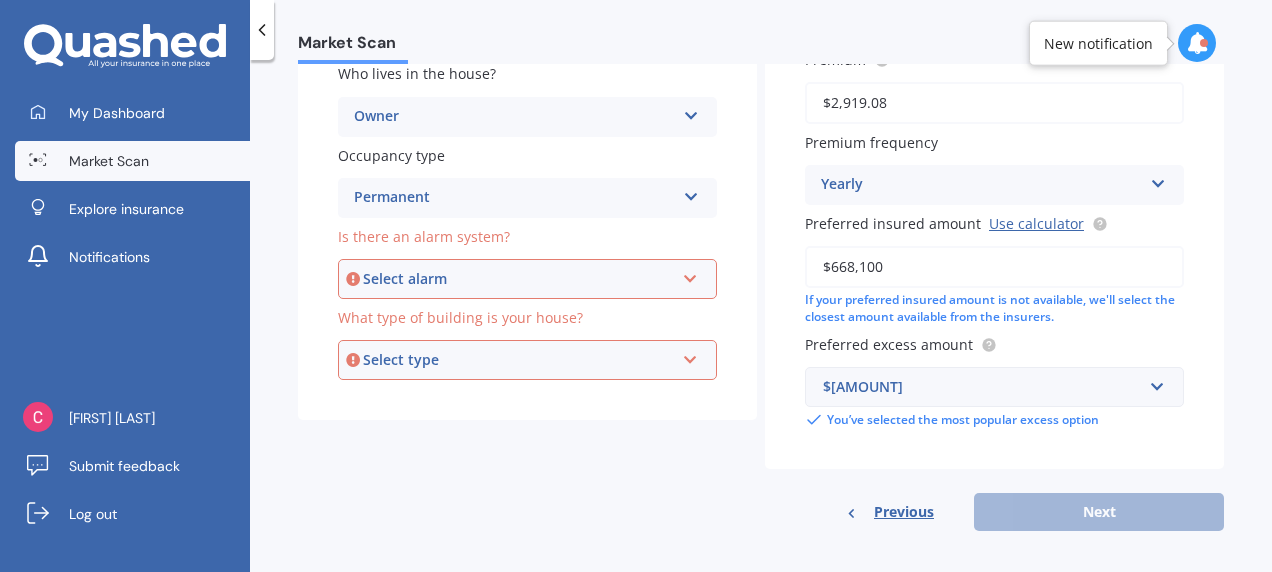 click at bounding box center [690, 275] 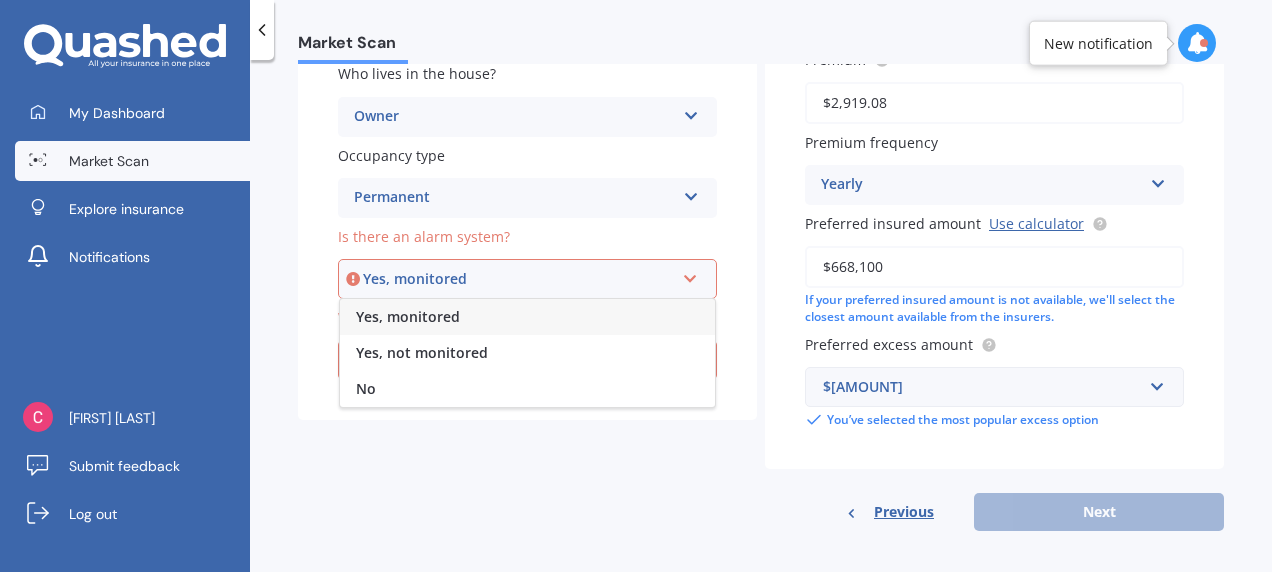click on "No" at bounding box center [527, 389] 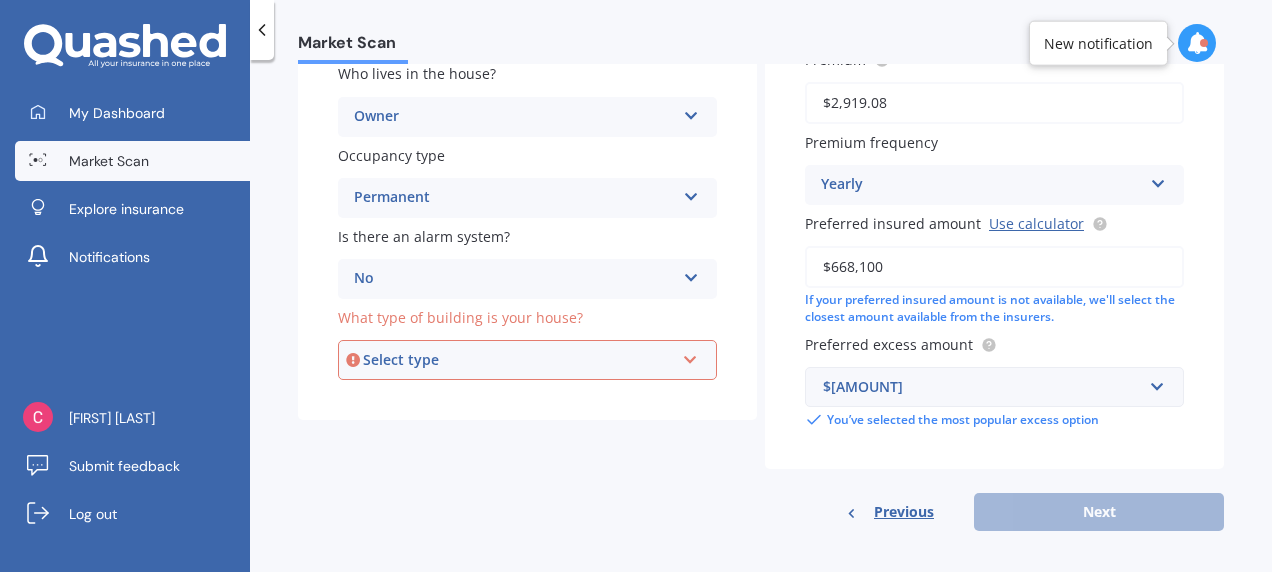 click on "Select type Freestanding Multi-unit (in a block of 6 or less) Multi-unit (in a block of 7-10)" at bounding box center (527, 360) 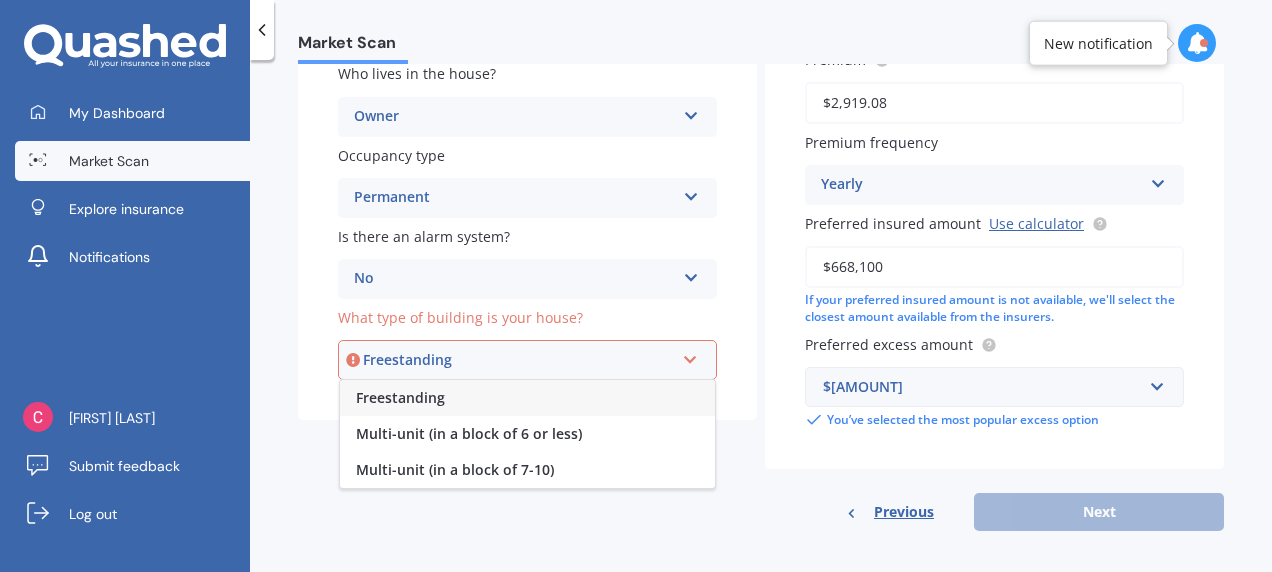 click on "Freestanding" at bounding box center (527, 398) 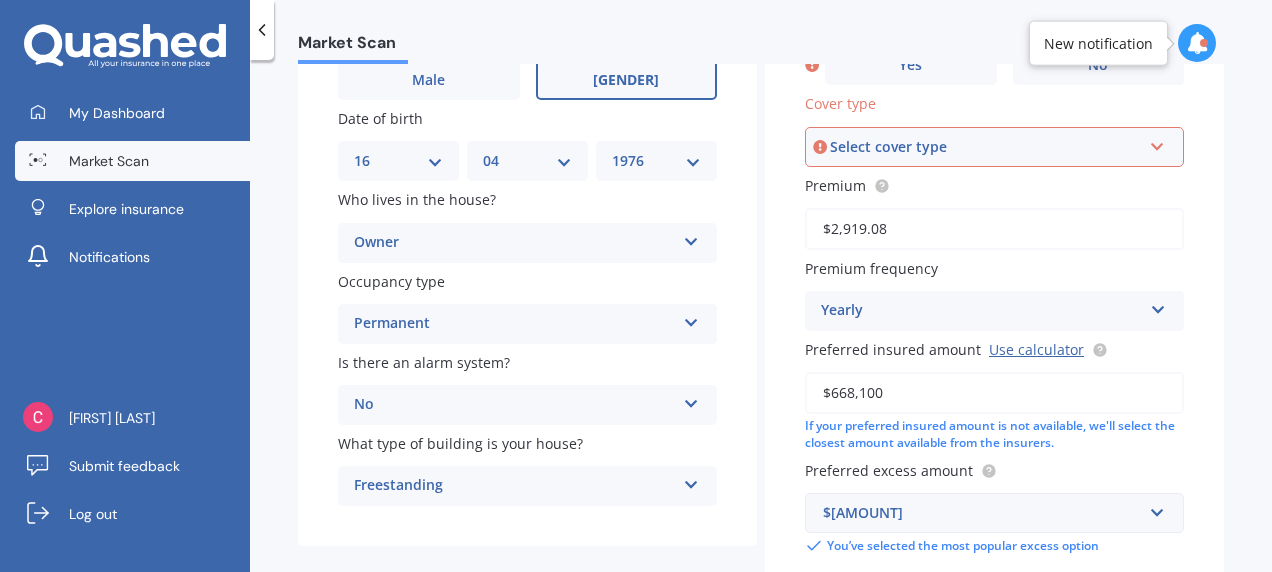 scroll, scrollTop: 136, scrollLeft: 0, axis: vertical 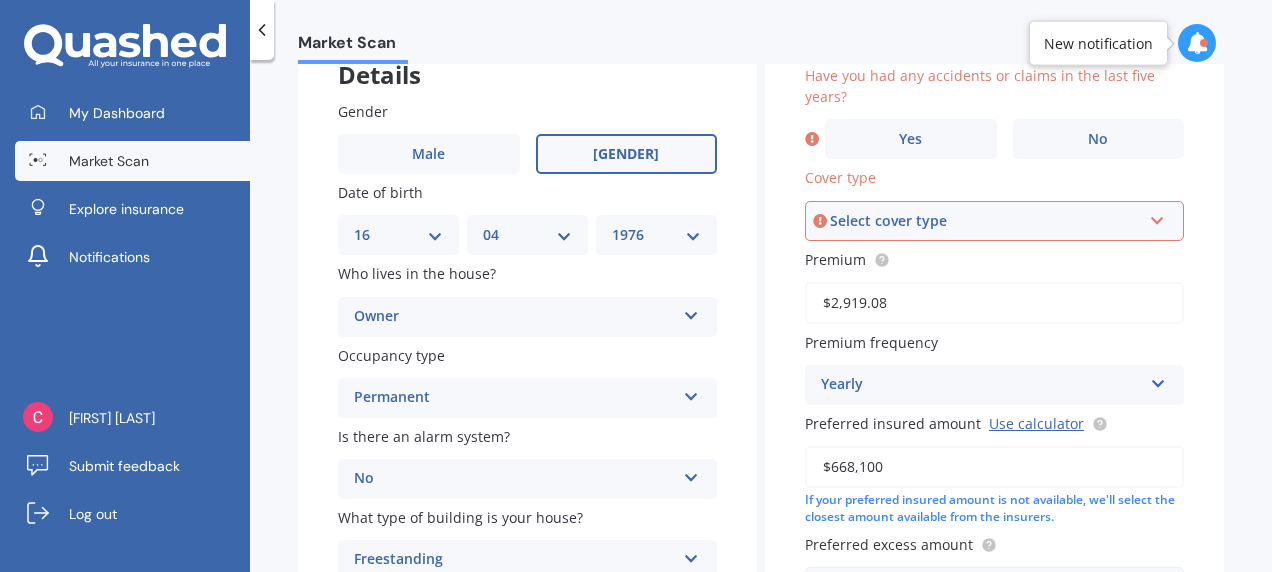 click at bounding box center (1157, 217) 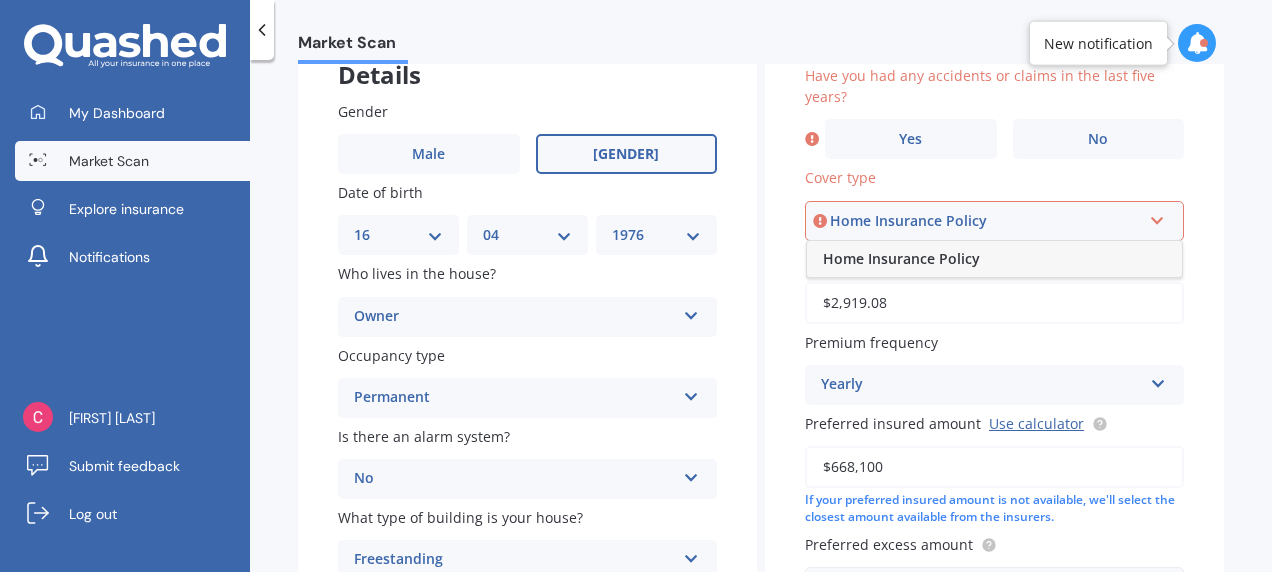 click on "Home Insurance Policy" at bounding box center (994, 259) 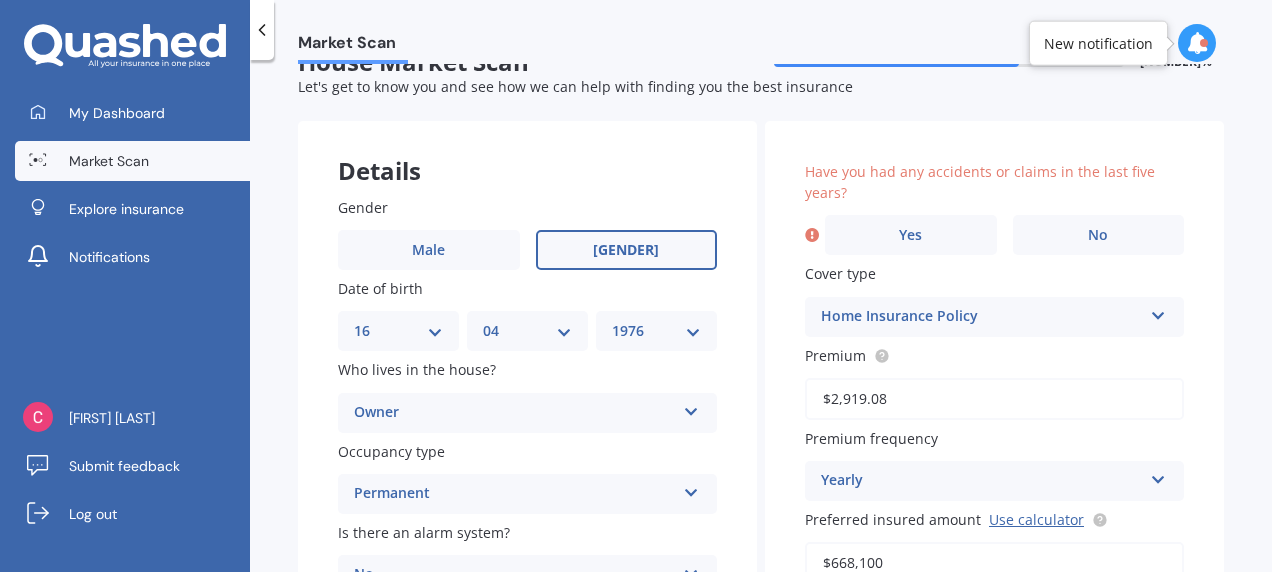 scroll, scrollTop: 36, scrollLeft: 0, axis: vertical 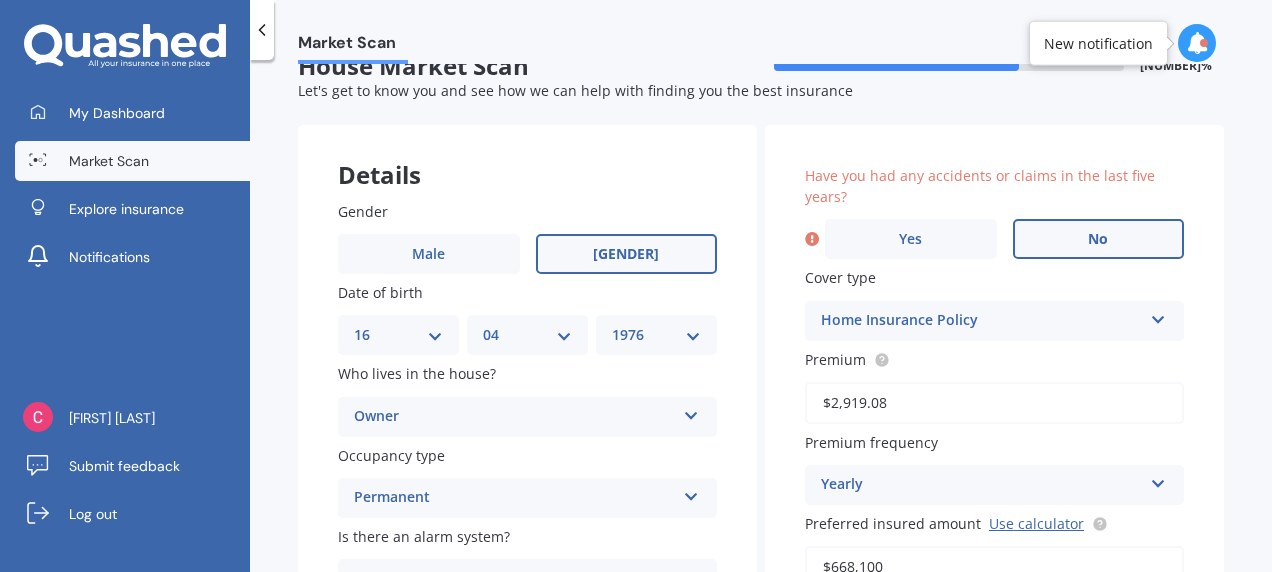 click on "No" at bounding box center [1099, 239] 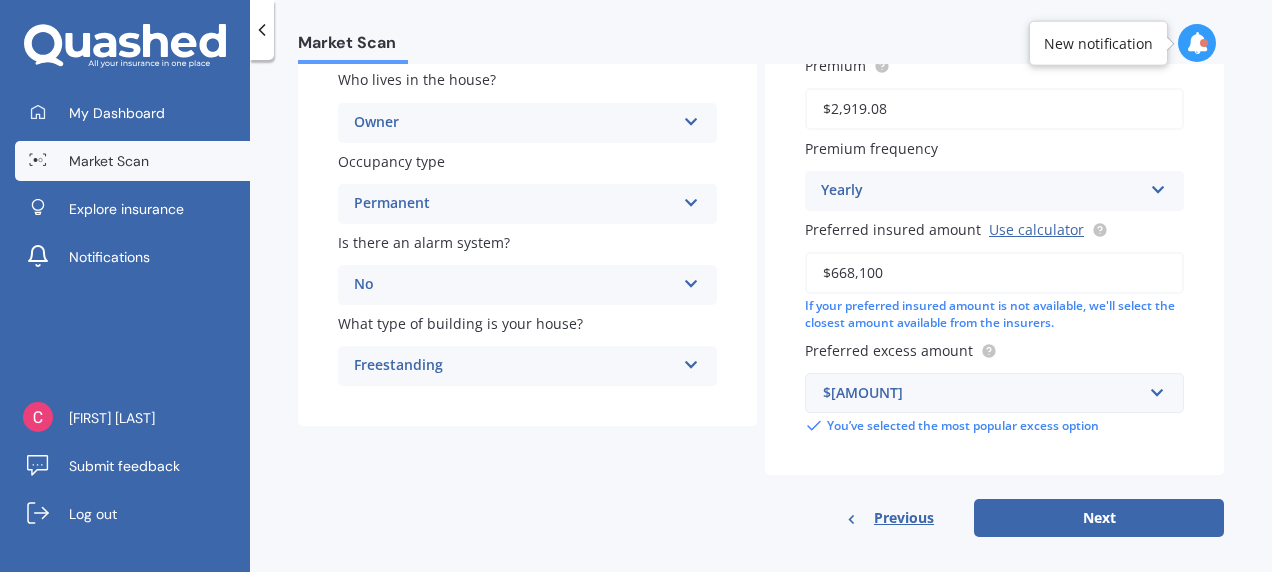 scroll, scrollTop: 349, scrollLeft: 0, axis: vertical 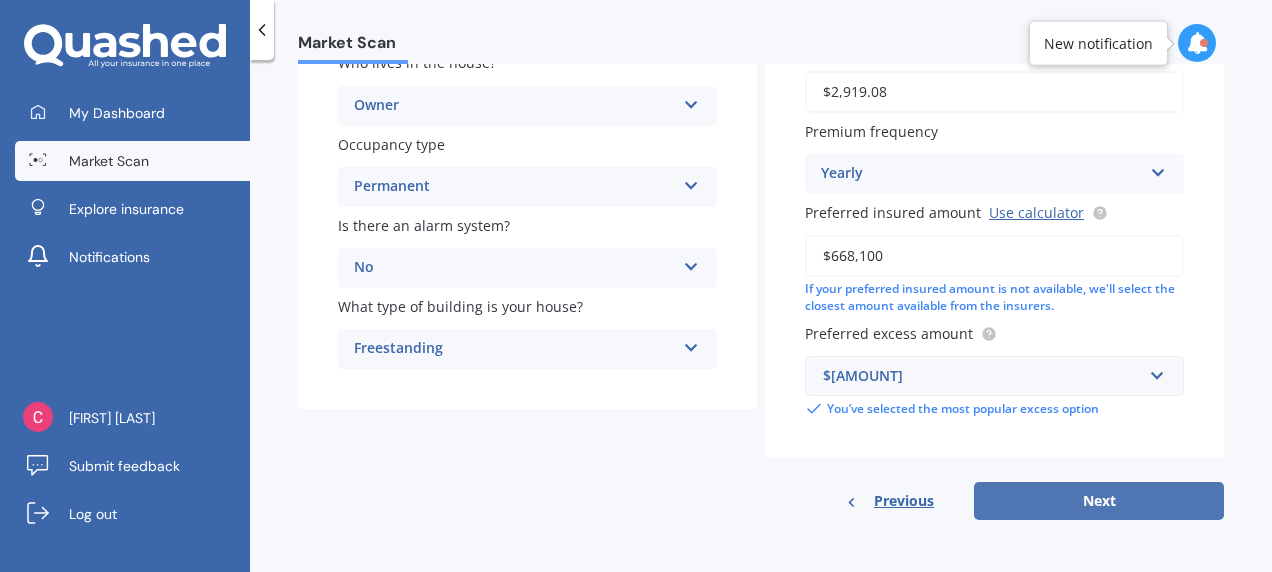 click on "Next" at bounding box center [1099, 501] 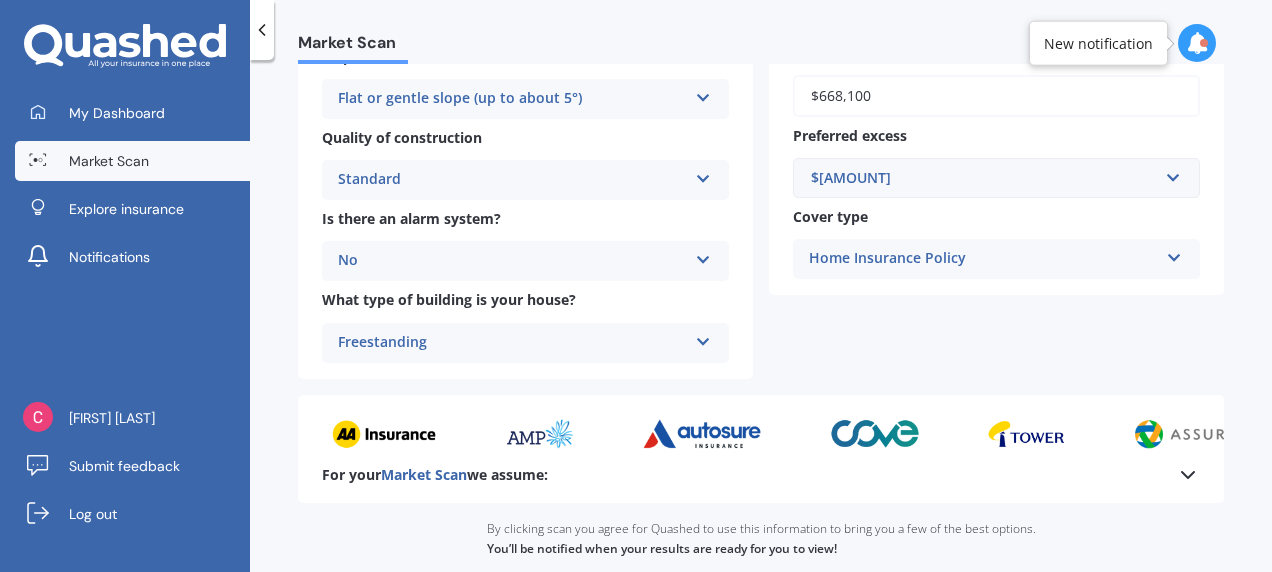 scroll, scrollTop: 800, scrollLeft: 0, axis: vertical 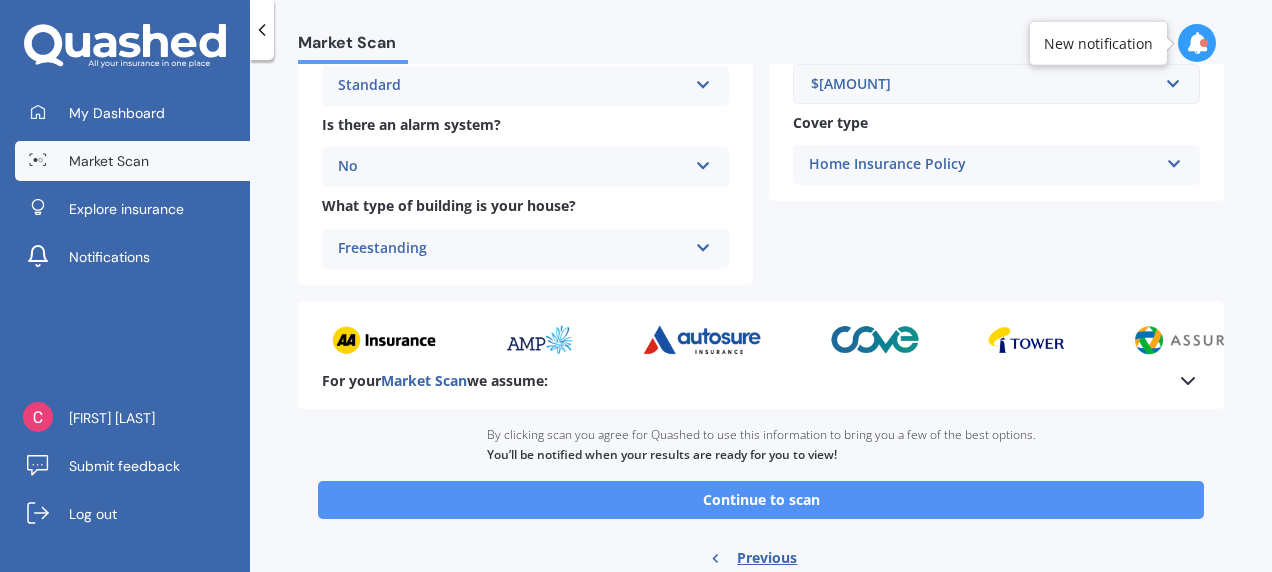 click on "Continue to scan" at bounding box center (761, 500) 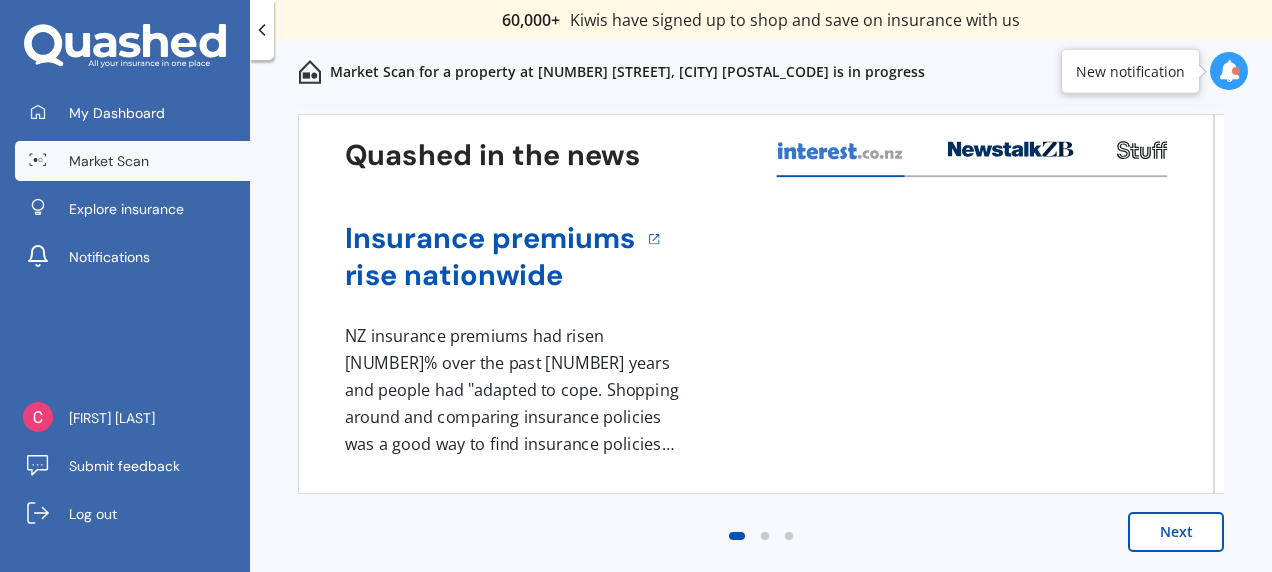 scroll, scrollTop: 0, scrollLeft: 0, axis: both 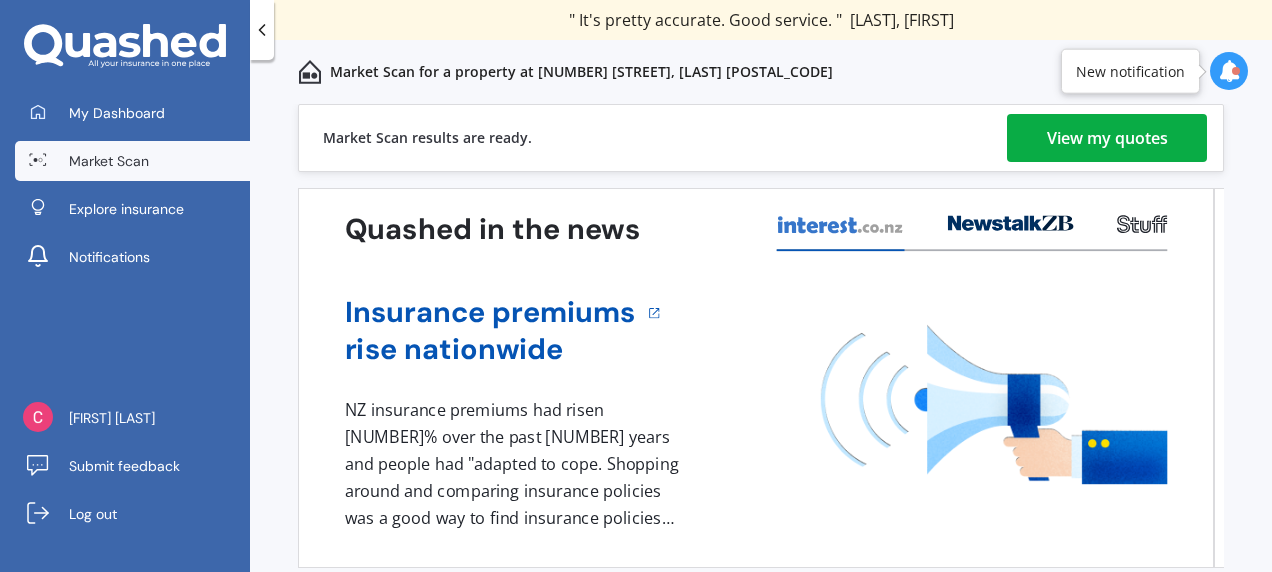 click on "View my quotes" at bounding box center (1107, 138) 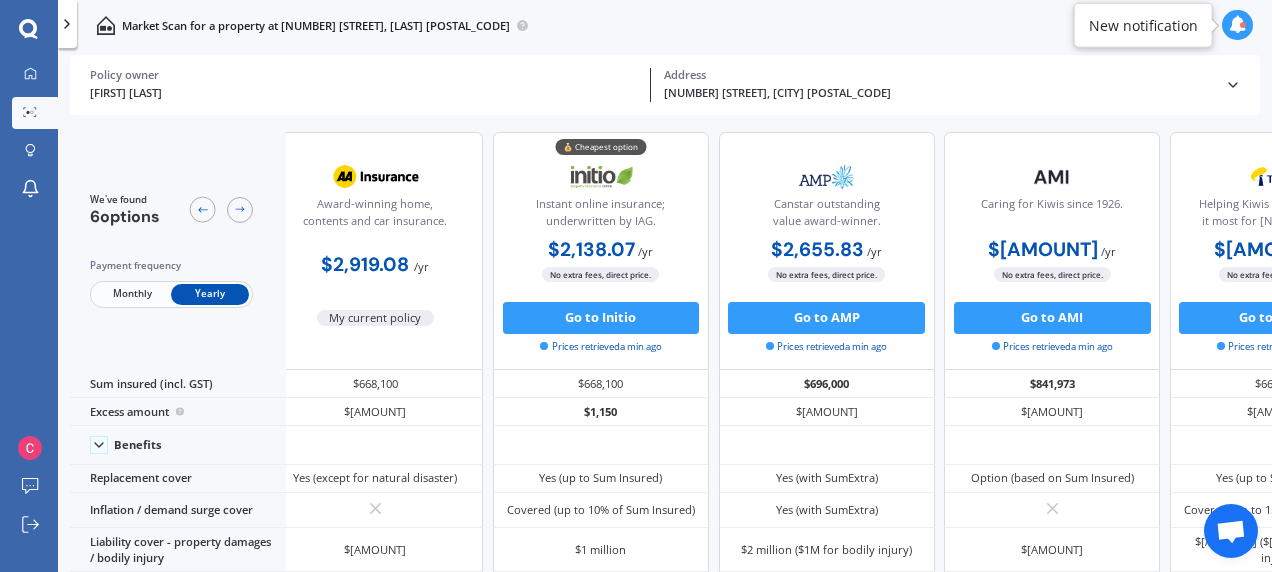 scroll, scrollTop: 0, scrollLeft: 0, axis: both 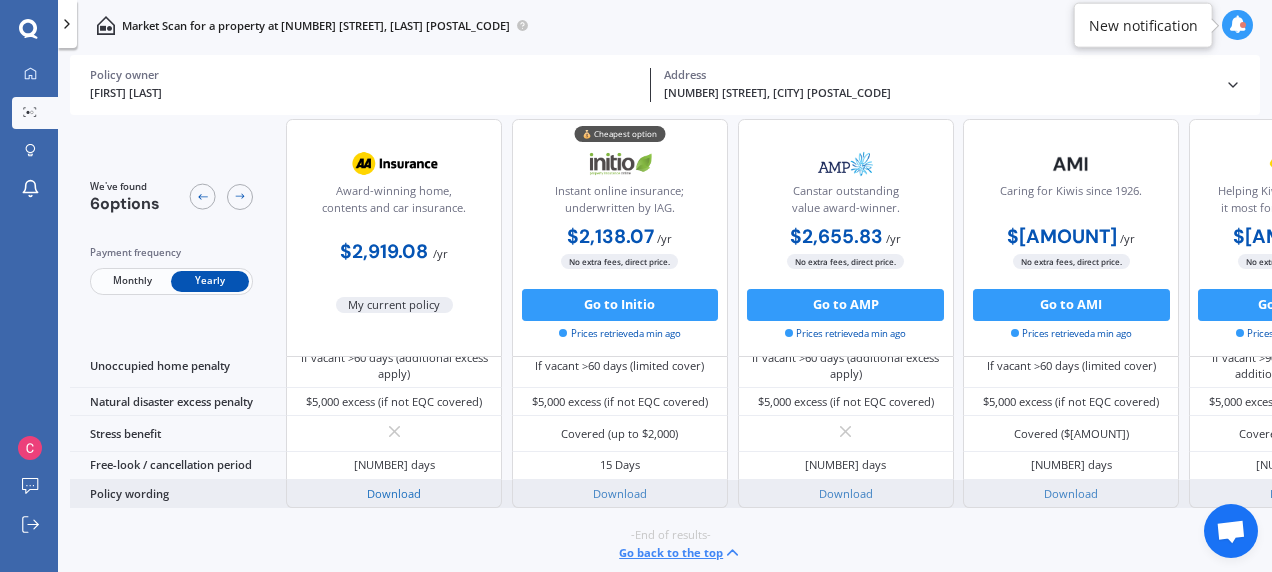 click on "Download" at bounding box center (394, 493) 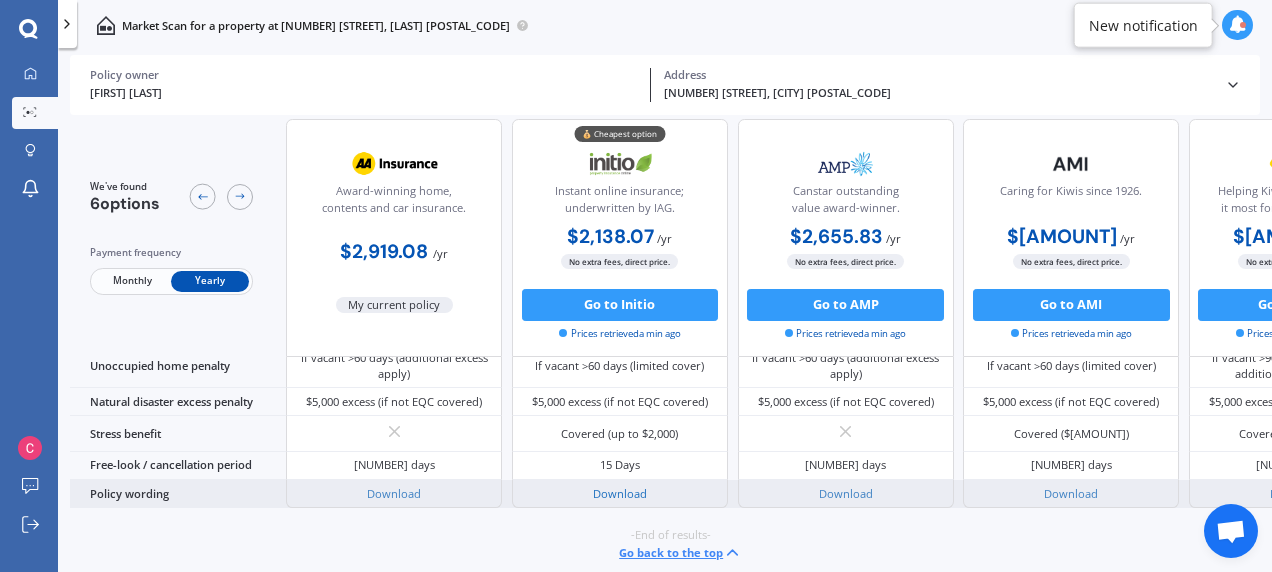click on "Download" at bounding box center [620, 493] 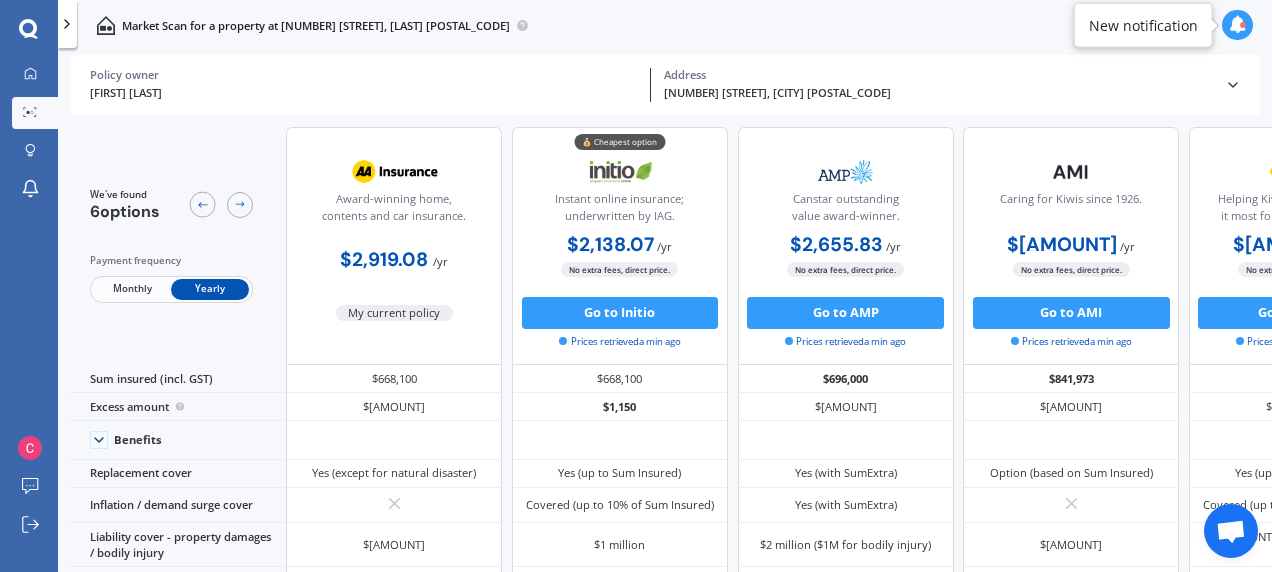 scroll, scrollTop: 0, scrollLeft: 0, axis: both 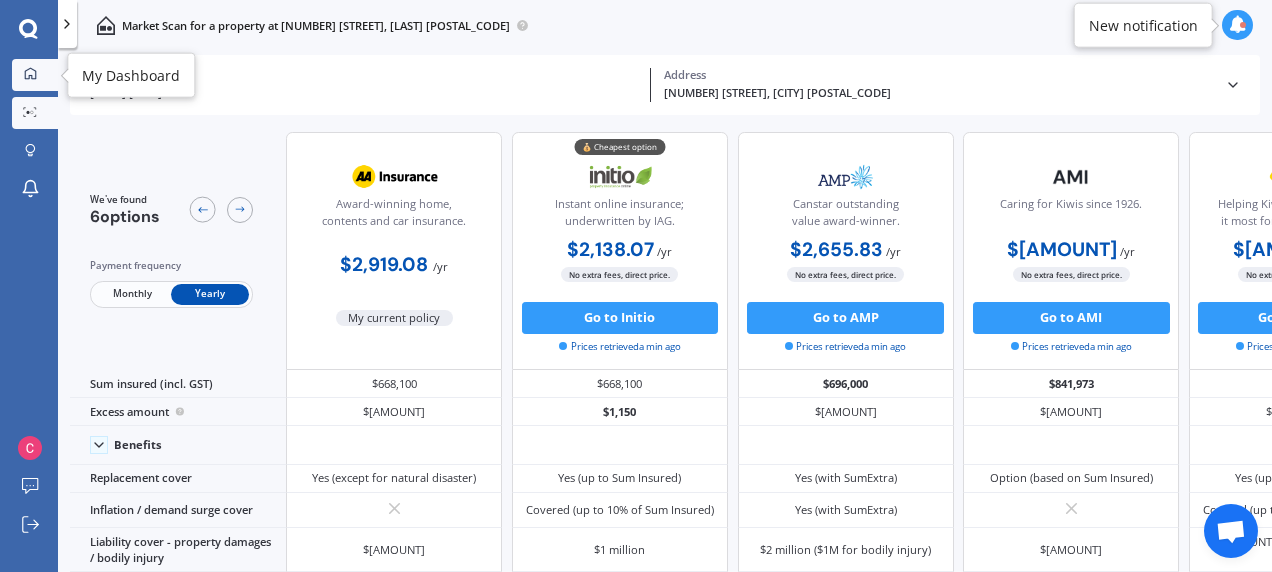 click at bounding box center (30, 73) 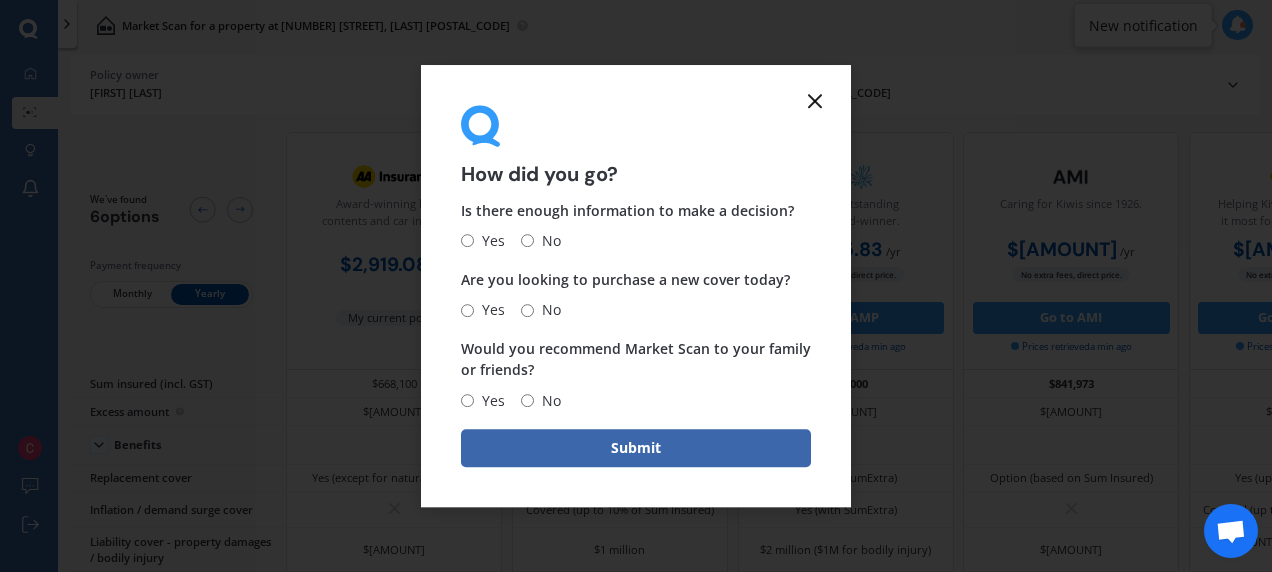 click on "How did you go? Is there enough information to make a decision? Yes No Are you looking to purchase a new cover today? Yes No Would you recommend Market Scan to your family or friends? Yes No Submit" at bounding box center [636, 286] 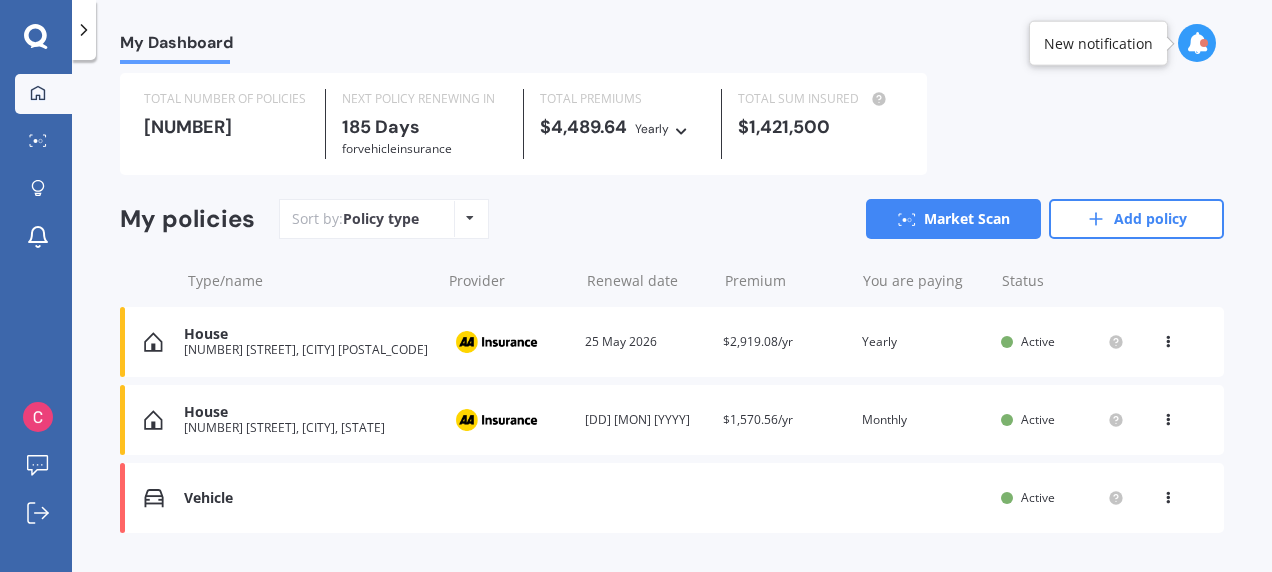 scroll, scrollTop: 96, scrollLeft: 0, axis: vertical 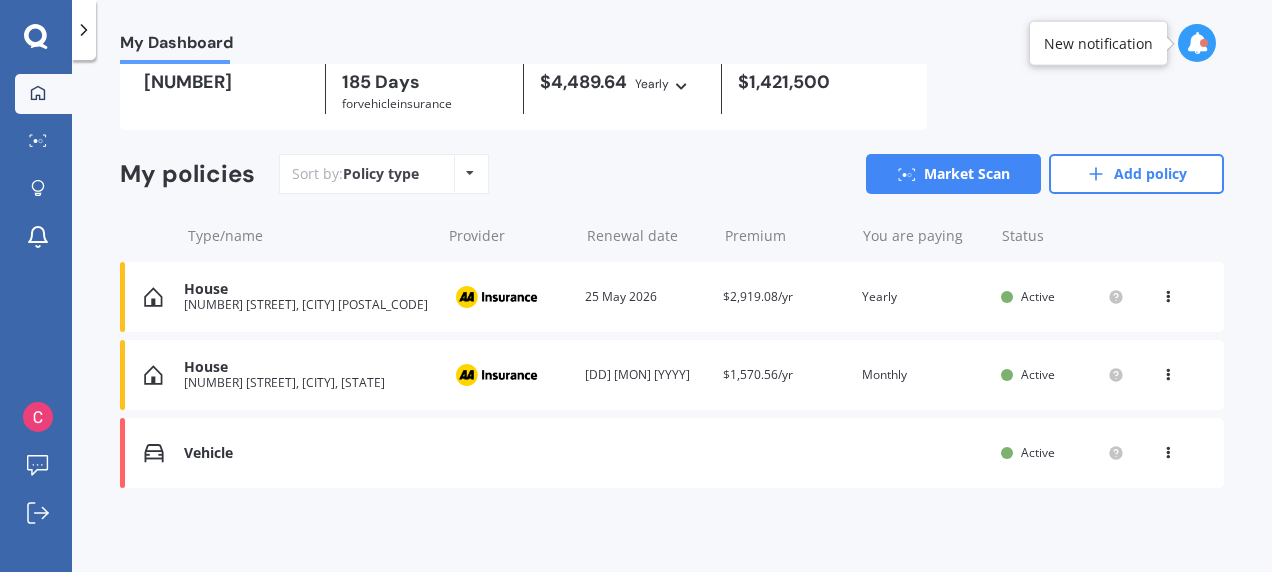 click on "House" at bounding box center [307, 367] 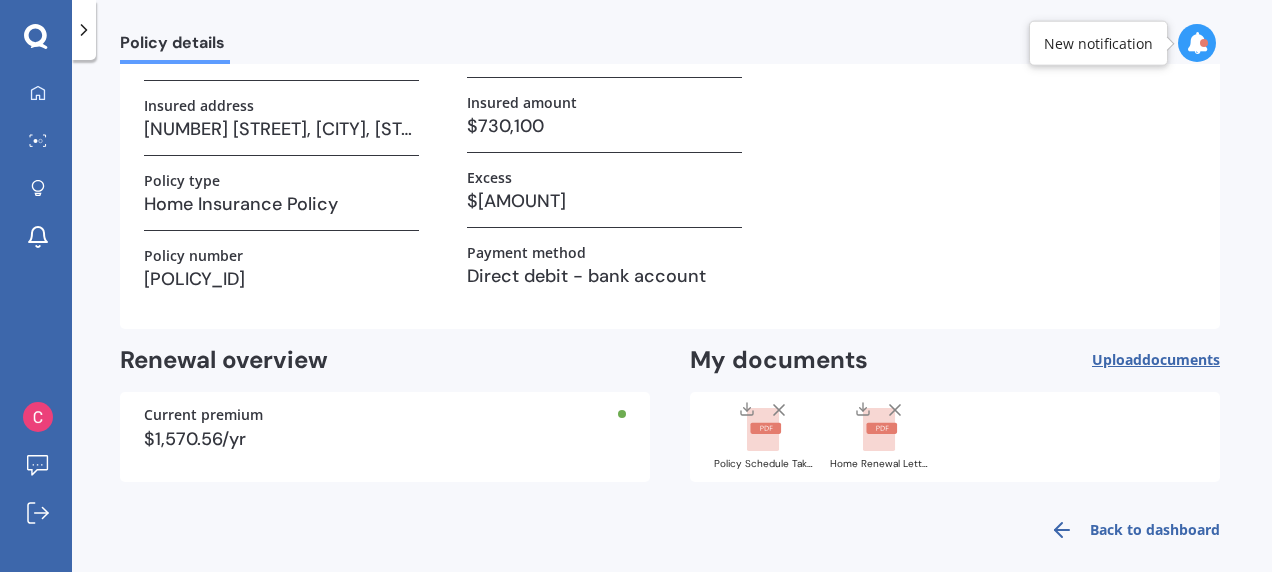 scroll, scrollTop: 194, scrollLeft: 0, axis: vertical 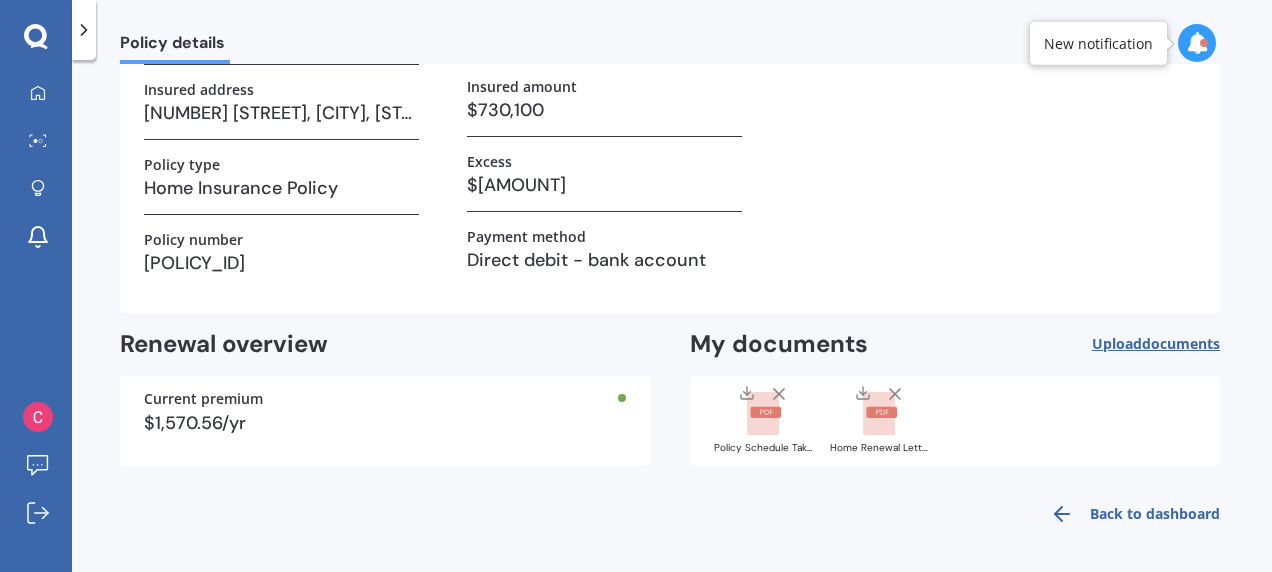 click on "Back to dashboard" at bounding box center (1129, 514) 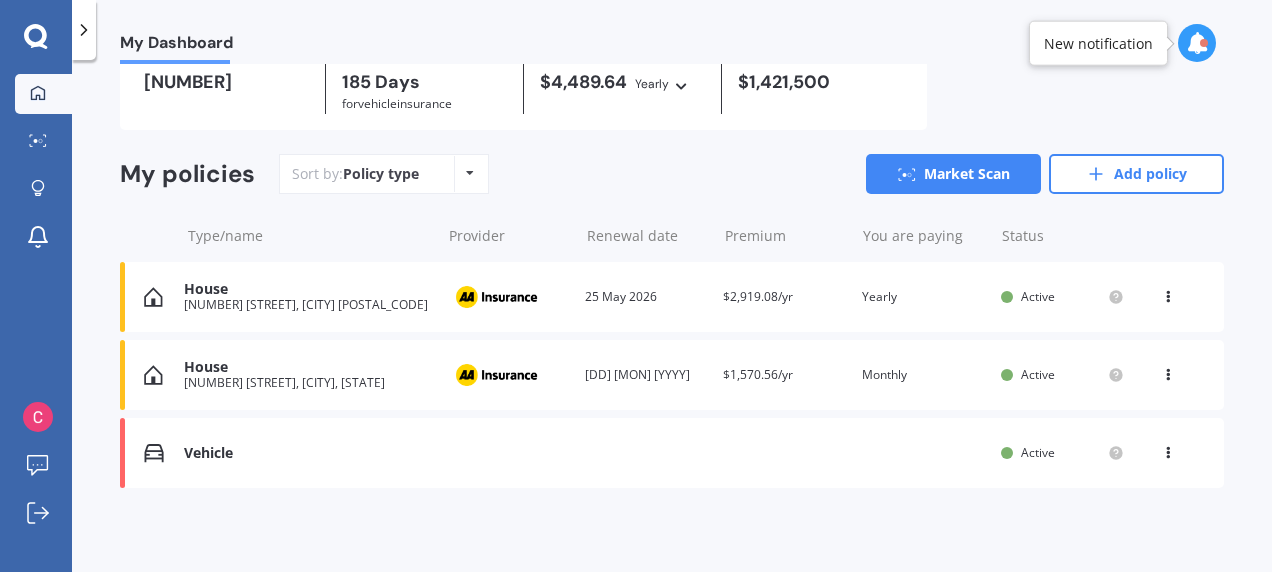 scroll, scrollTop: 0, scrollLeft: 0, axis: both 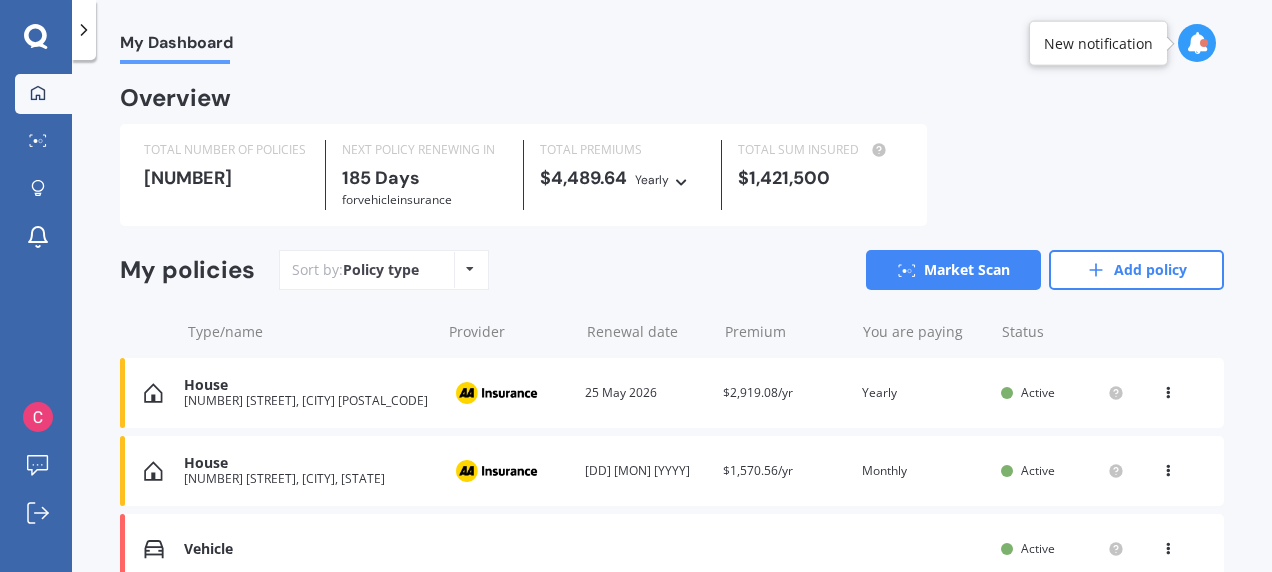 click at bounding box center [1168, 467] 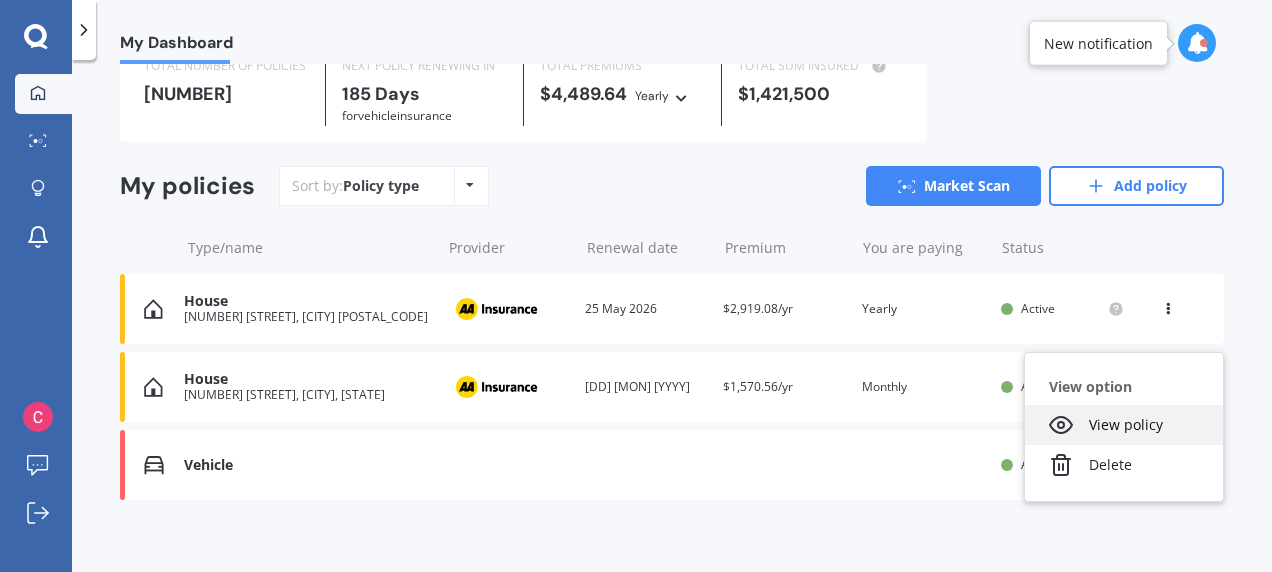 scroll, scrollTop: 96, scrollLeft: 0, axis: vertical 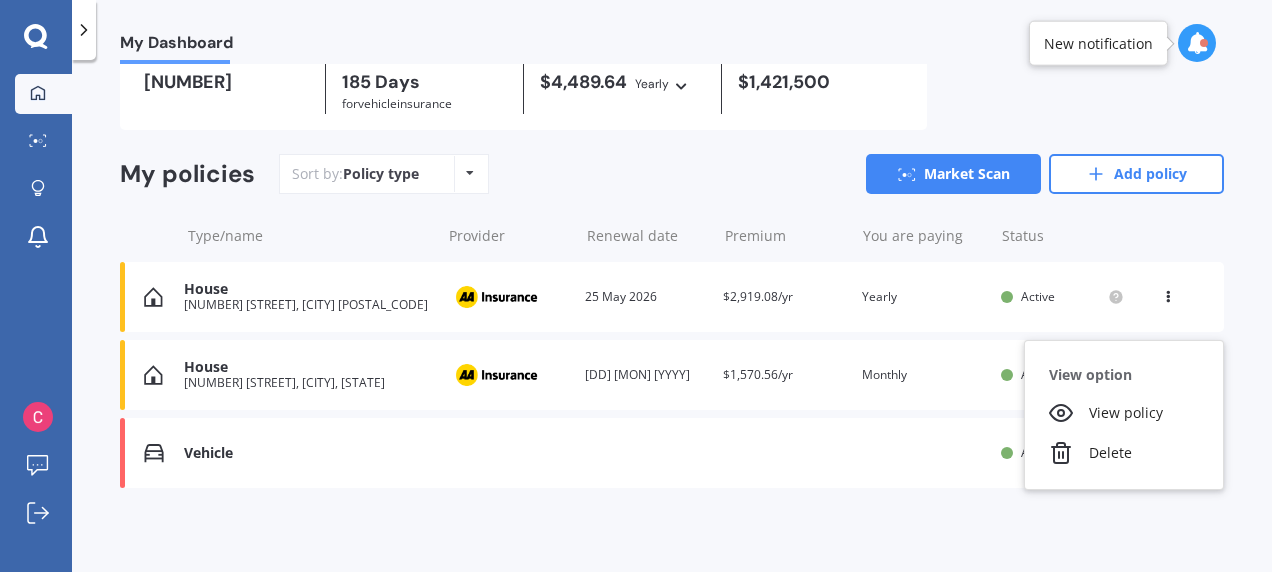 click on "House" at bounding box center [307, 367] 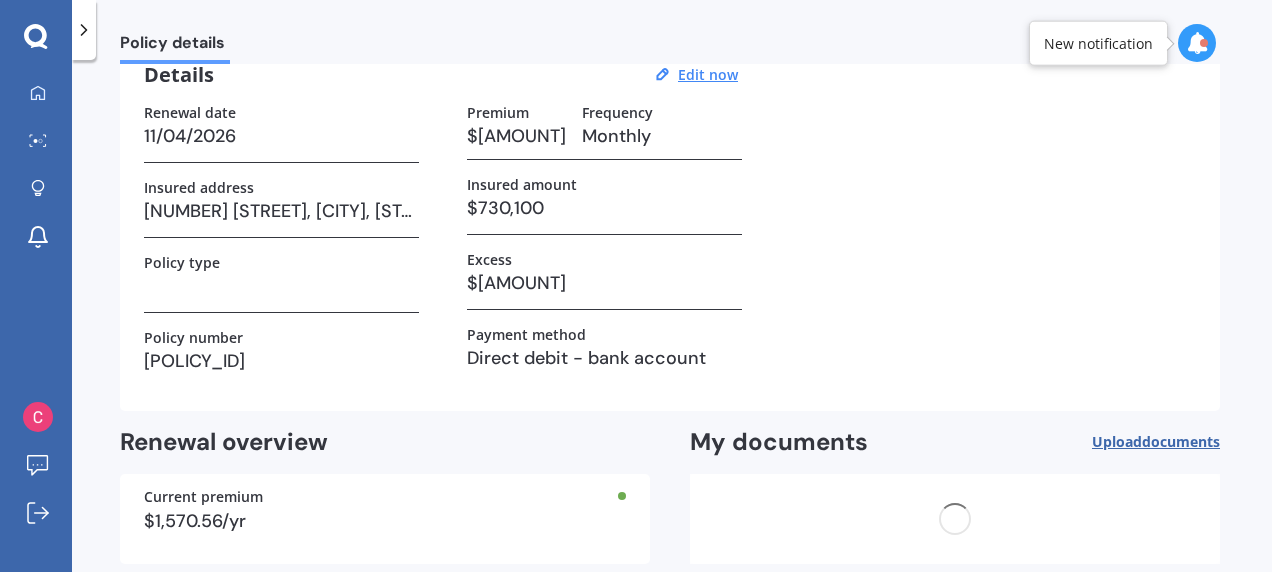 scroll, scrollTop: 0, scrollLeft: 0, axis: both 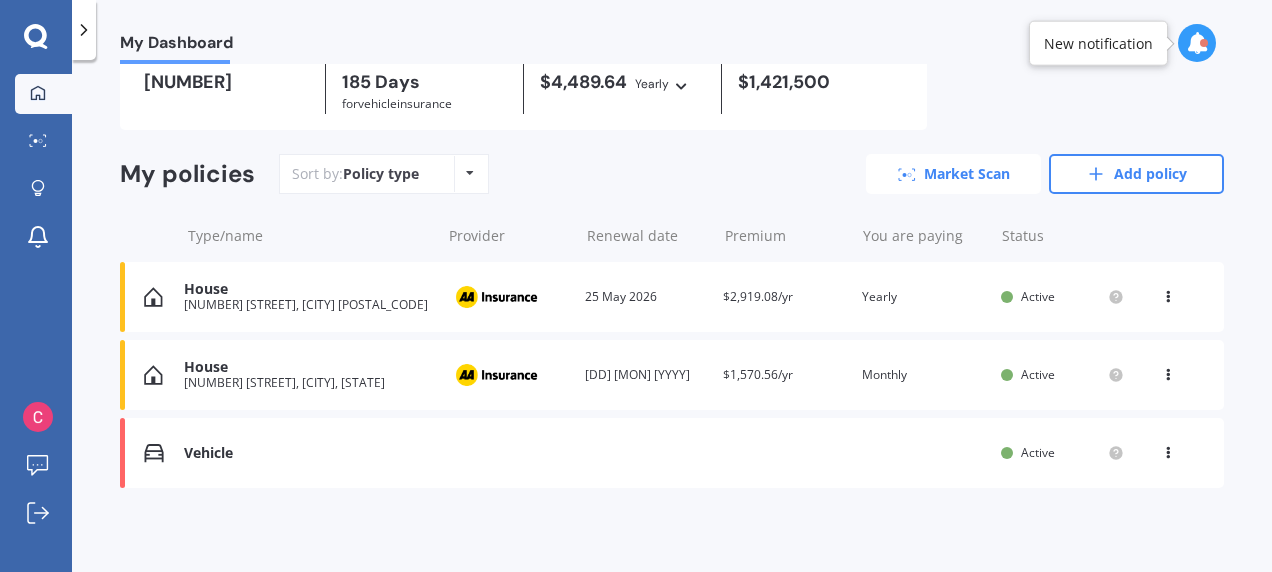 click on "Market Scan" at bounding box center (953, 174) 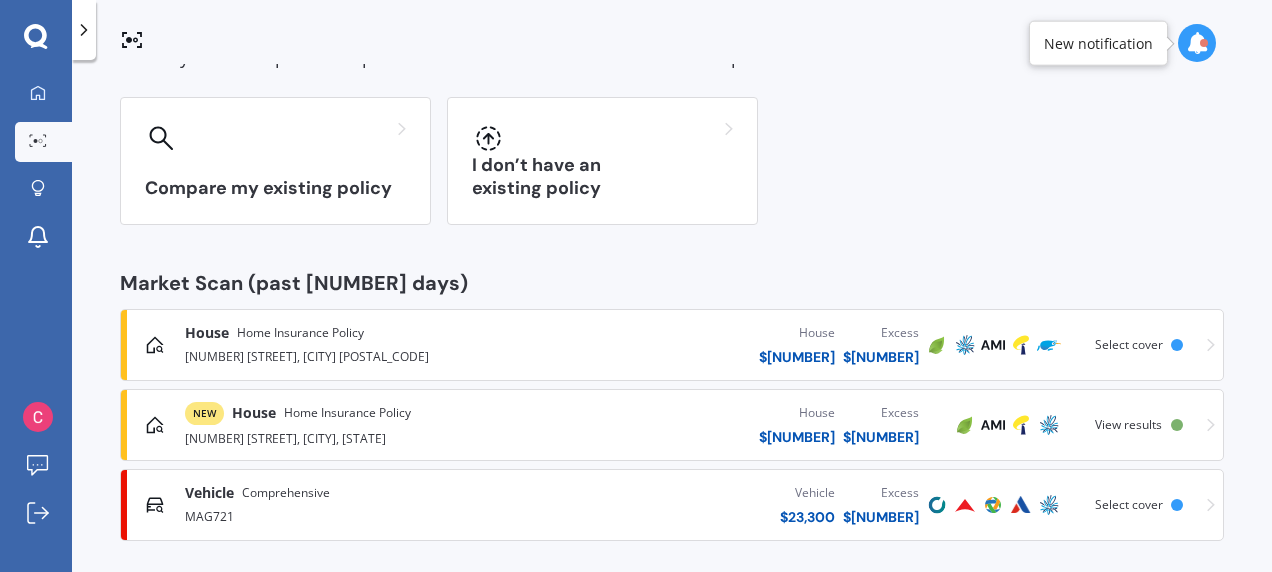 scroll, scrollTop: 147, scrollLeft: 0, axis: vertical 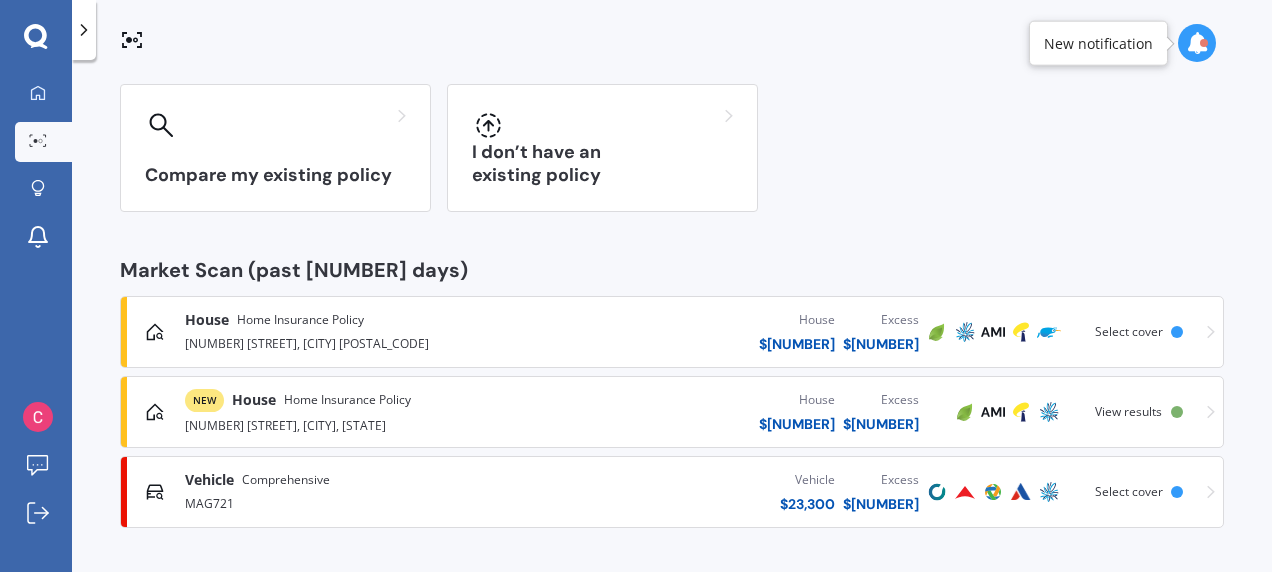 click on "House $ 730,100 Excess $ 500" at bounding box center (728, 412) 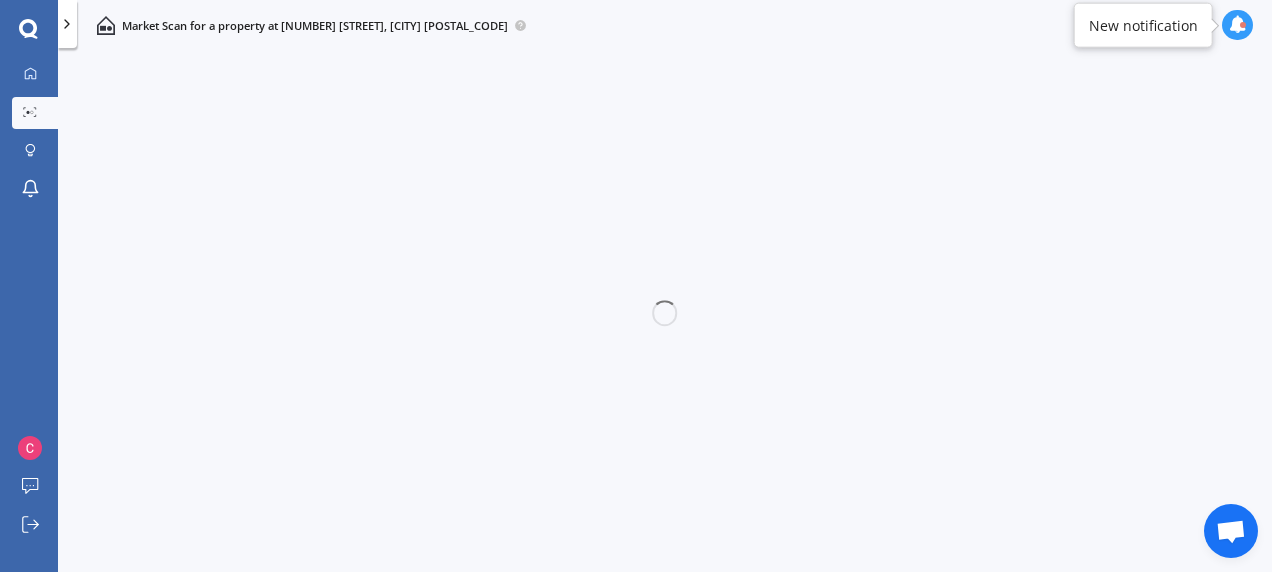 scroll, scrollTop: 0, scrollLeft: 0, axis: both 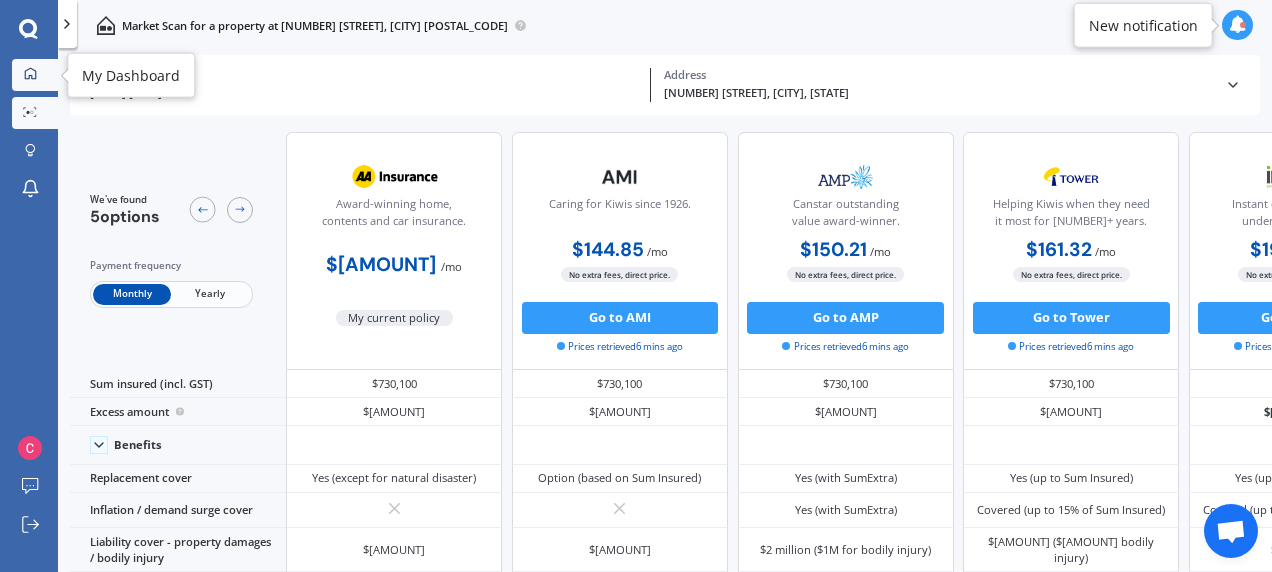 click at bounding box center (30, 74) 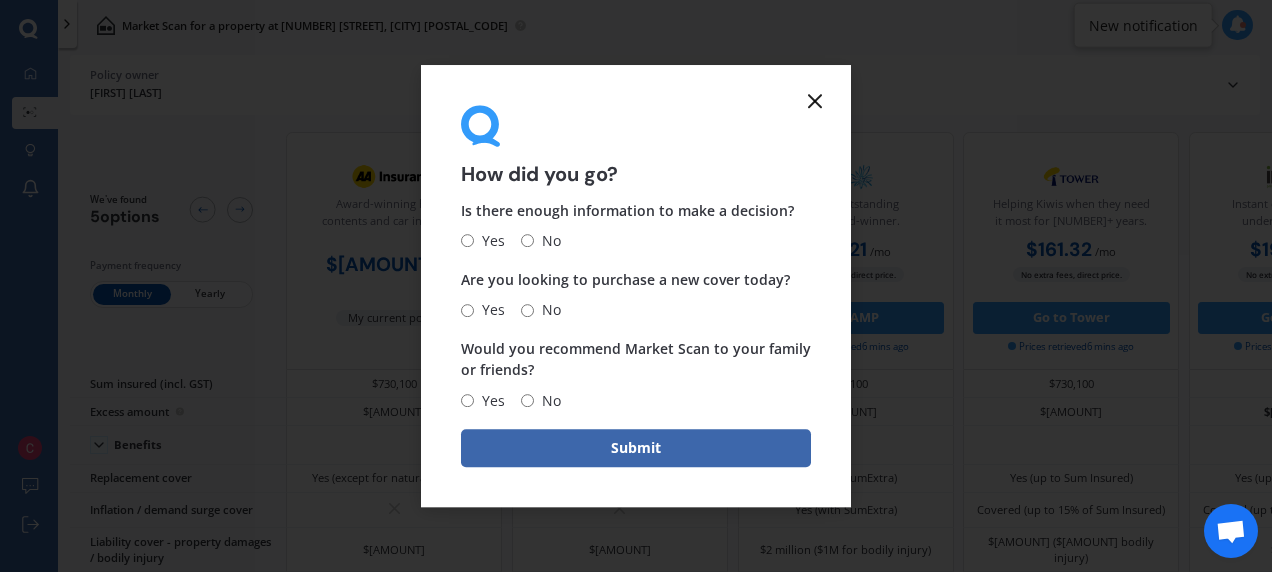 click at bounding box center (815, 101) 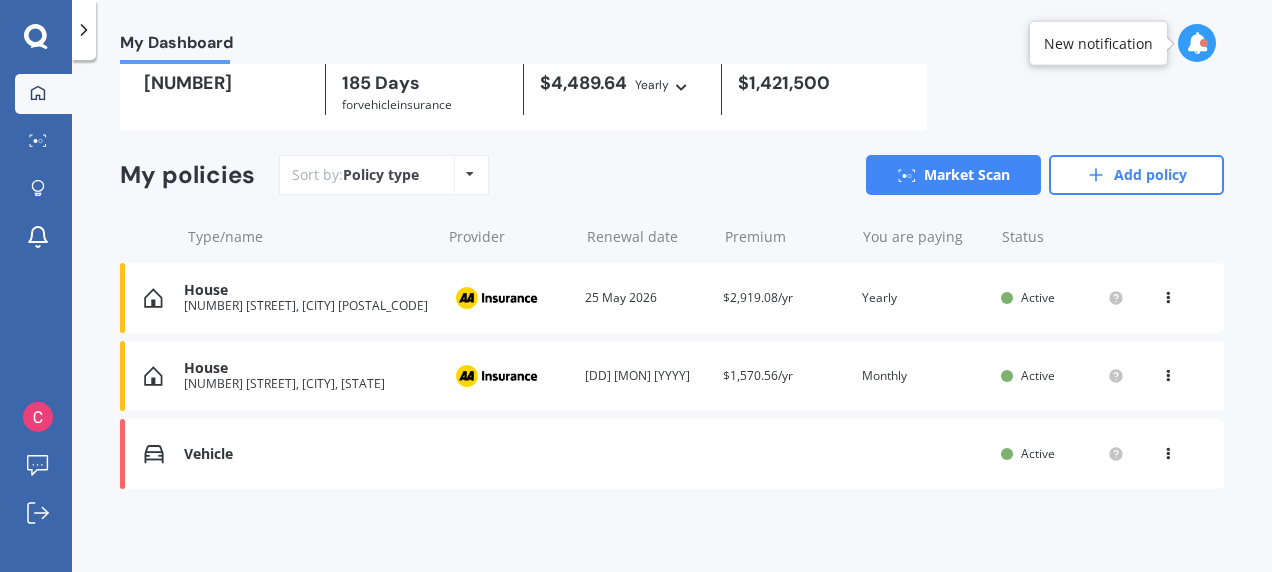 scroll, scrollTop: 96, scrollLeft: 0, axis: vertical 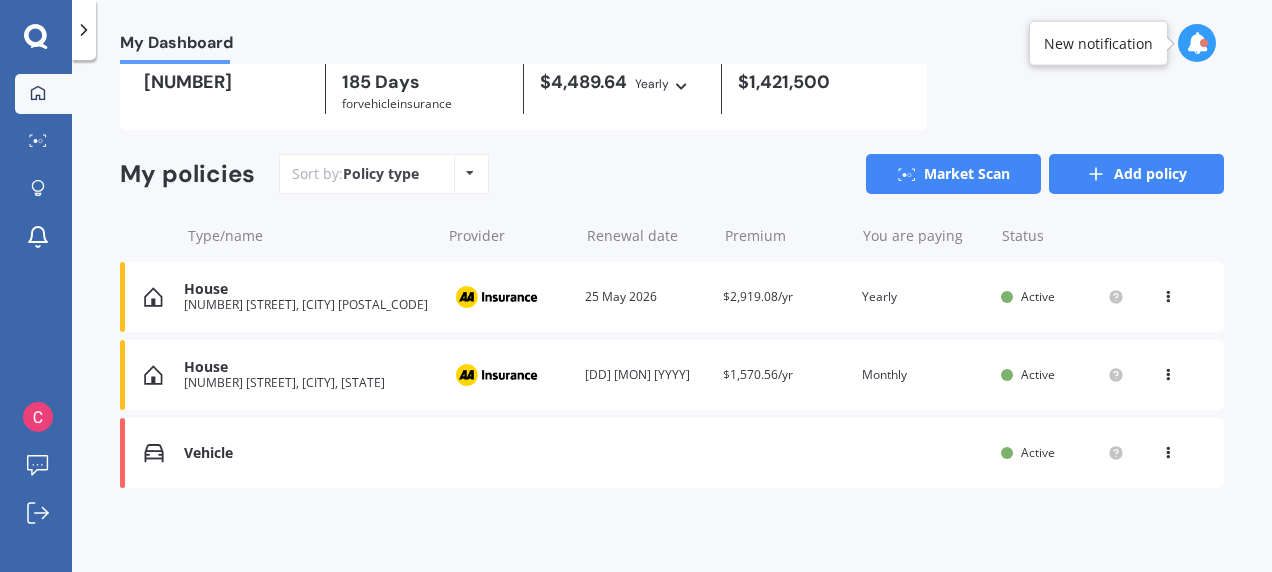 click on "Add policy" at bounding box center (1136, 174) 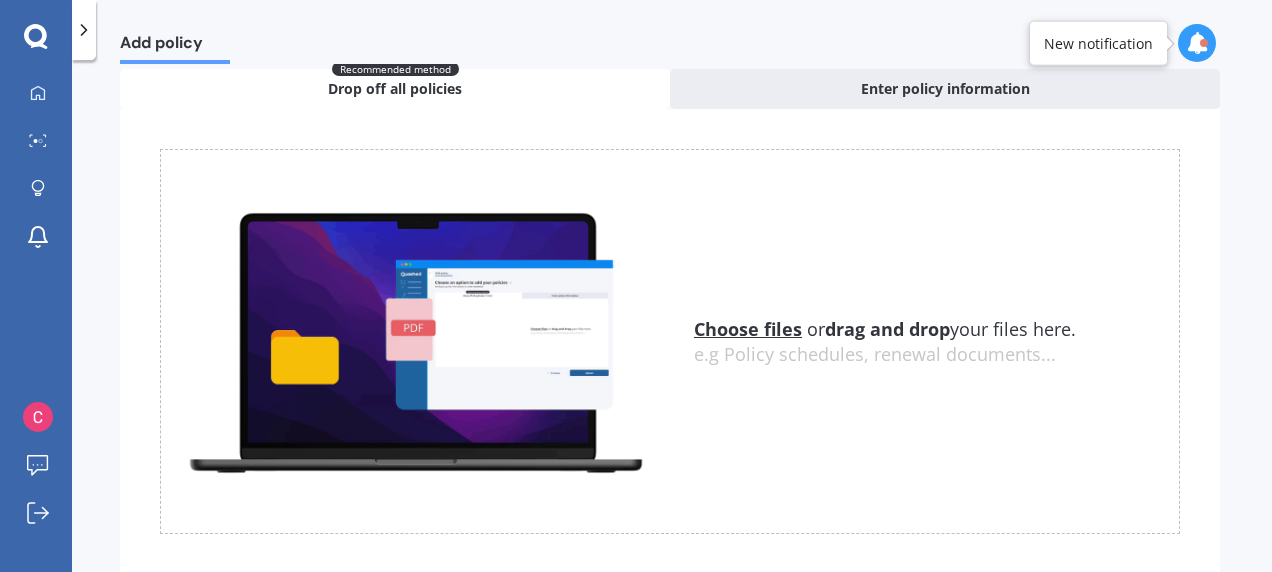 scroll, scrollTop: 0, scrollLeft: 0, axis: both 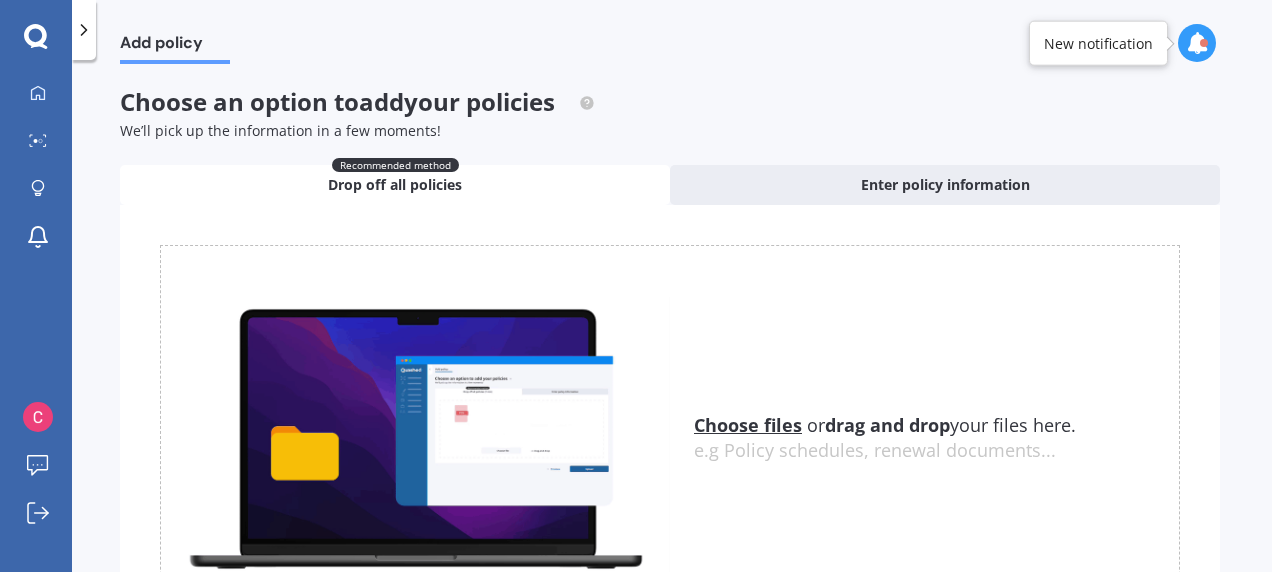 click on "Choose files" at bounding box center [748, 425] 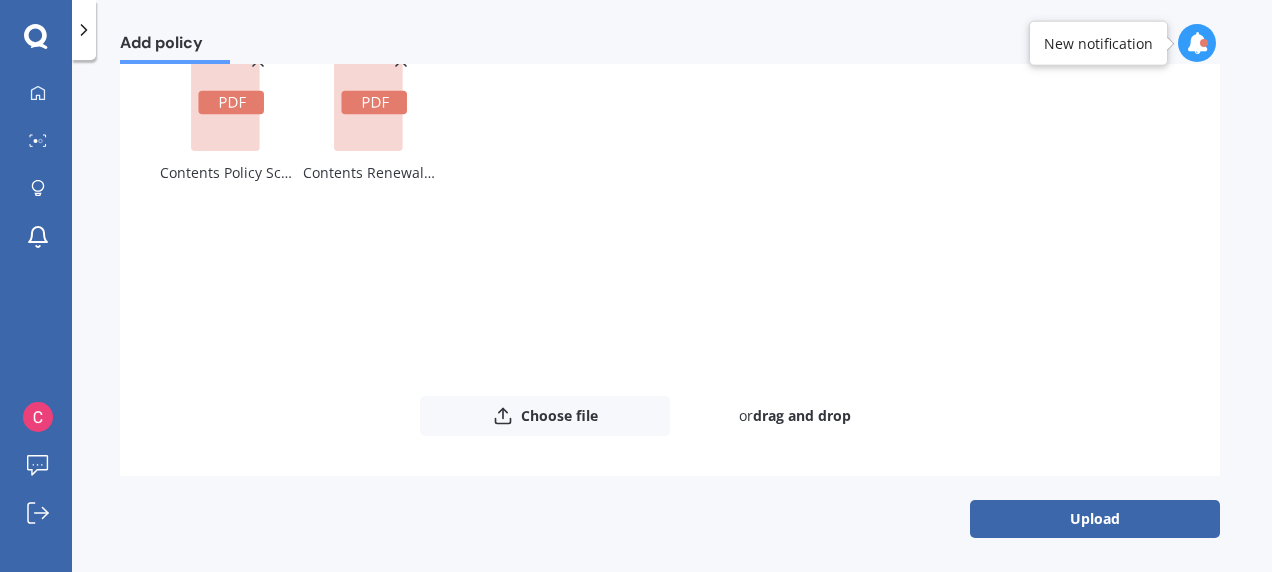 scroll, scrollTop: 196, scrollLeft: 0, axis: vertical 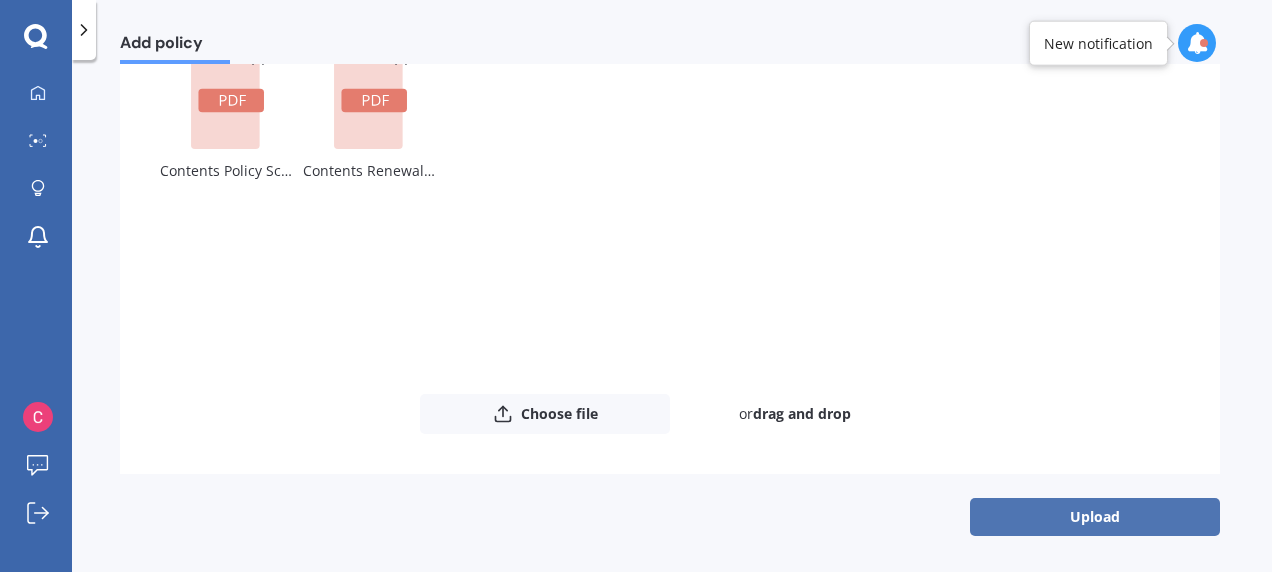 click on "Upload" at bounding box center (1095, 517) 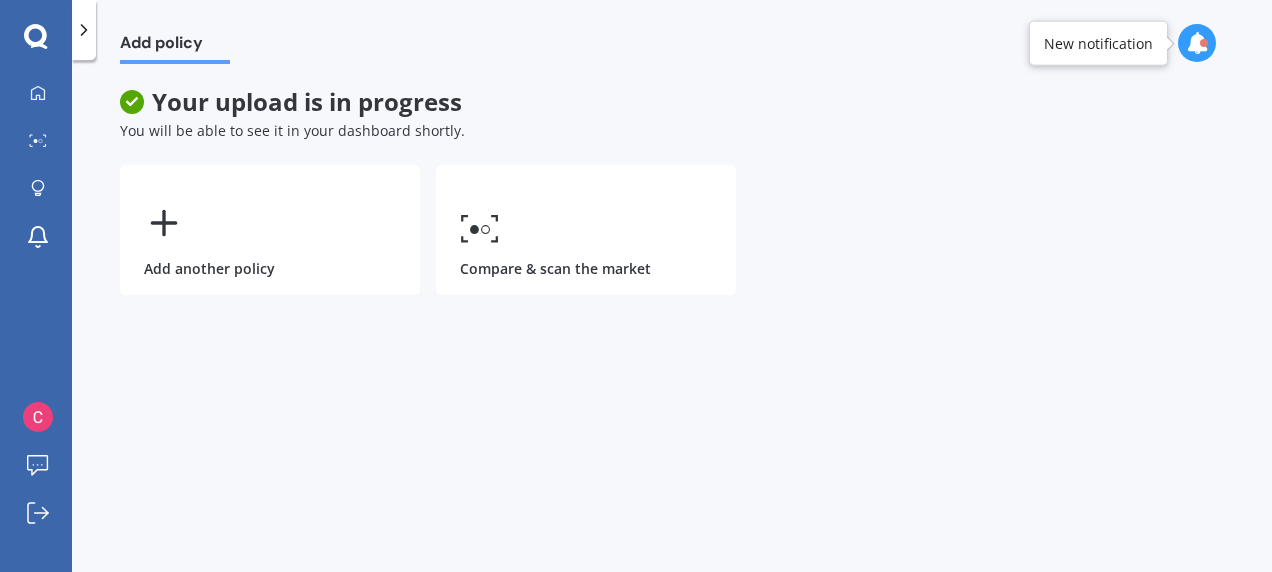 scroll, scrollTop: 0, scrollLeft: 0, axis: both 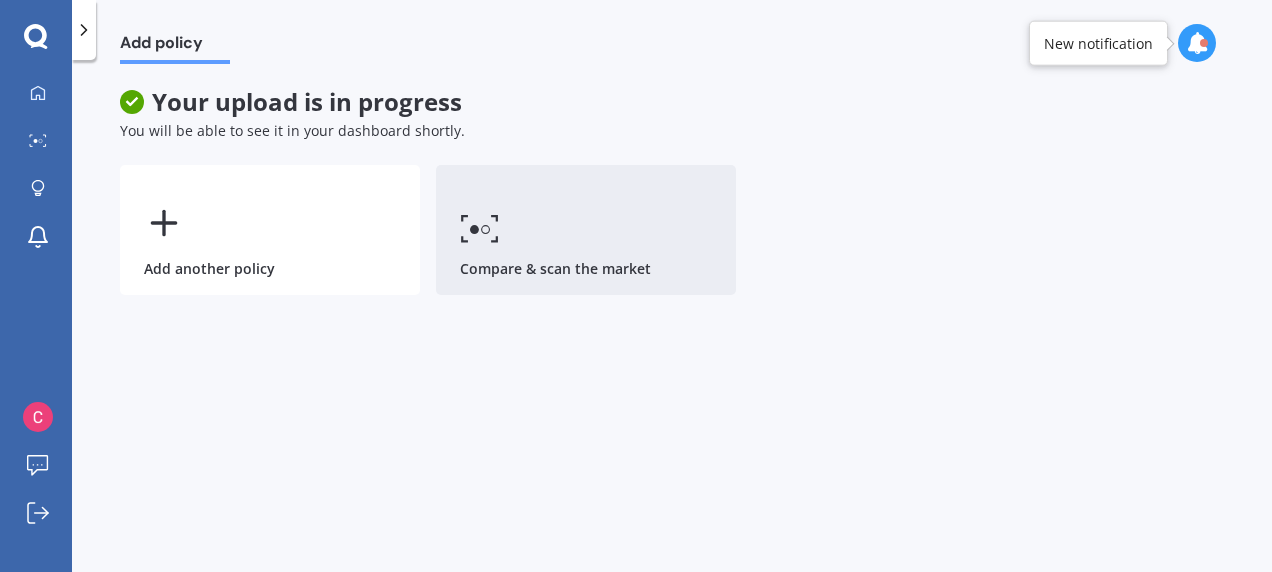 click at bounding box center (486, 230) 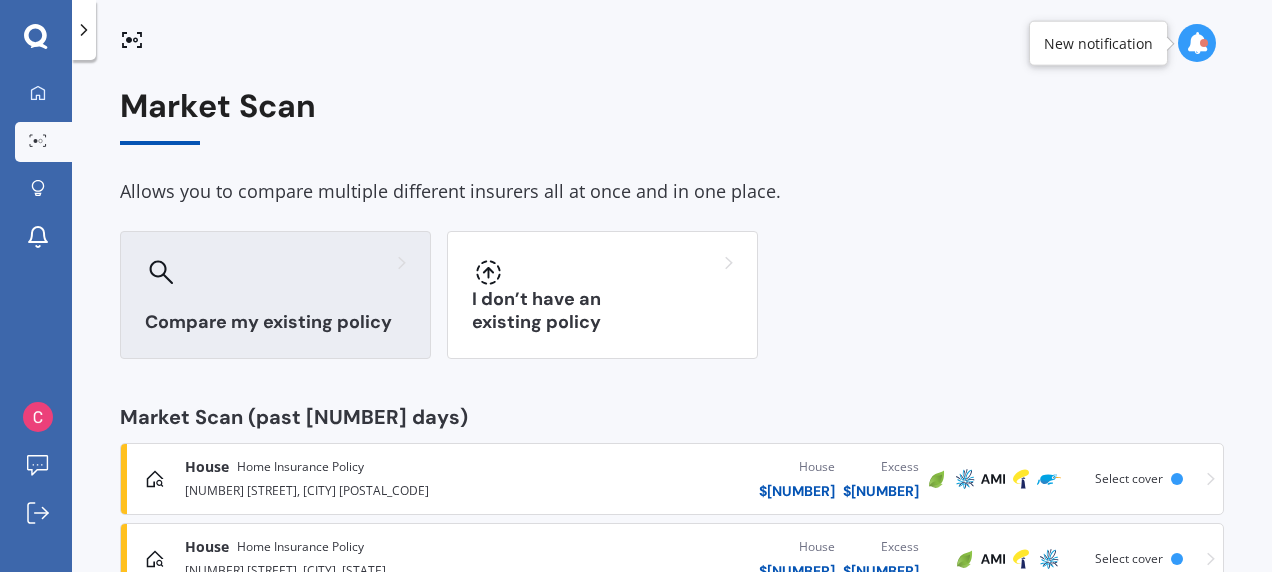 click at bounding box center [275, 272] 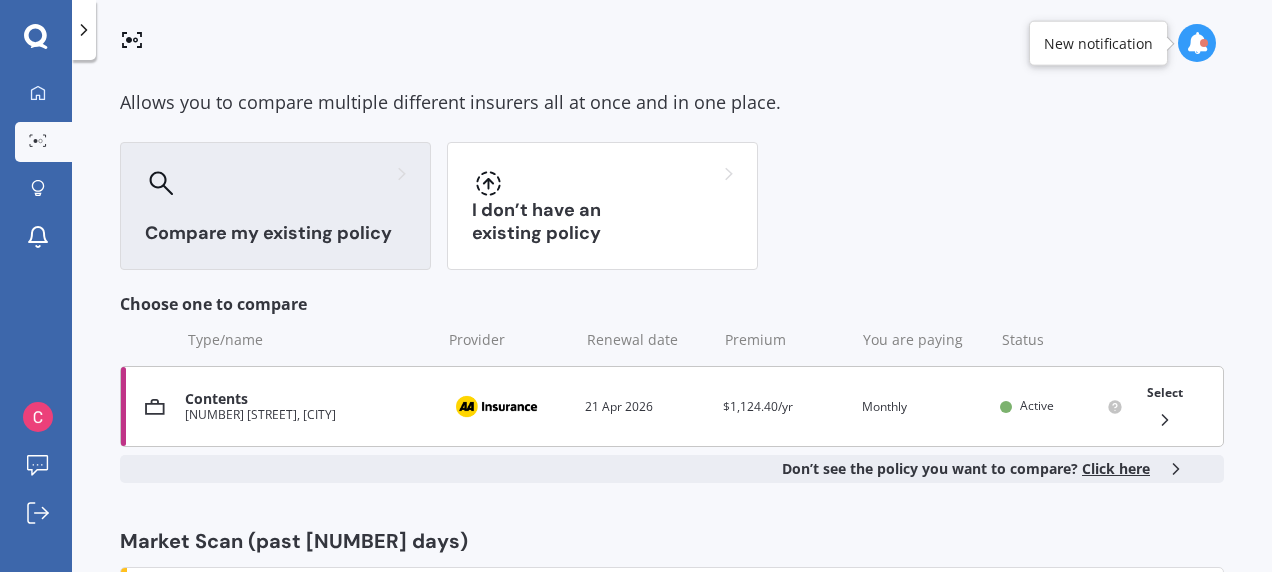 scroll, scrollTop: 100, scrollLeft: 0, axis: vertical 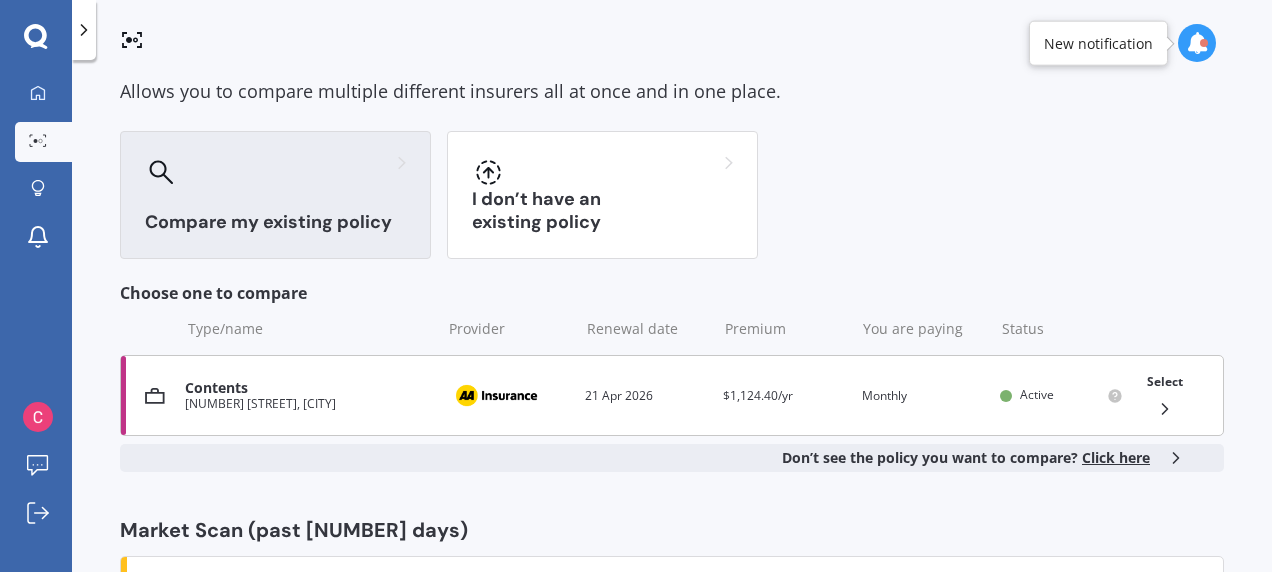 click on "Contents" at bounding box center (307, 388) 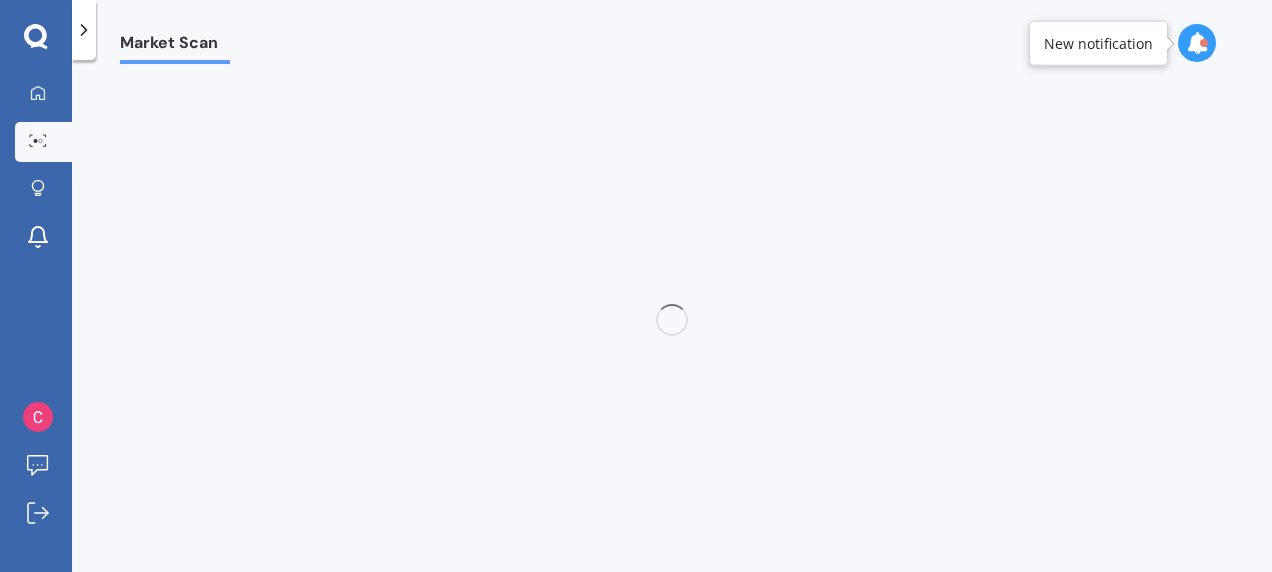 scroll, scrollTop: 0, scrollLeft: 0, axis: both 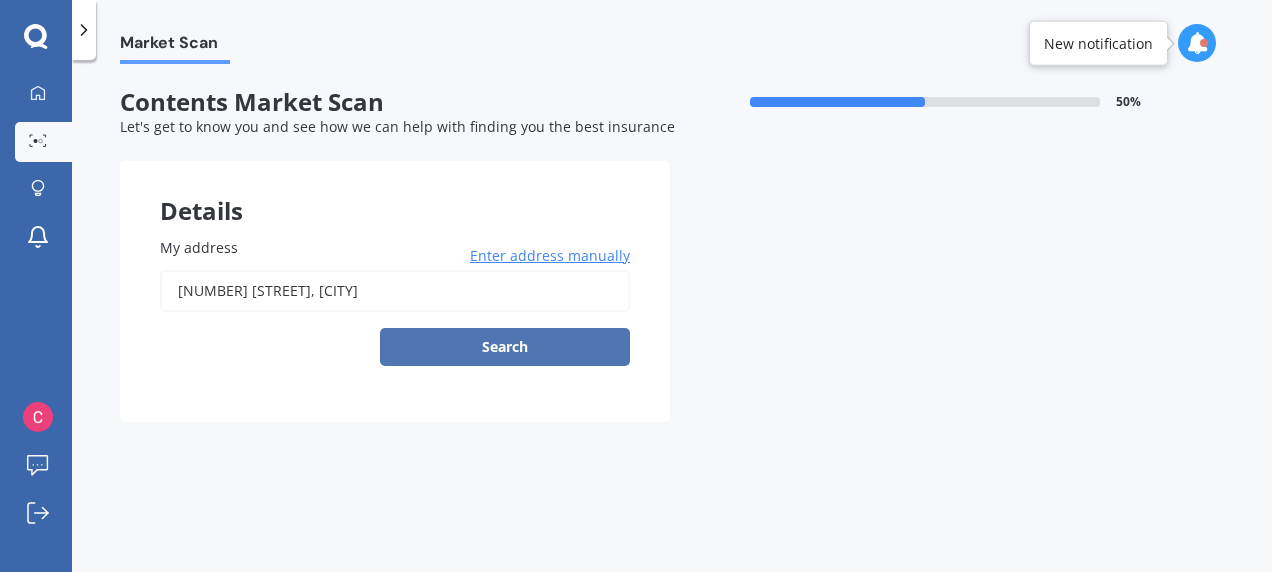 click on "Loremi" at bounding box center (505, 347) 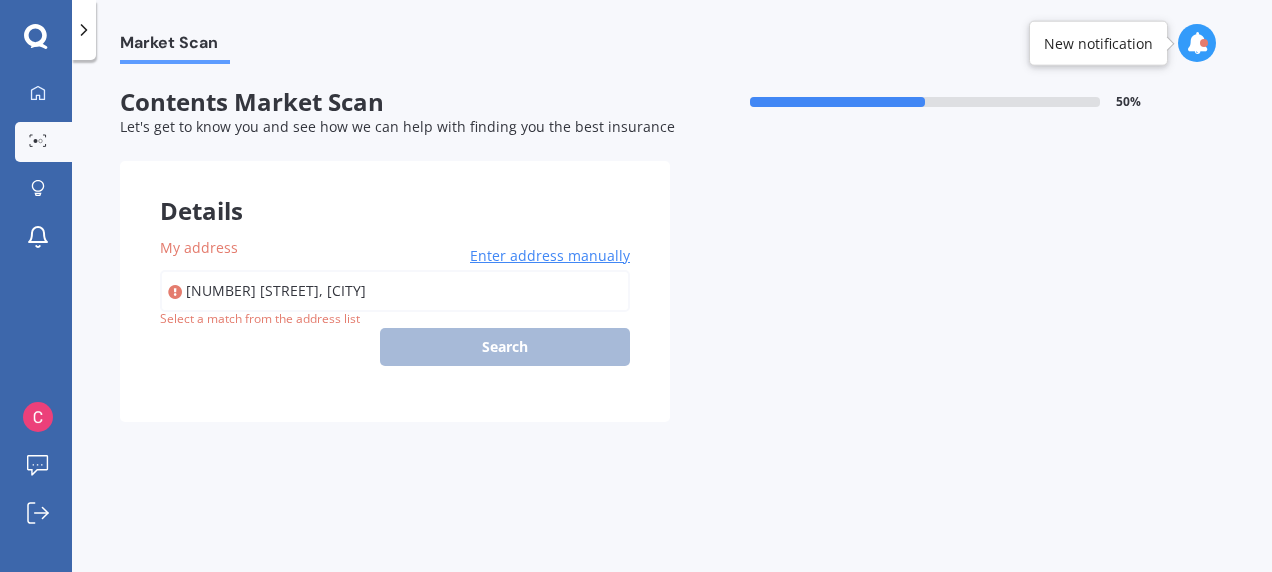 click on "Select a match from the address list" at bounding box center (260, 319) 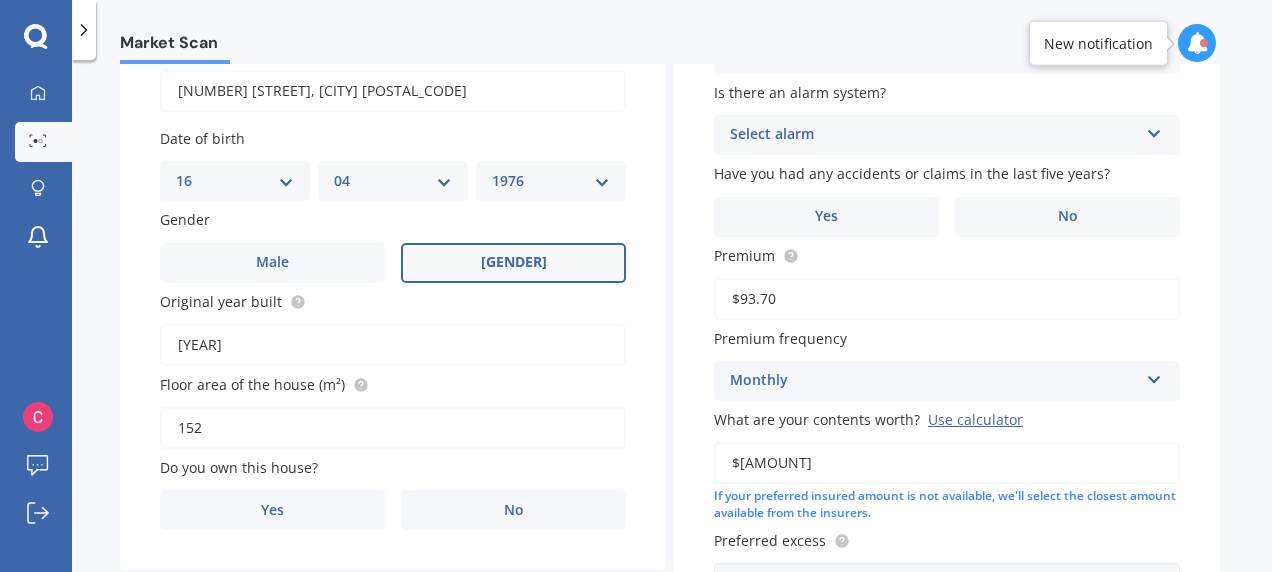 scroll, scrollTop: 300, scrollLeft: 0, axis: vertical 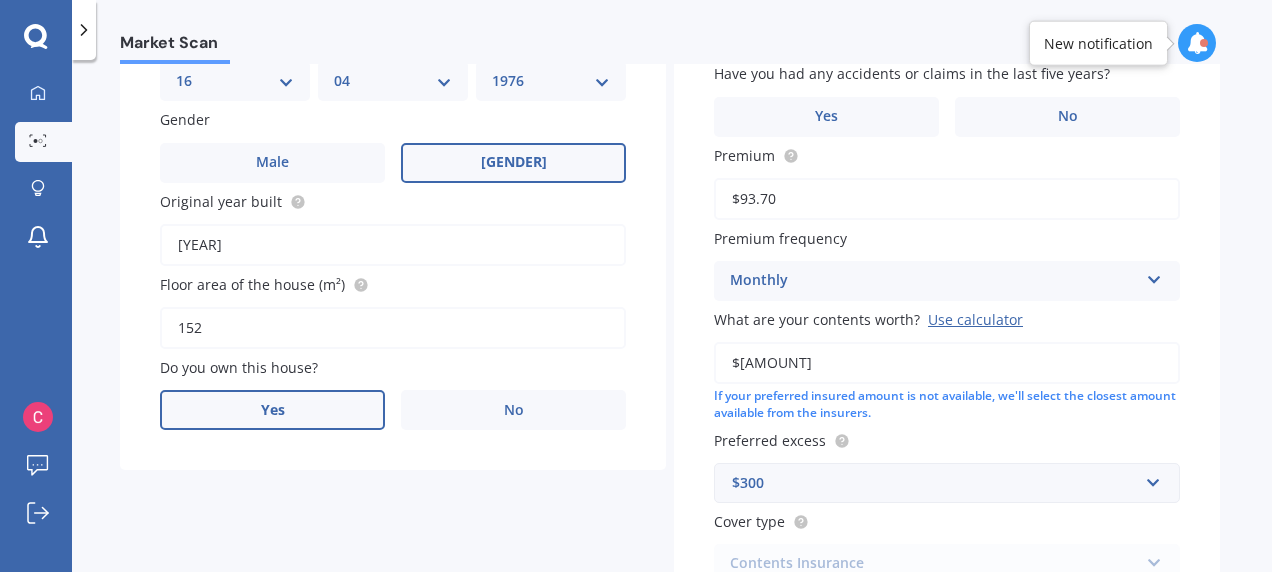 click on "Yes" at bounding box center (272, 163) 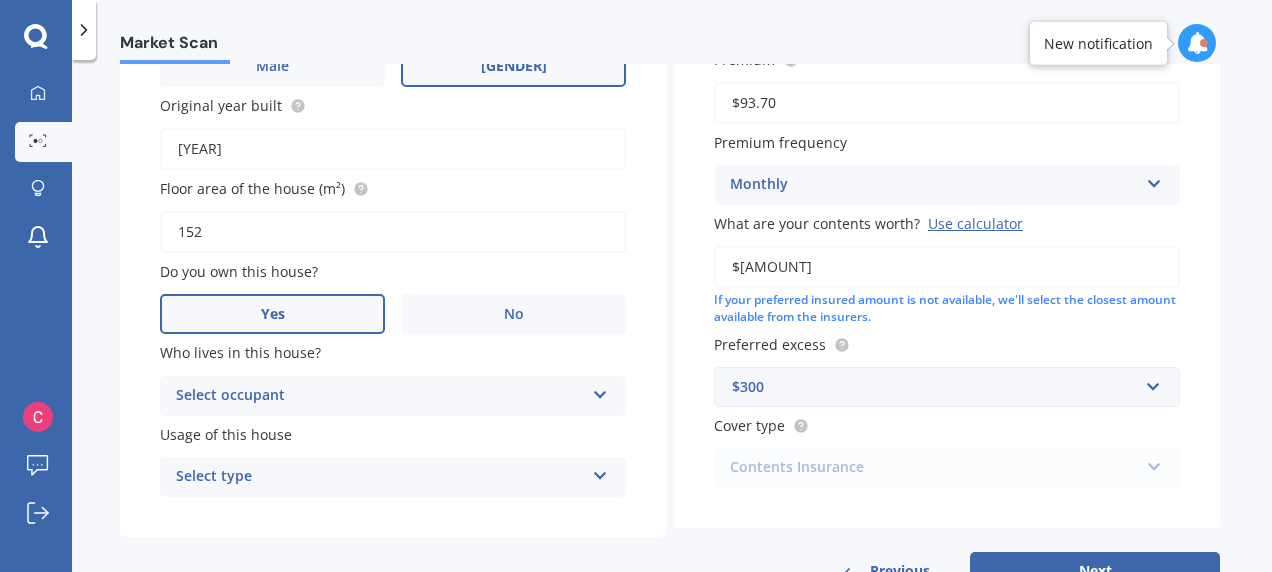 scroll, scrollTop: 400, scrollLeft: 0, axis: vertical 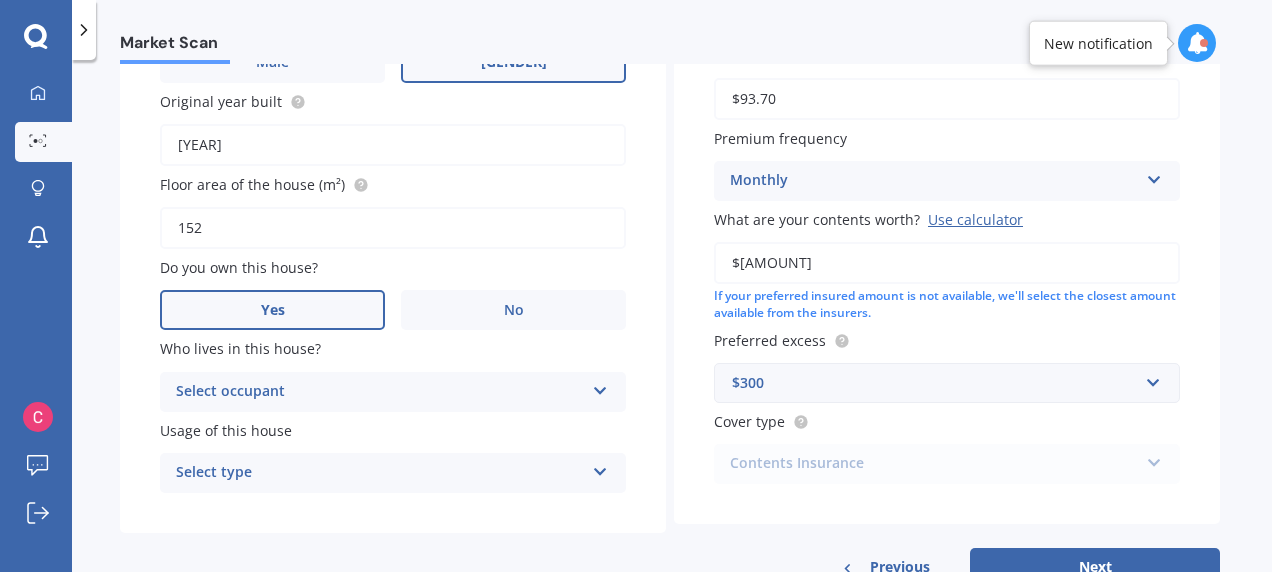 click at bounding box center (600, 387) 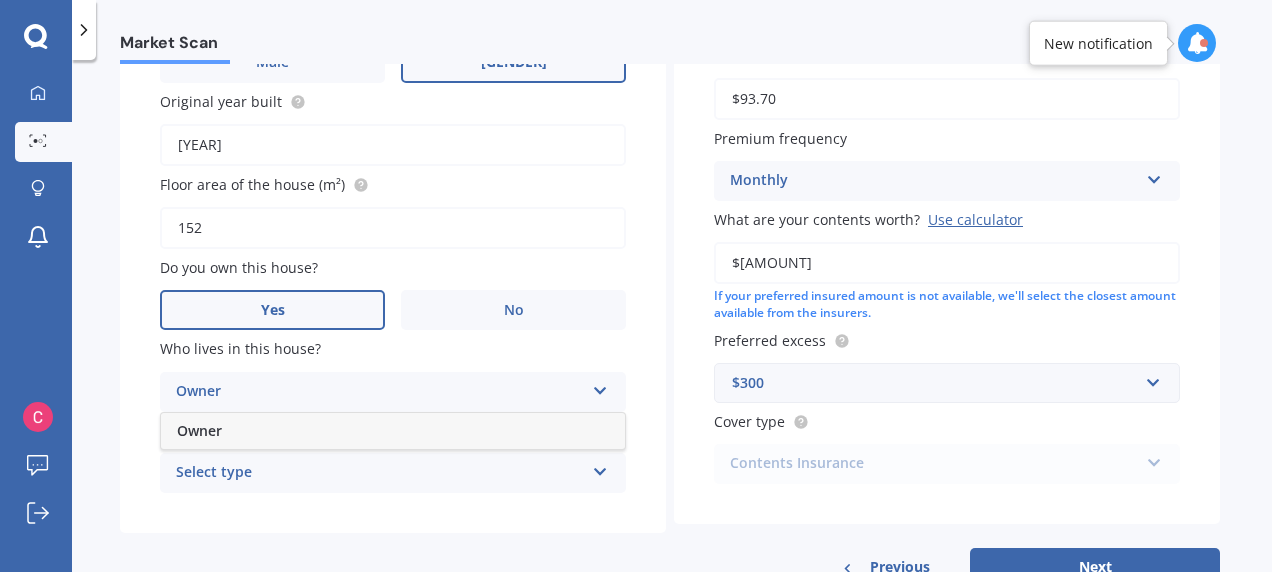 click on "Owner" at bounding box center (393, 431) 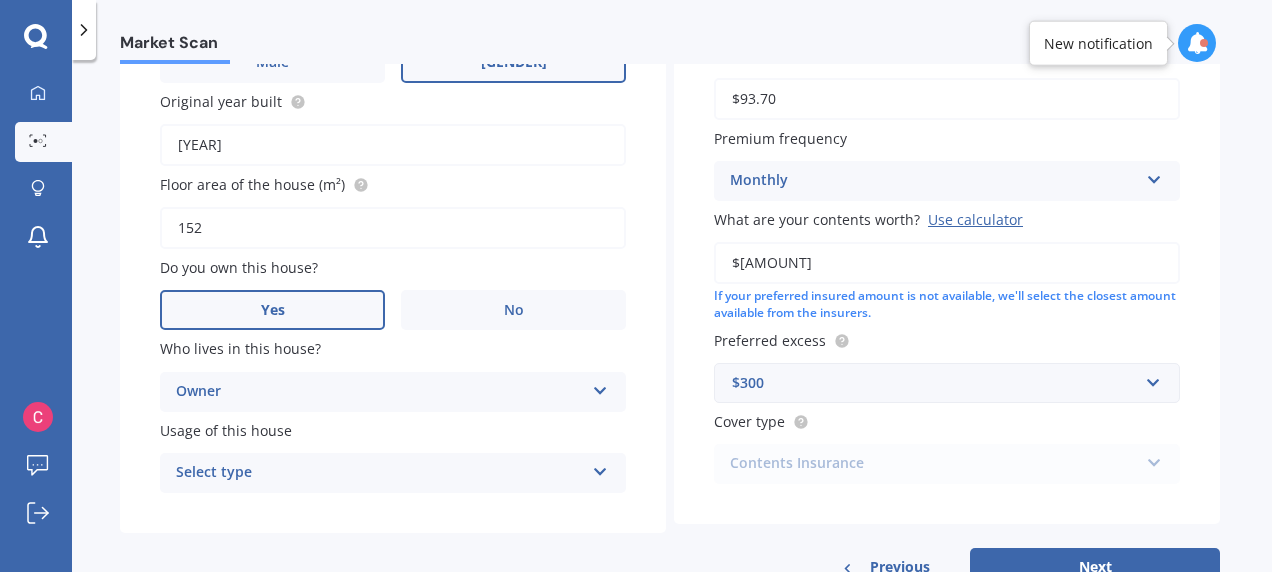 click at bounding box center (600, 387) 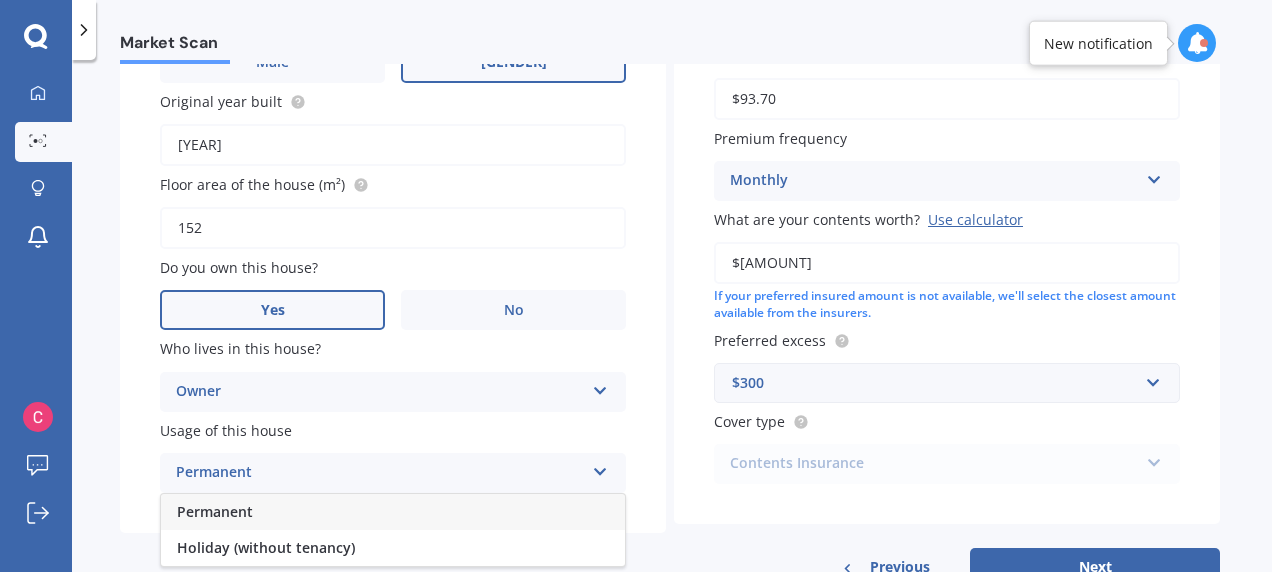 click on "Permanent" at bounding box center [393, 512] 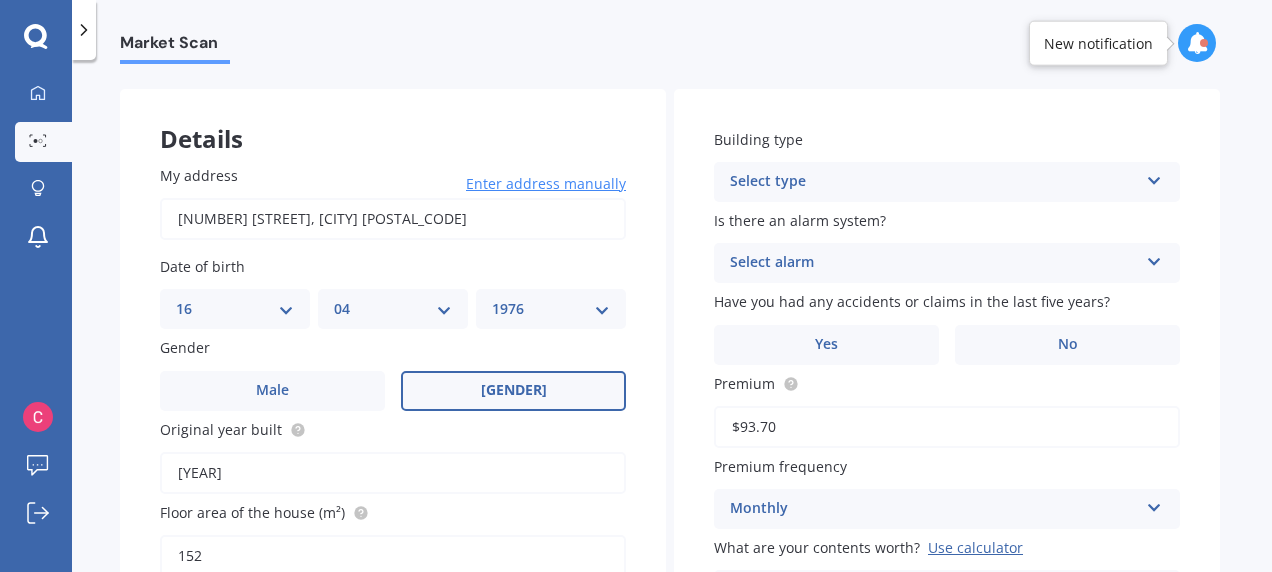 scroll, scrollTop: 69, scrollLeft: 0, axis: vertical 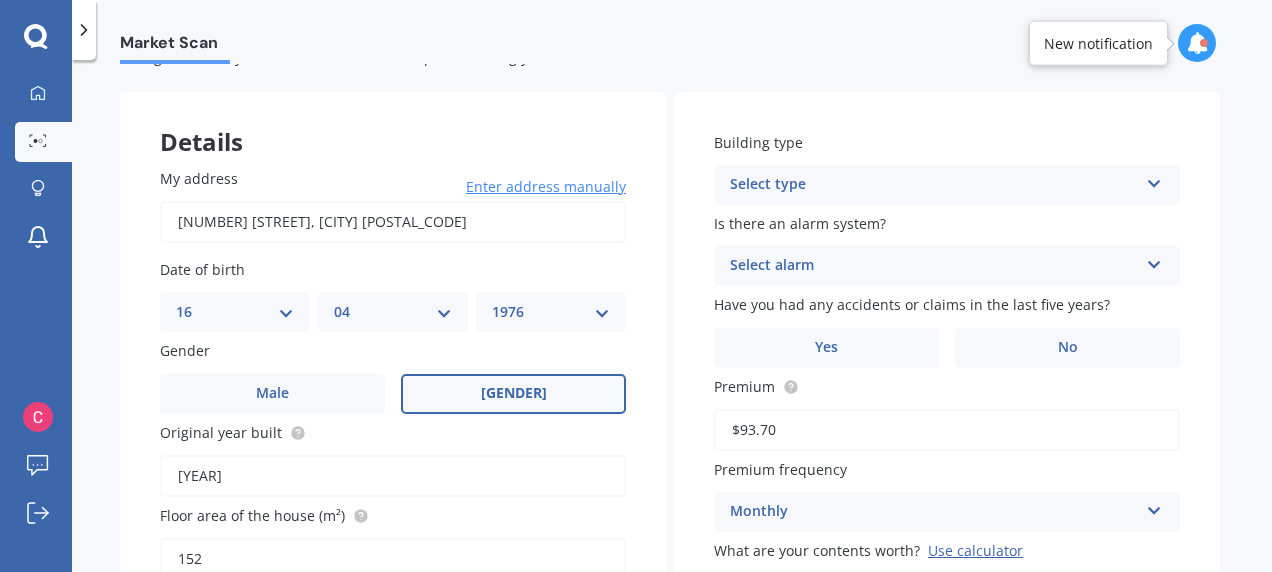click at bounding box center (600, 718) 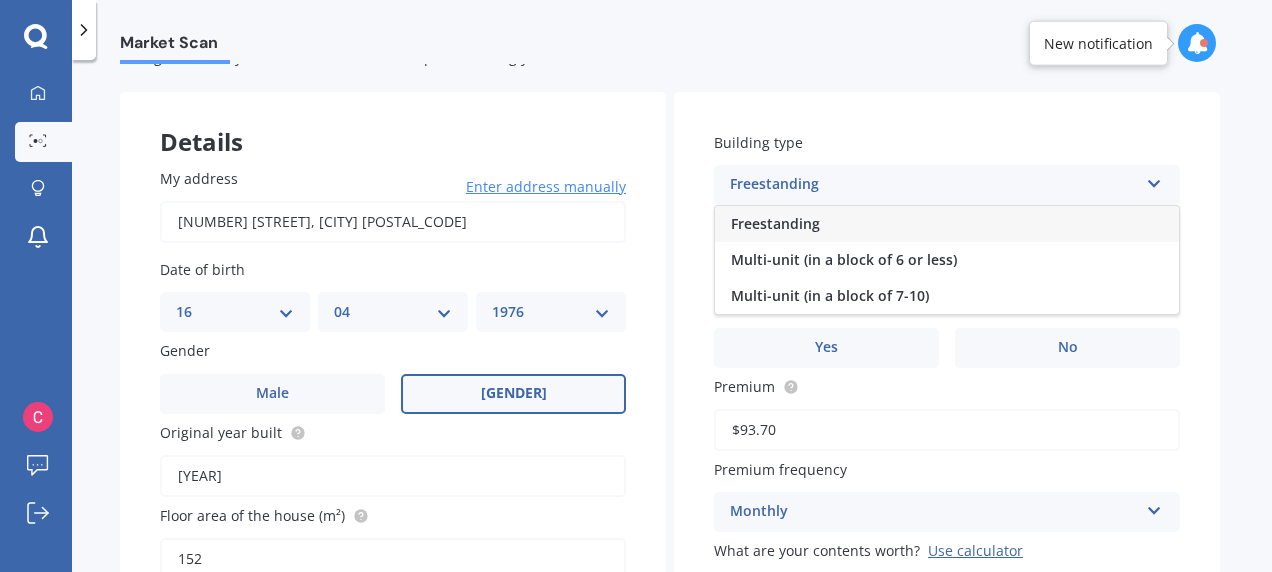 click on "Freestanding" at bounding box center [947, 224] 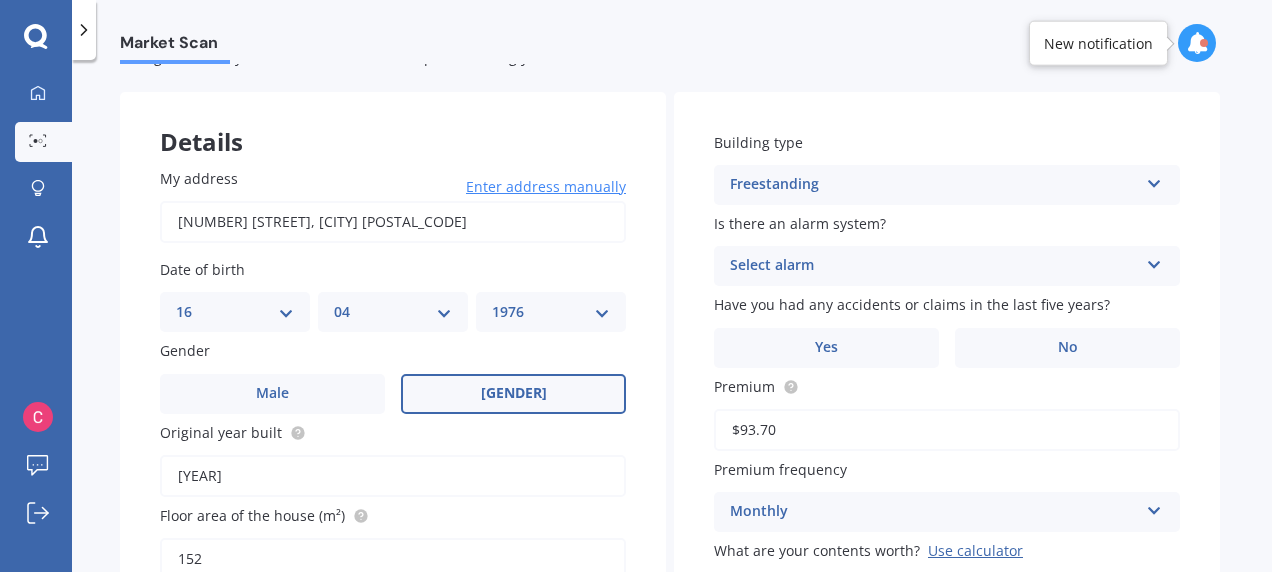 click at bounding box center [600, 718] 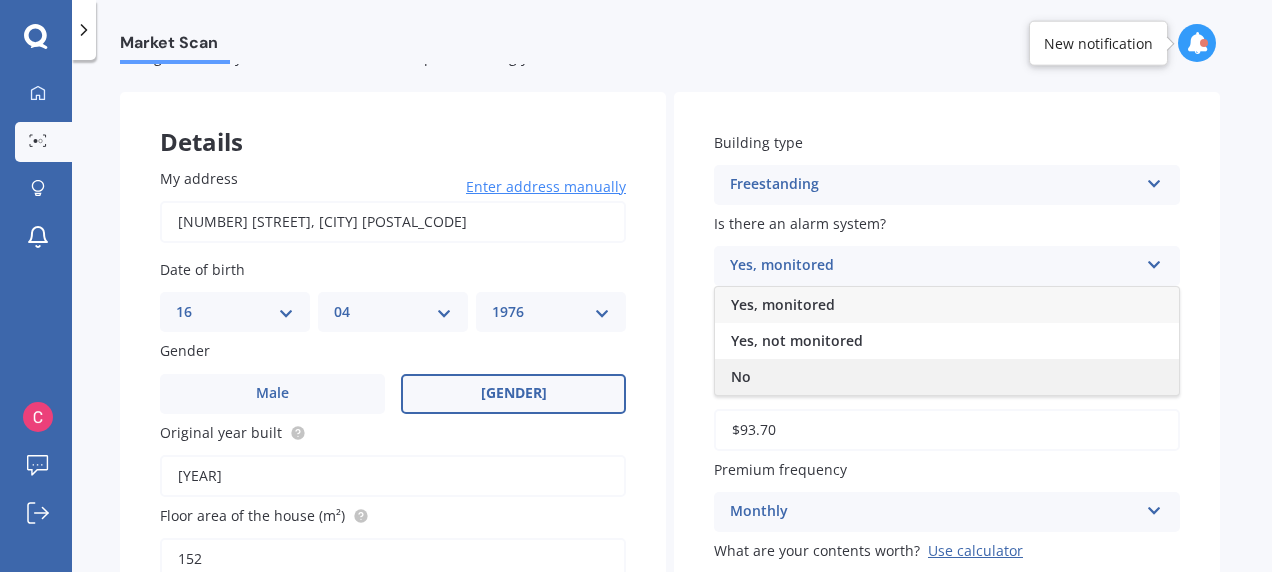 click on "Lo" at bounding box center [947, 377] 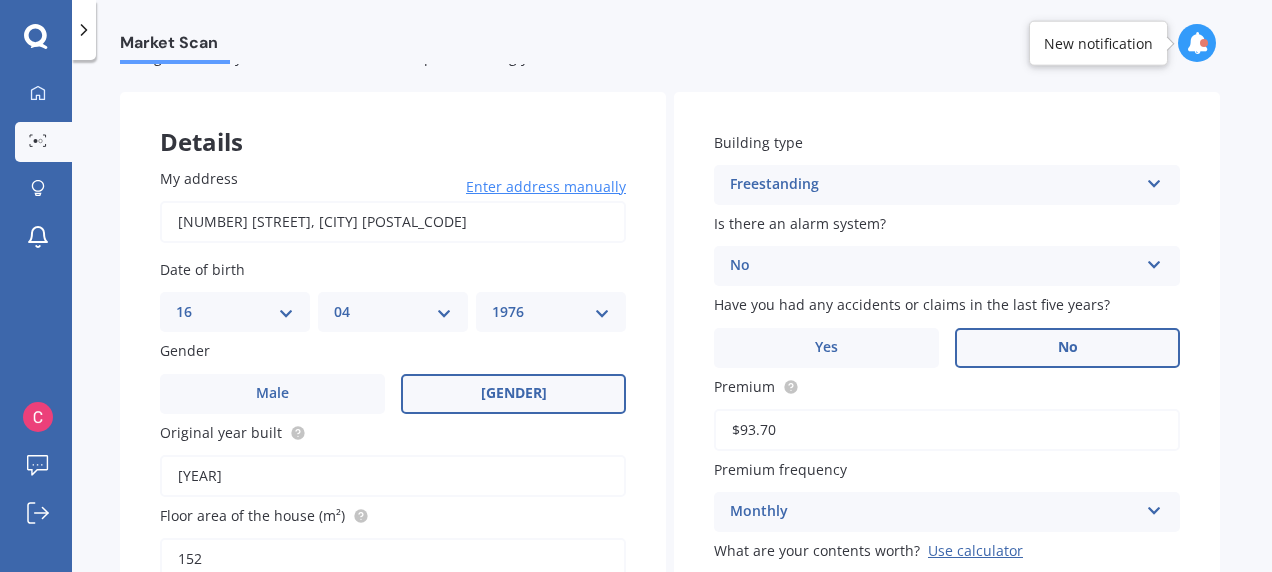 click on "Lo" at bounding box center [513, 394] 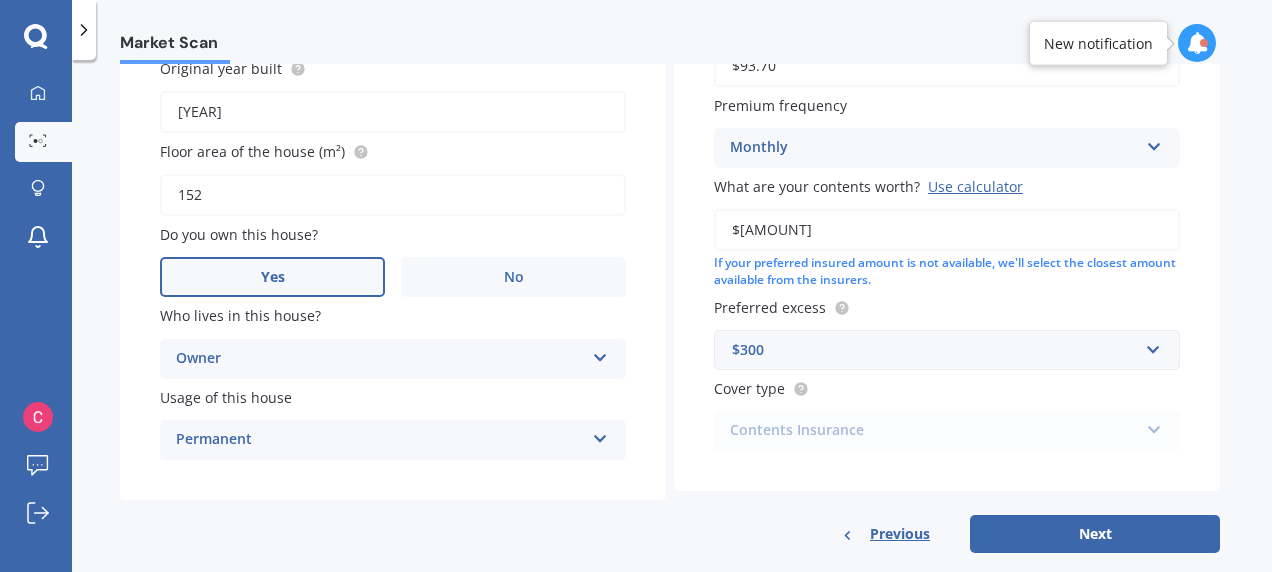 scroll, scrollTop: 469, scrollLeft: 0, axis: vertical 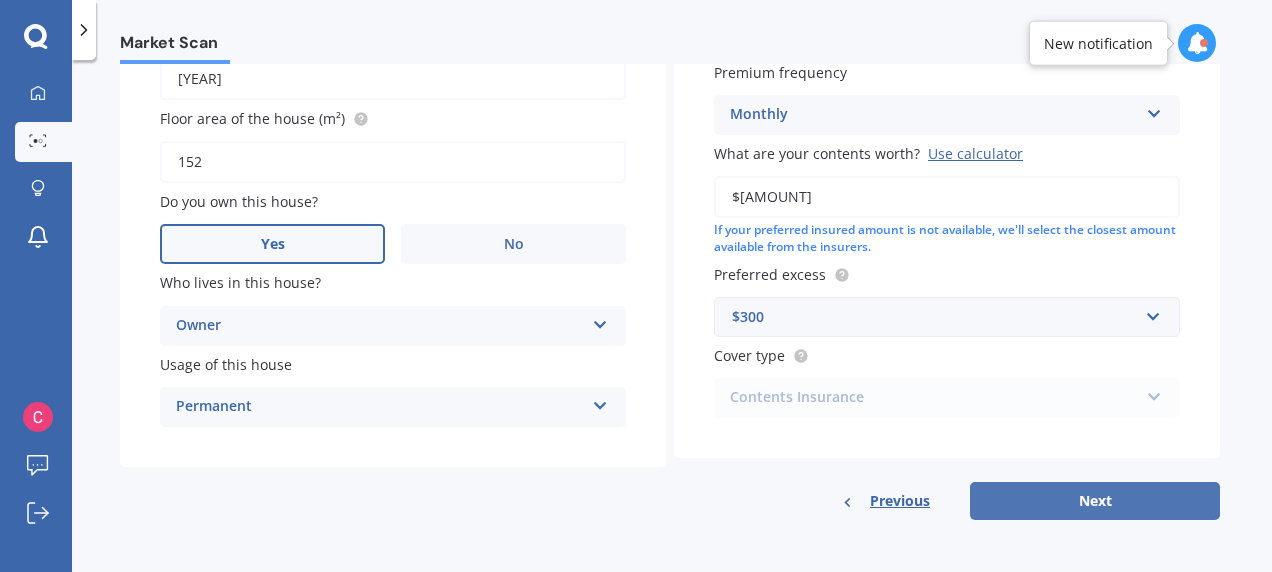 click on "Next" at bounding box center (1095, 501) 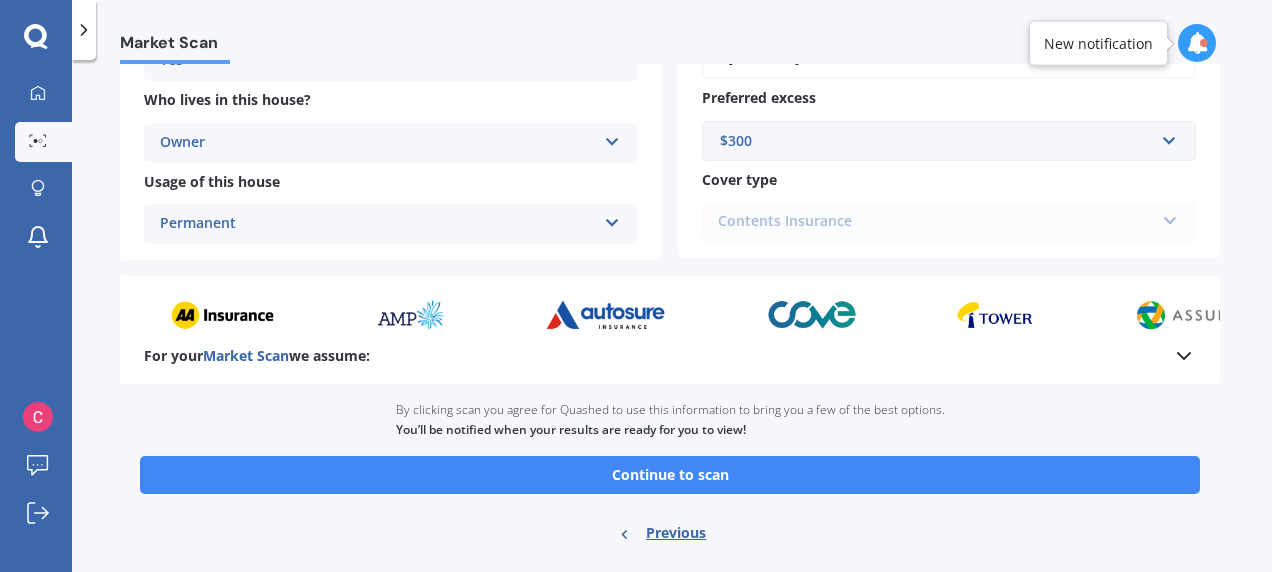 scroll, scrollTop: 600, scrollLeft: 0, axis: vertical 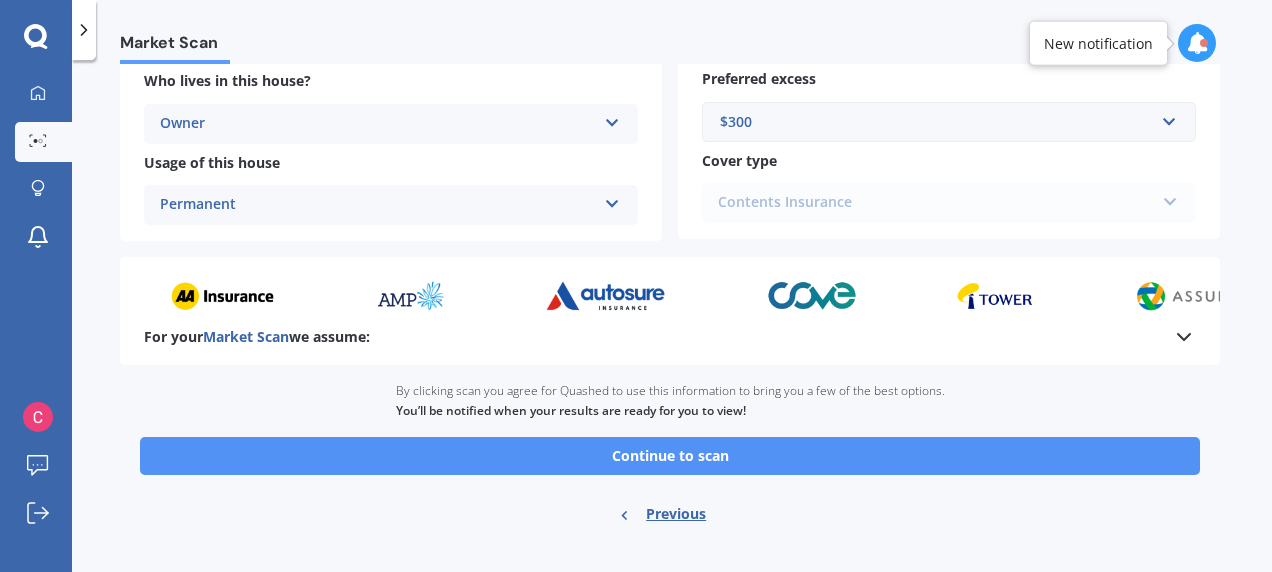 click on "Continue to scan" at bounding box center [670, 456] 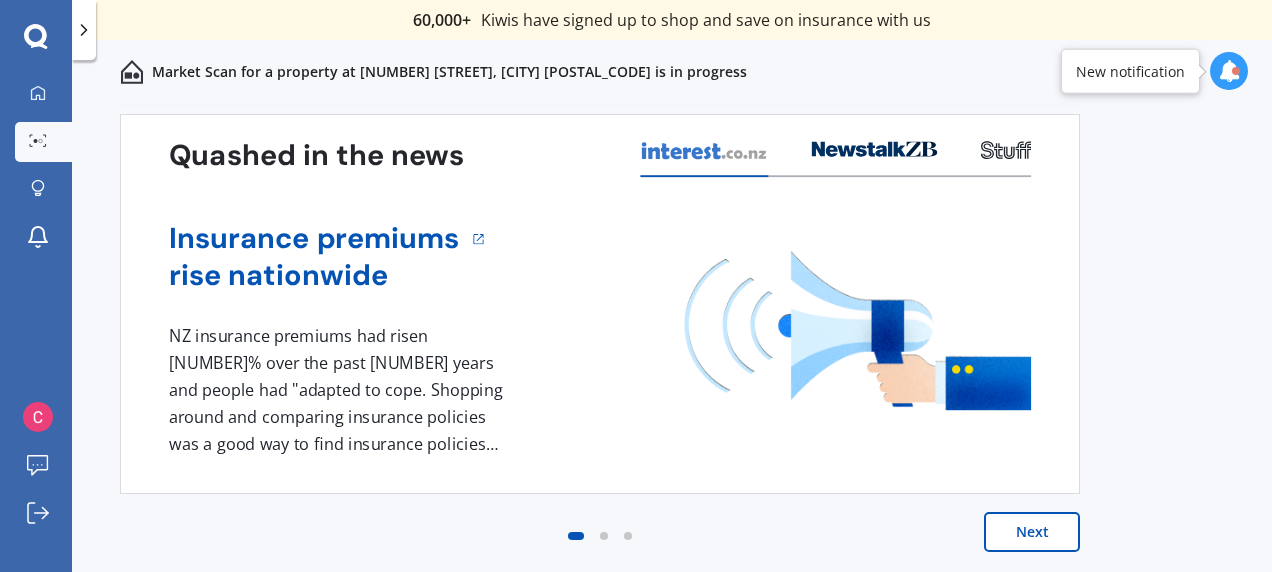 scroll, scrollTop: 0, scrollLeft: 0, axis: both 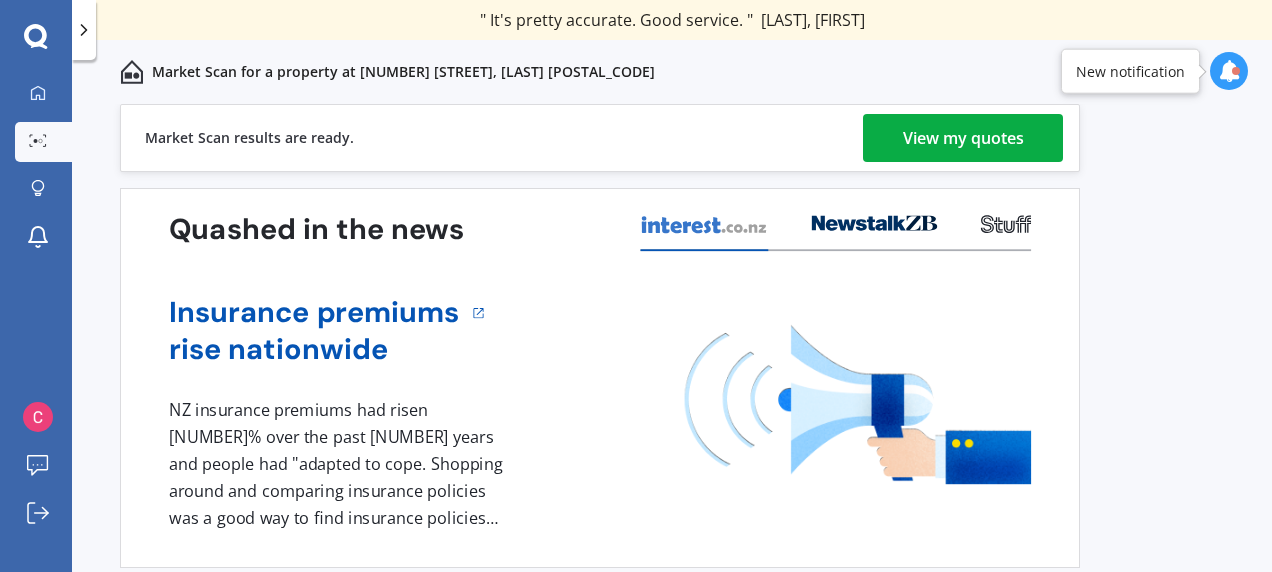 click on "View my quotes" at bounding box center (963, 138) 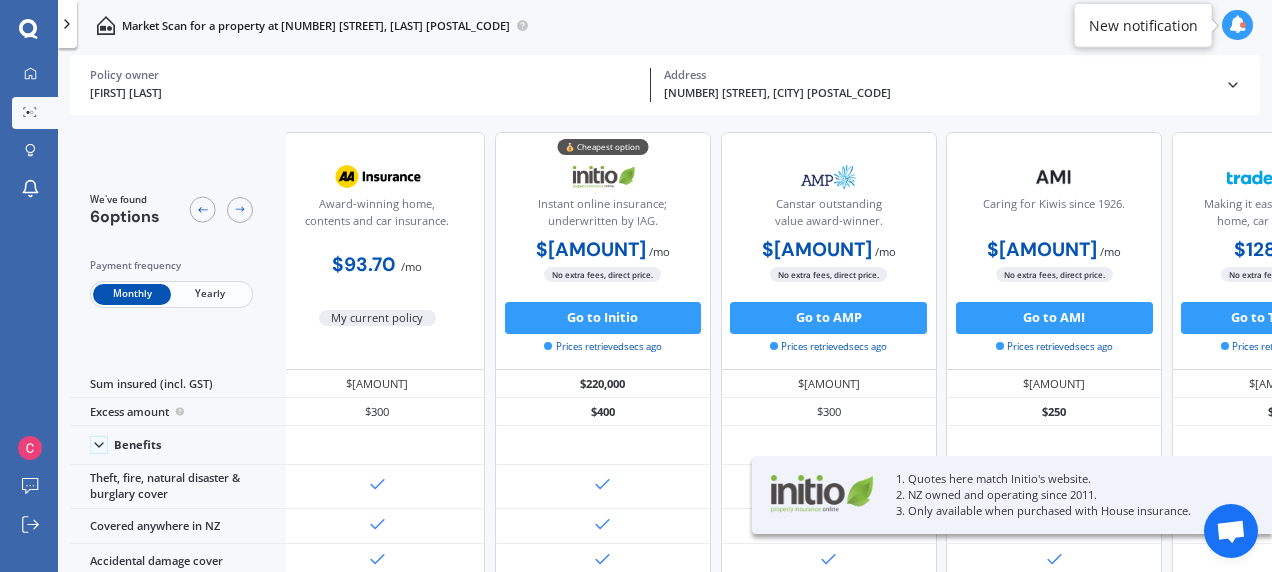 scroll, scrollTop: 0, scrollLeft: 0, axis: both 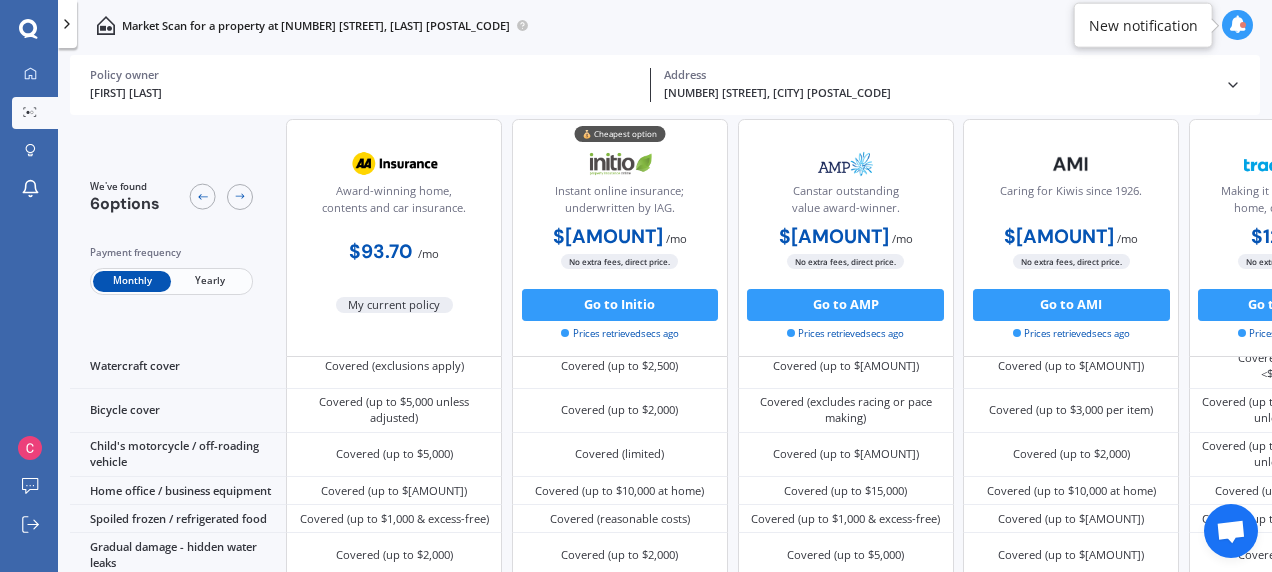click at bounding box center (1238, 25) 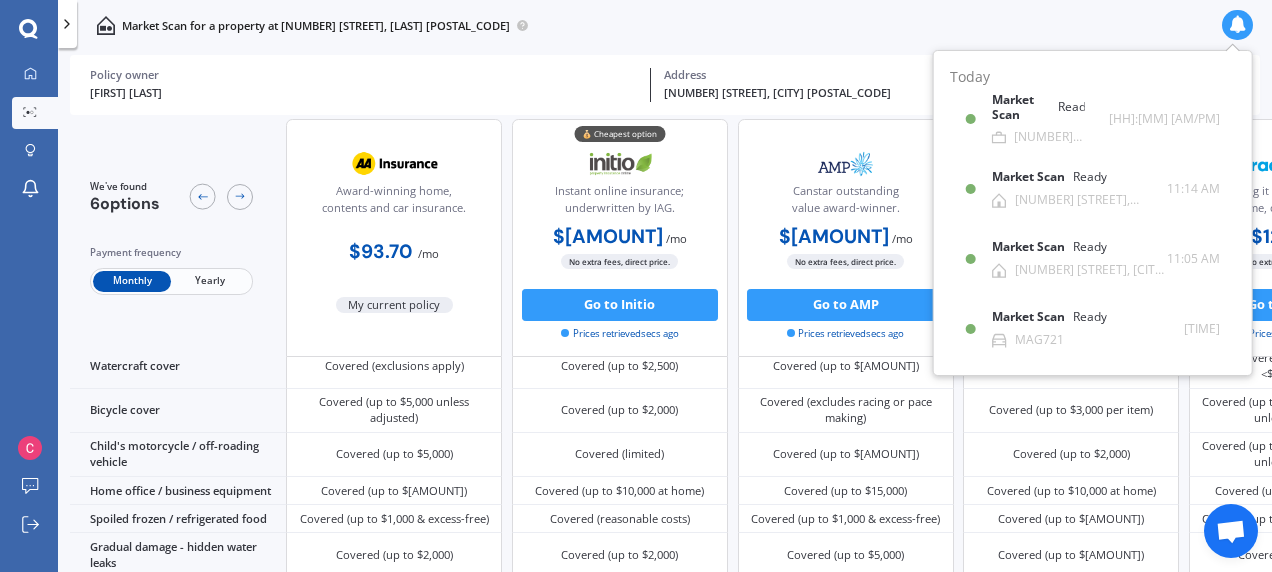 click on "Market Scan for a property at 232 Woodstock-Rimu Road, Ruatapu 7883" at bounding box center [665, 25] 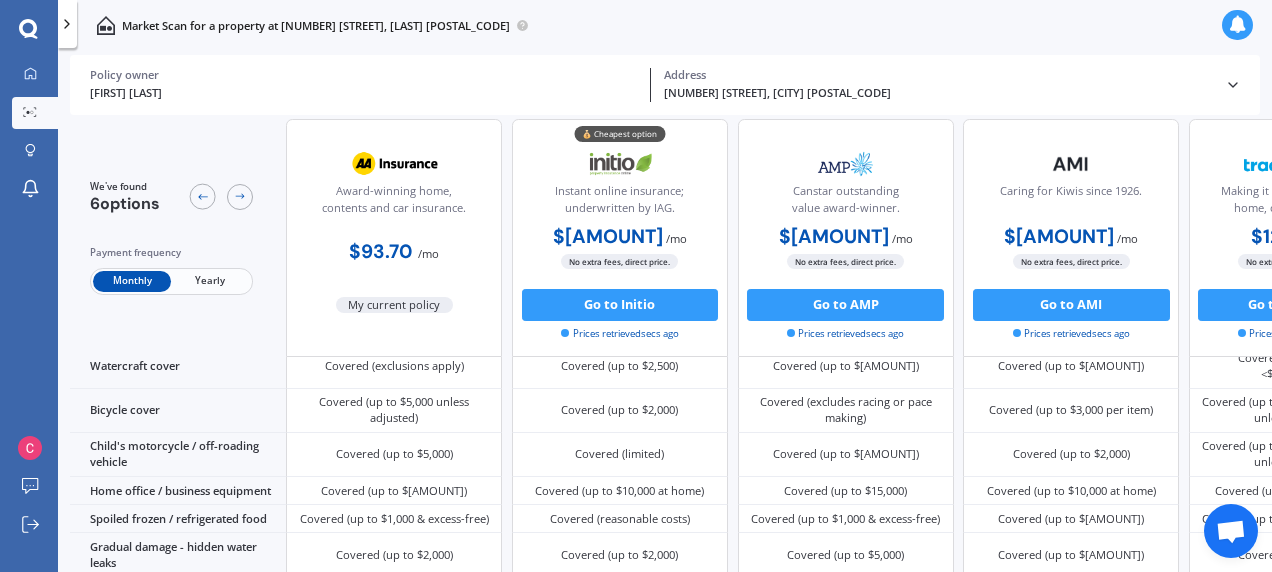 click at bounding box center (1238, 25) 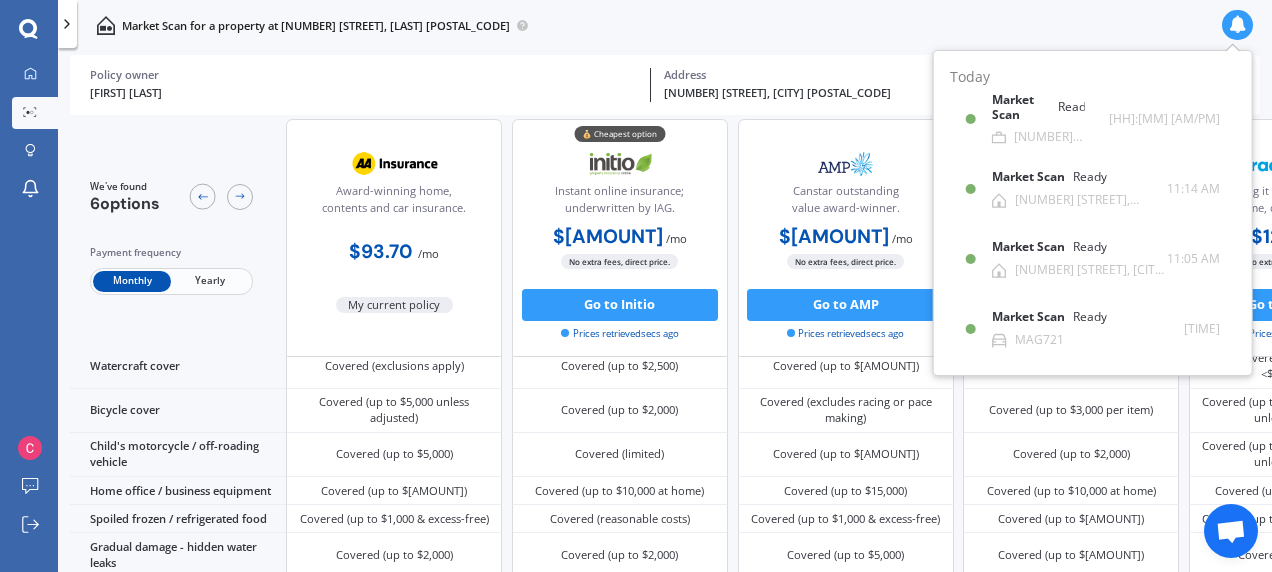 click on "Market Scan for a property at 232 Woodstock-Rimu Road, Ruatapu 7883" at bounding box center (665, 25) 